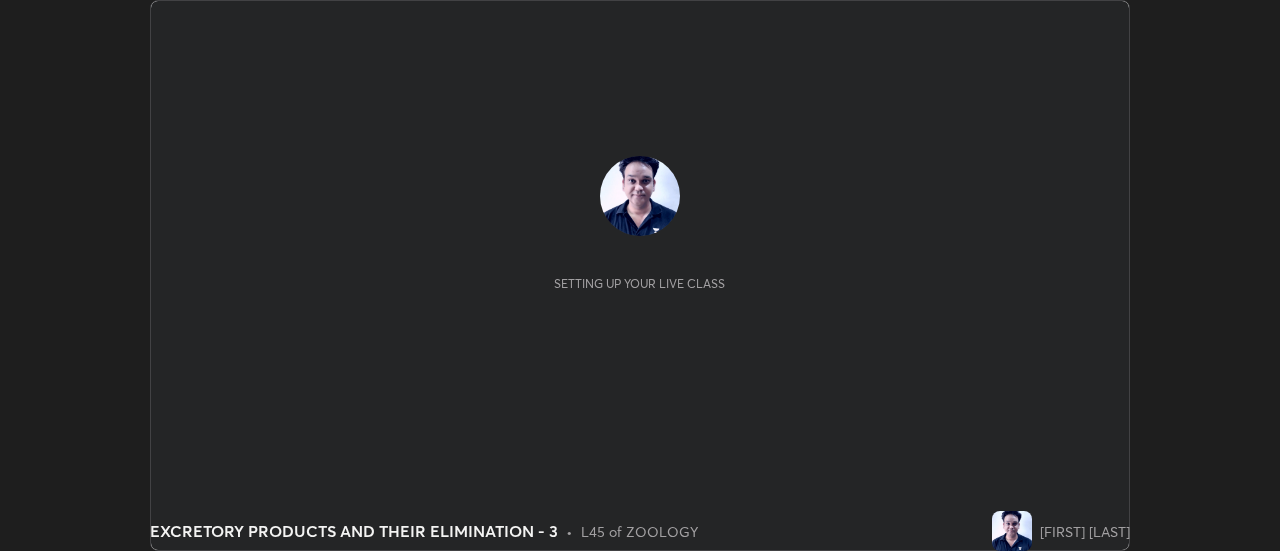 scroll, scrollTop: 0, scrollLeft: 0, axis: both 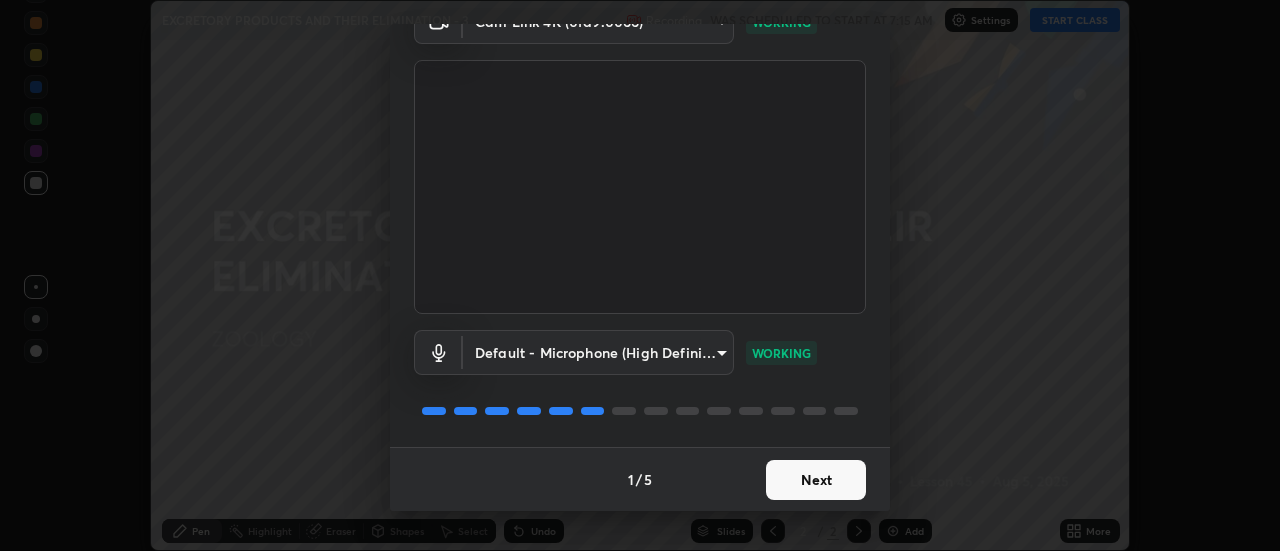 click on "Next" at bounding box center [816, 480] 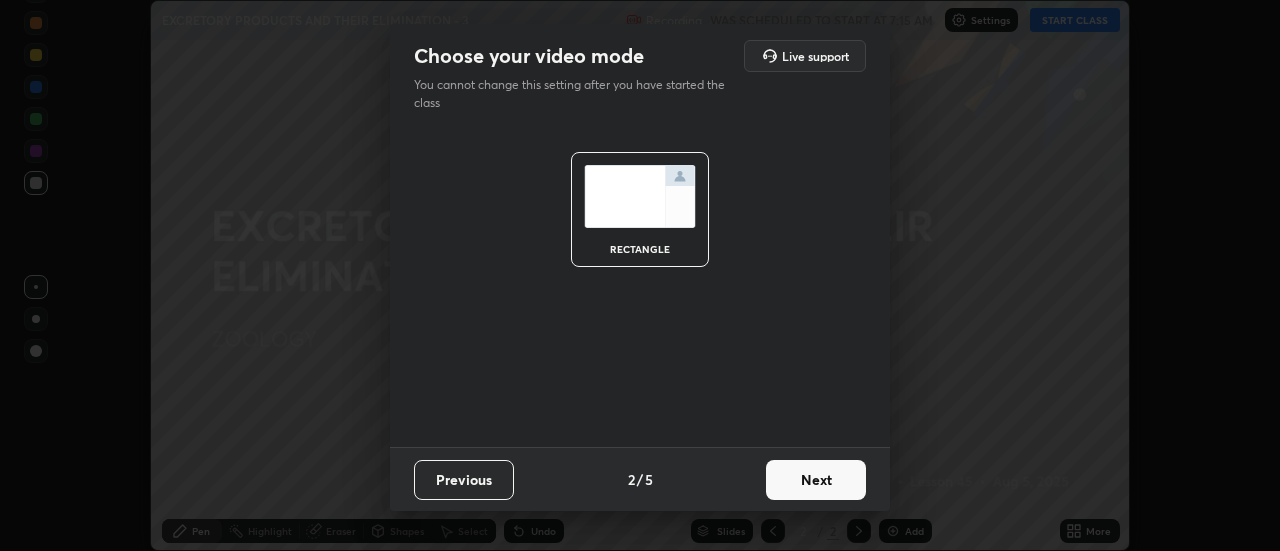 scroll, scrollTop: 0, scrollLeft: 0, axis: both 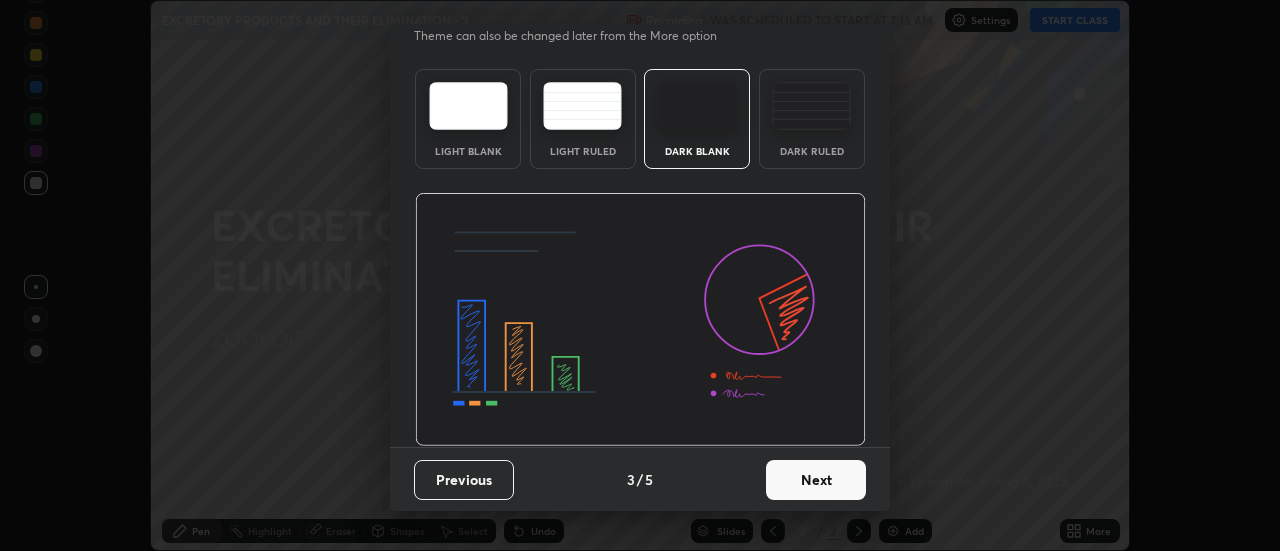 click on "Next" at bounding box center [816, 480] 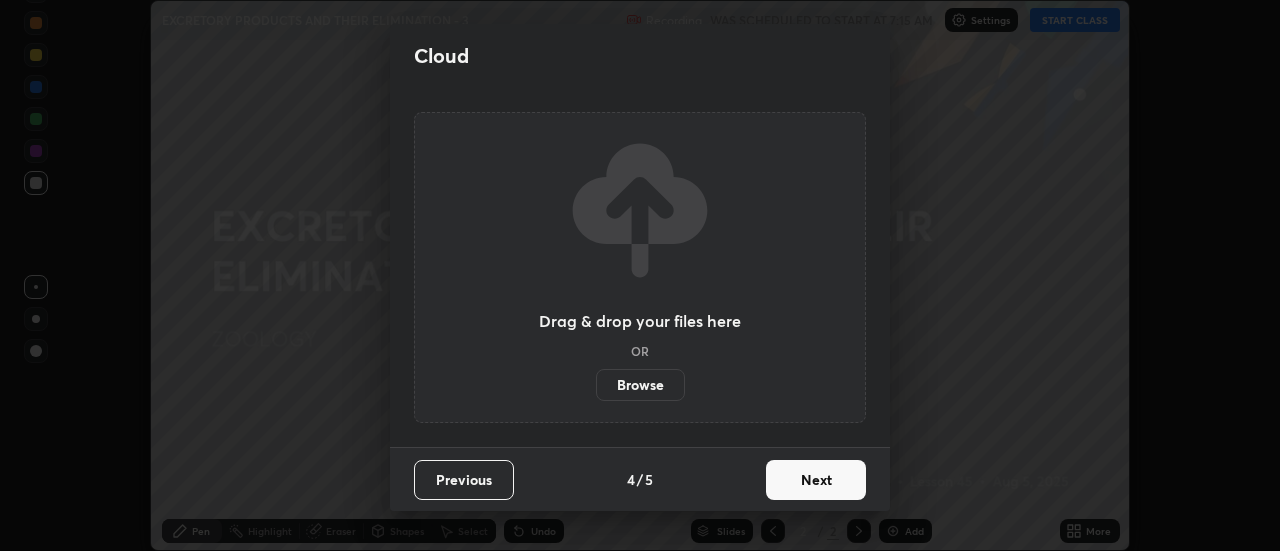 click on "Next" at bounding box center (816, 480) 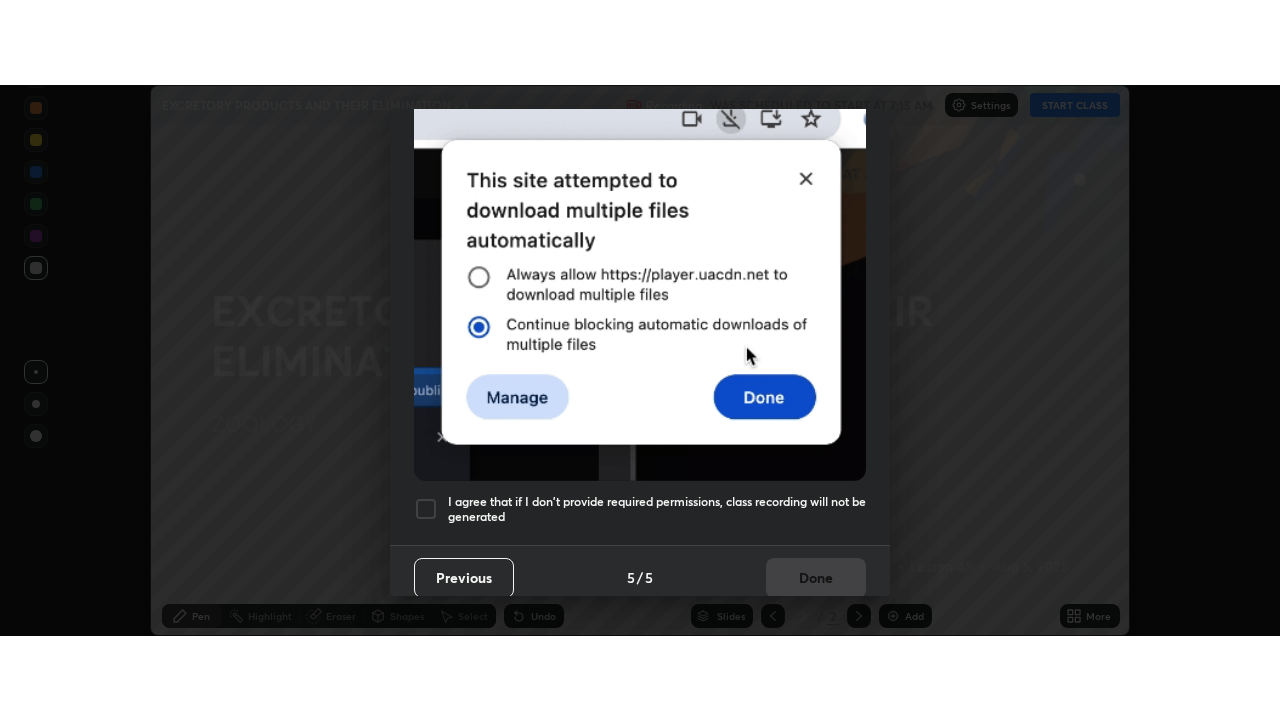 scroll, scrollTop: 513, scrollLeft: 0, axis: vertical 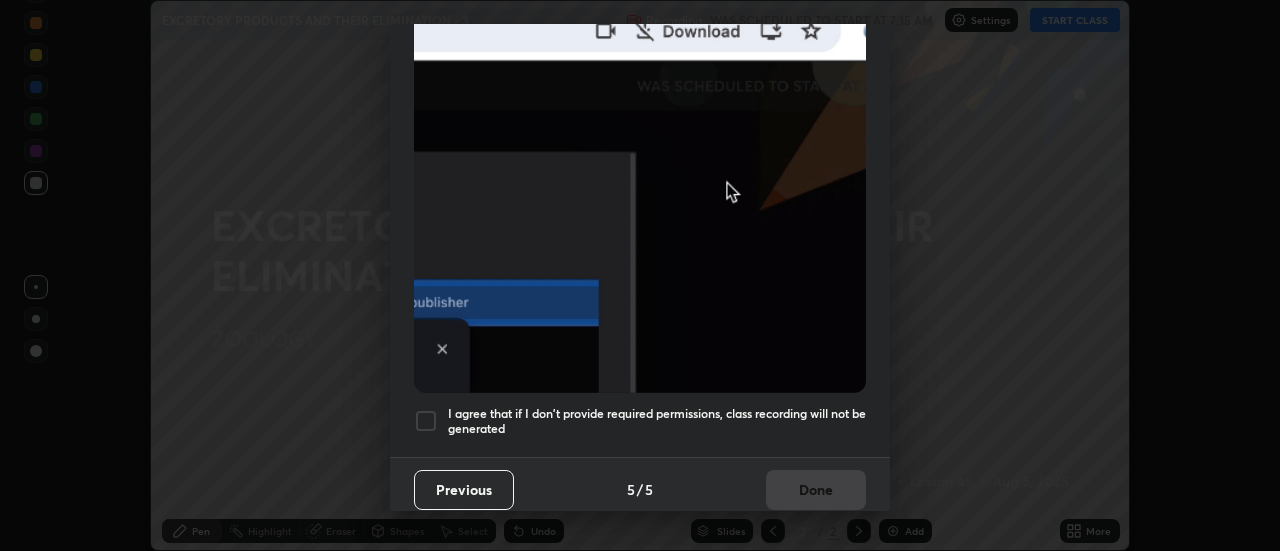 click at bounding box center (426, 421) 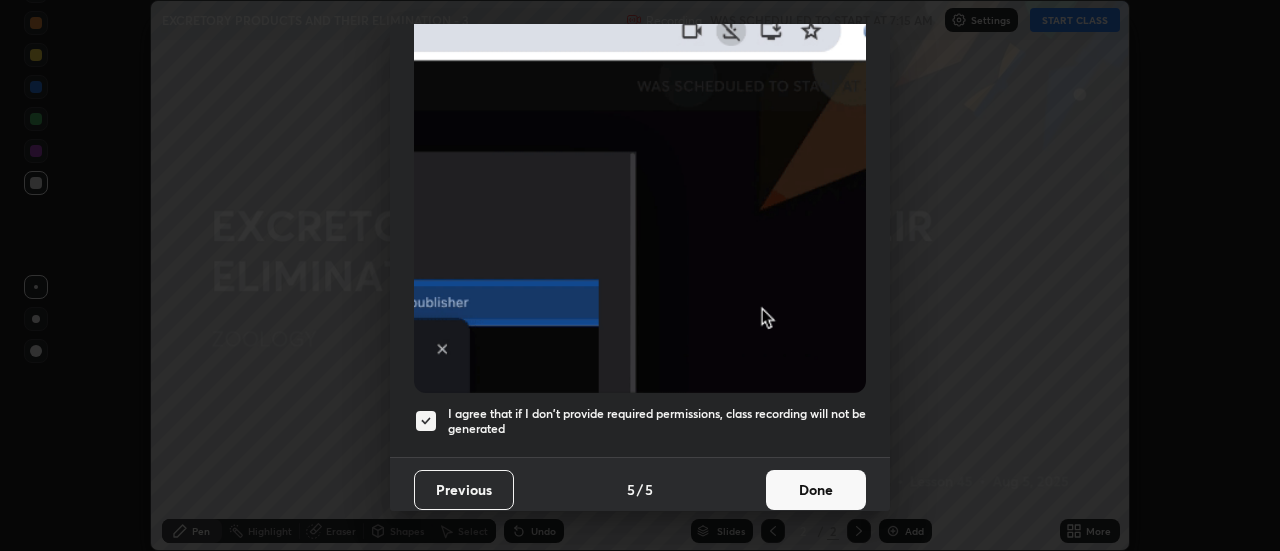 click on "Done" at bounding box center [816, 490] 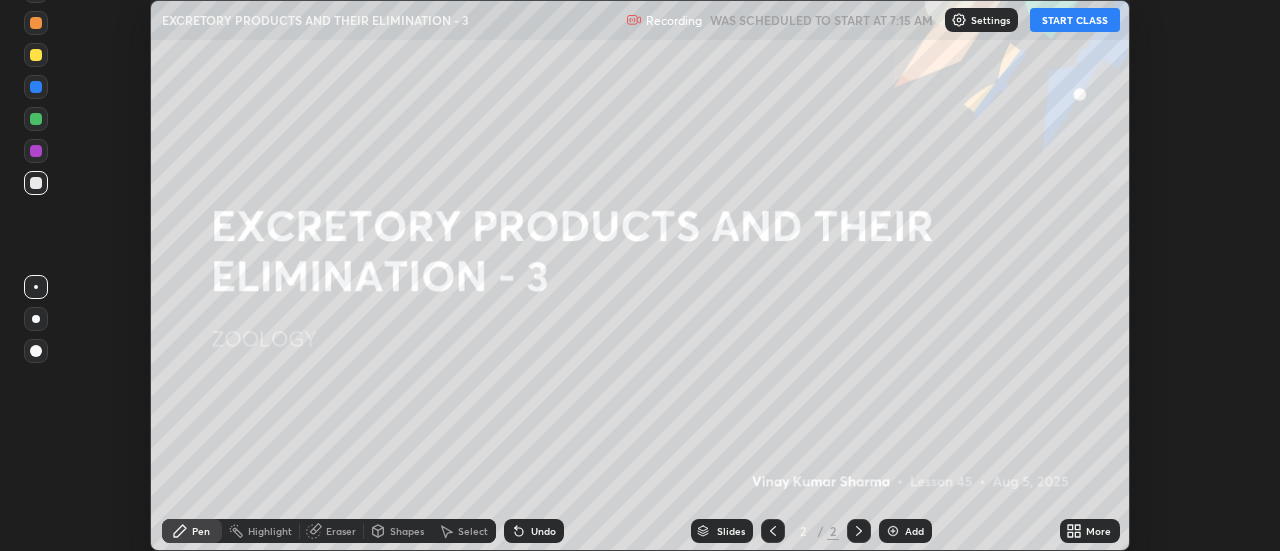 click 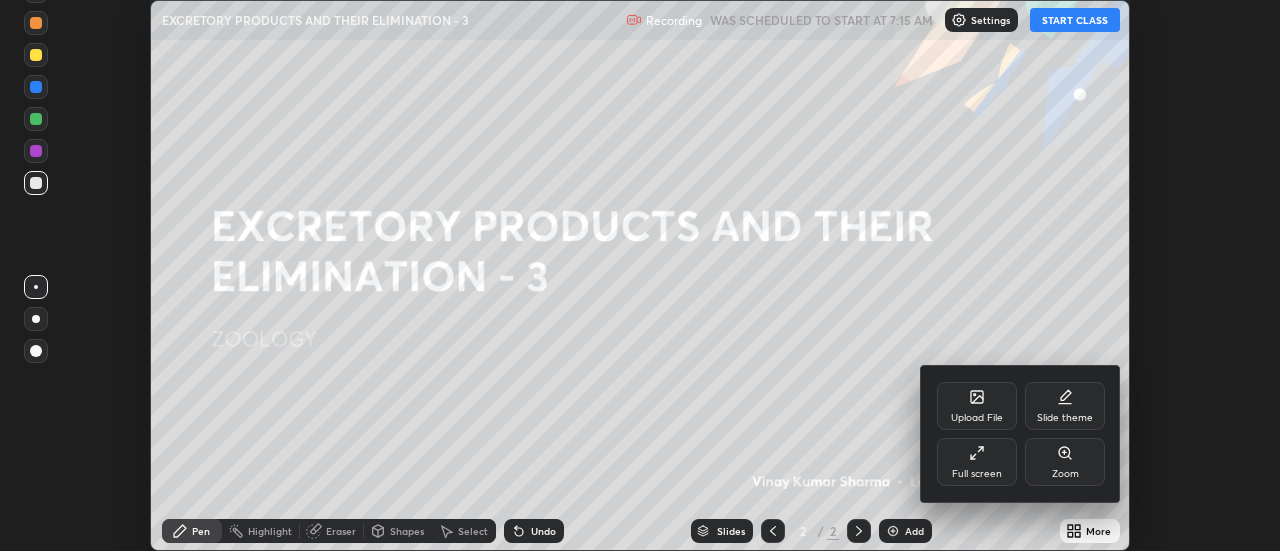 click on "Full screen" at bounding box center (977, 474) 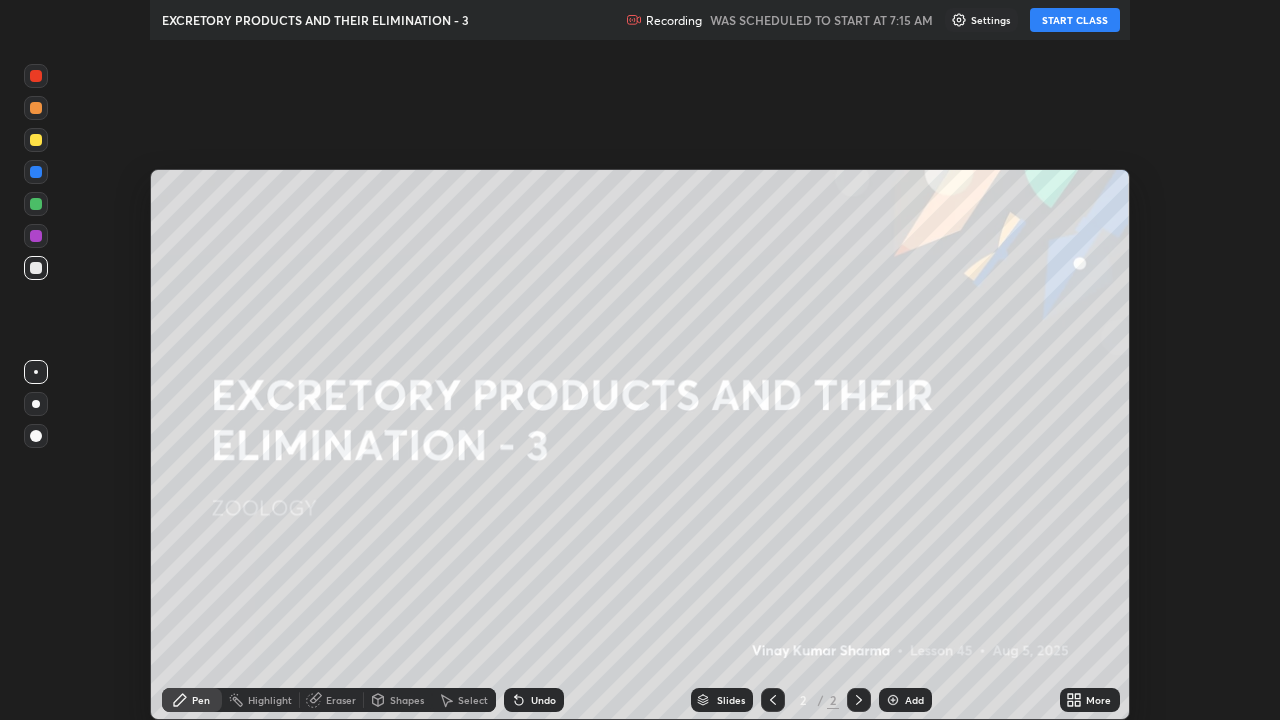 scroll, scrollTop: 99280, scrollLeft: 98720, axis: both 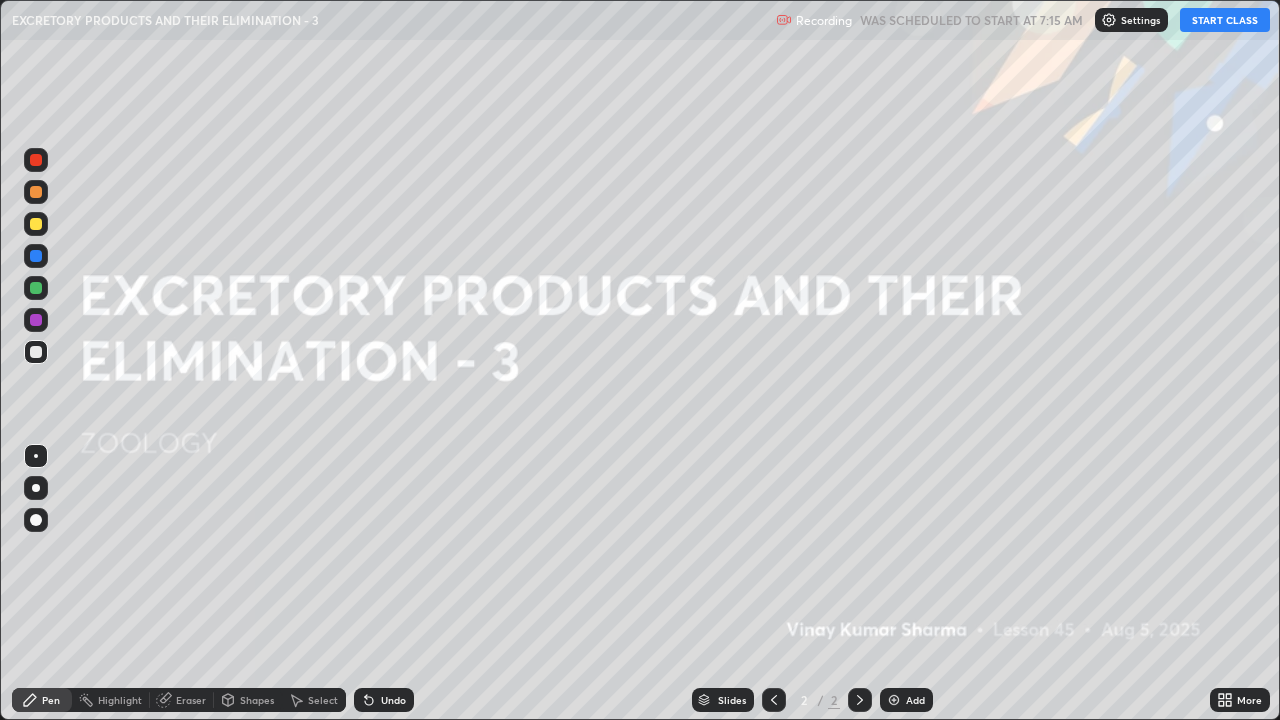 click on "START CLASS" at bounding box center [1225, 20] 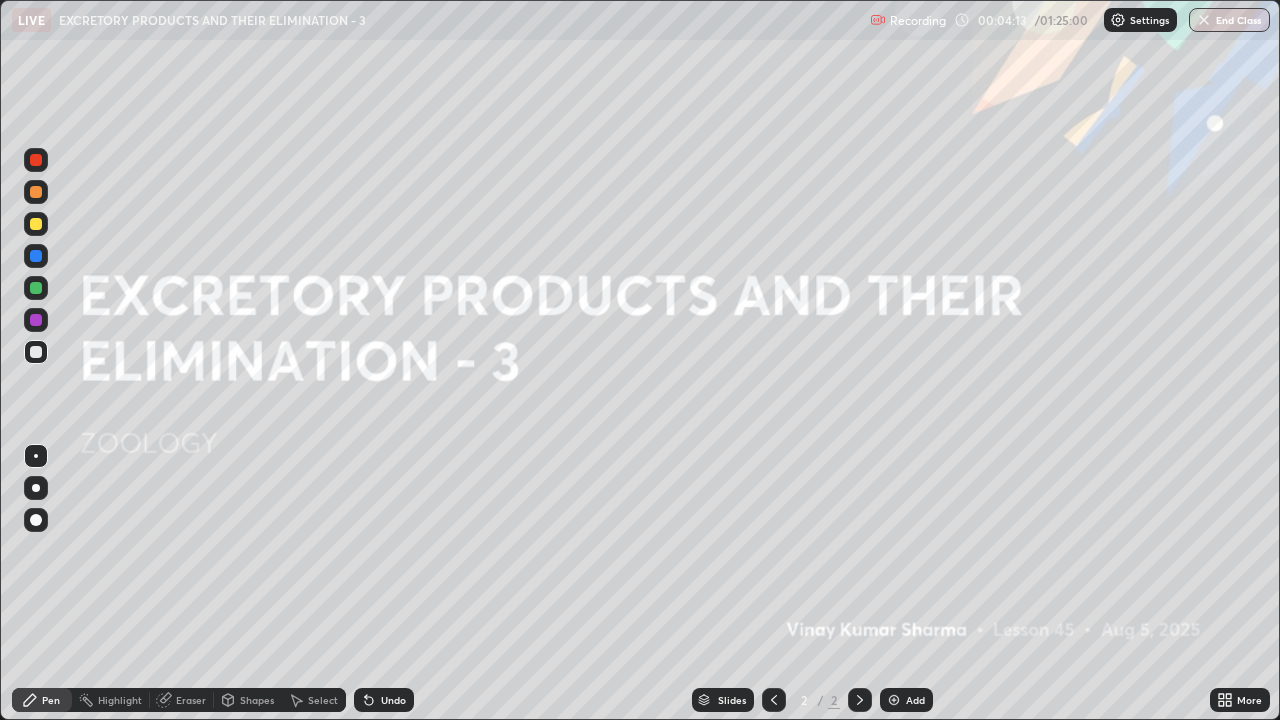 click at bounding box center [894, 700] 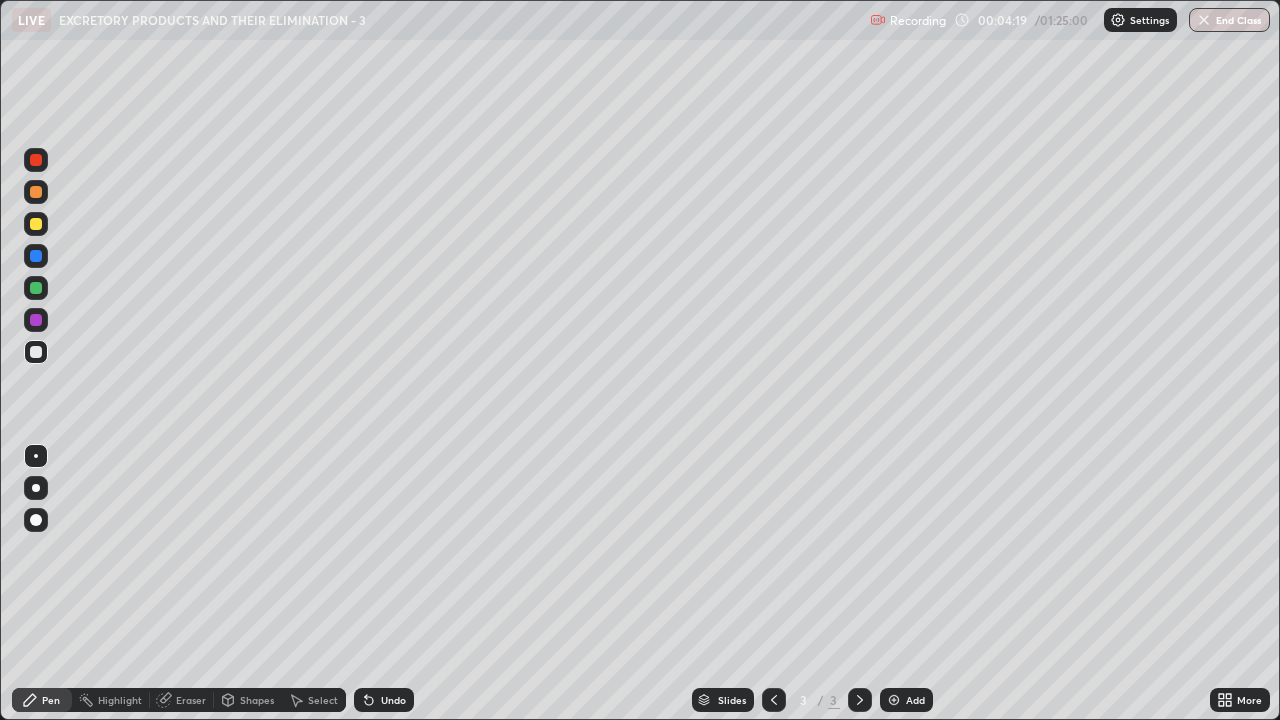 click at bounding box center [36, 224] 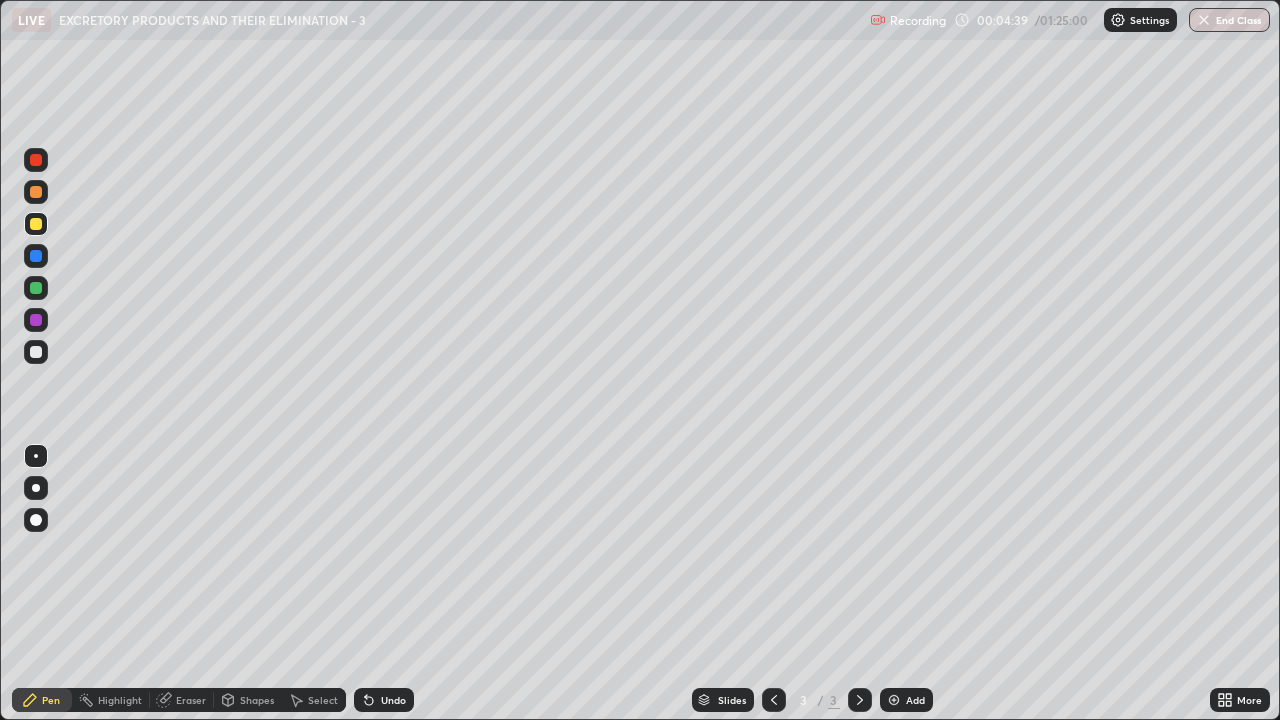 click at bounding box center [36, 352] 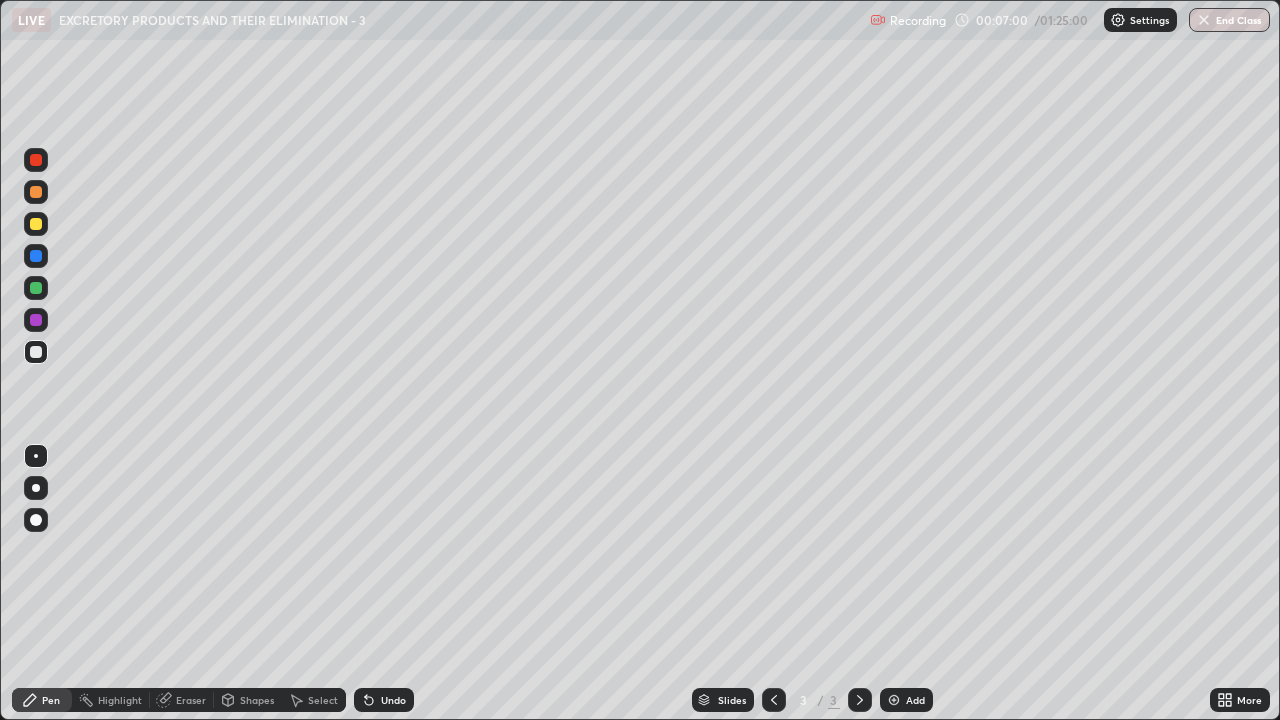 click at bounding box center (36, 224) 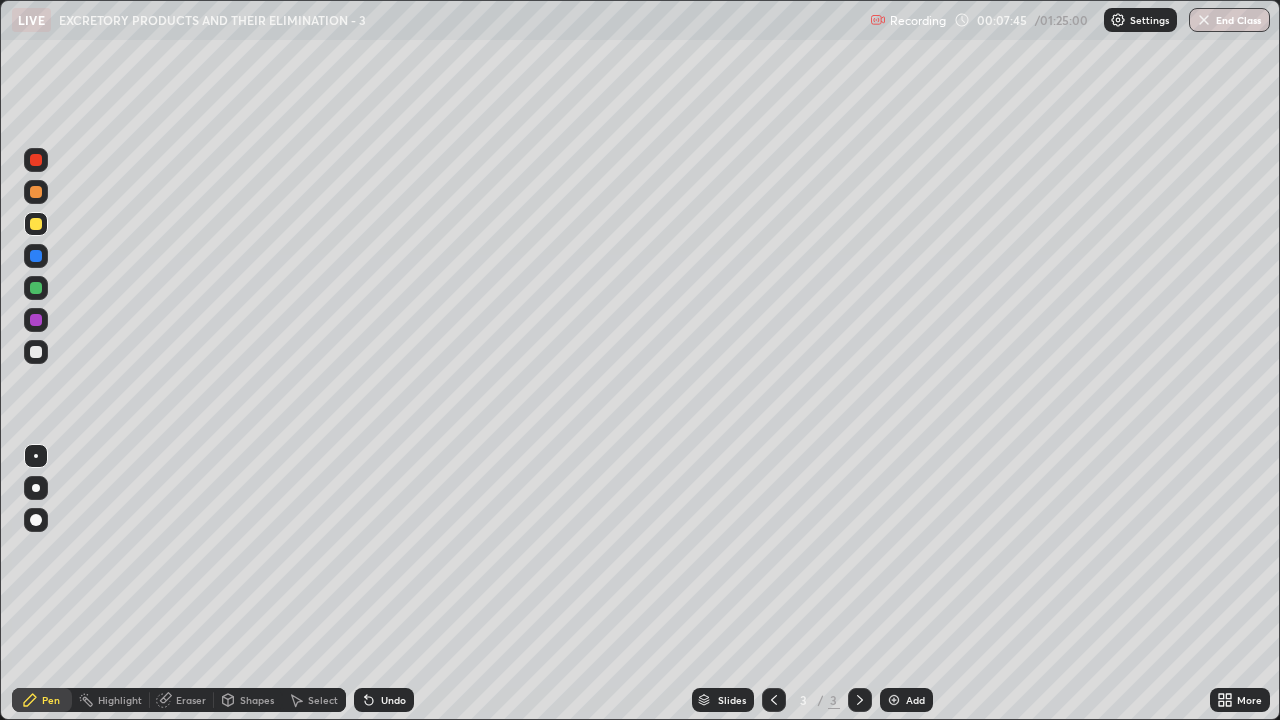 click at bounding box center (36, 352) 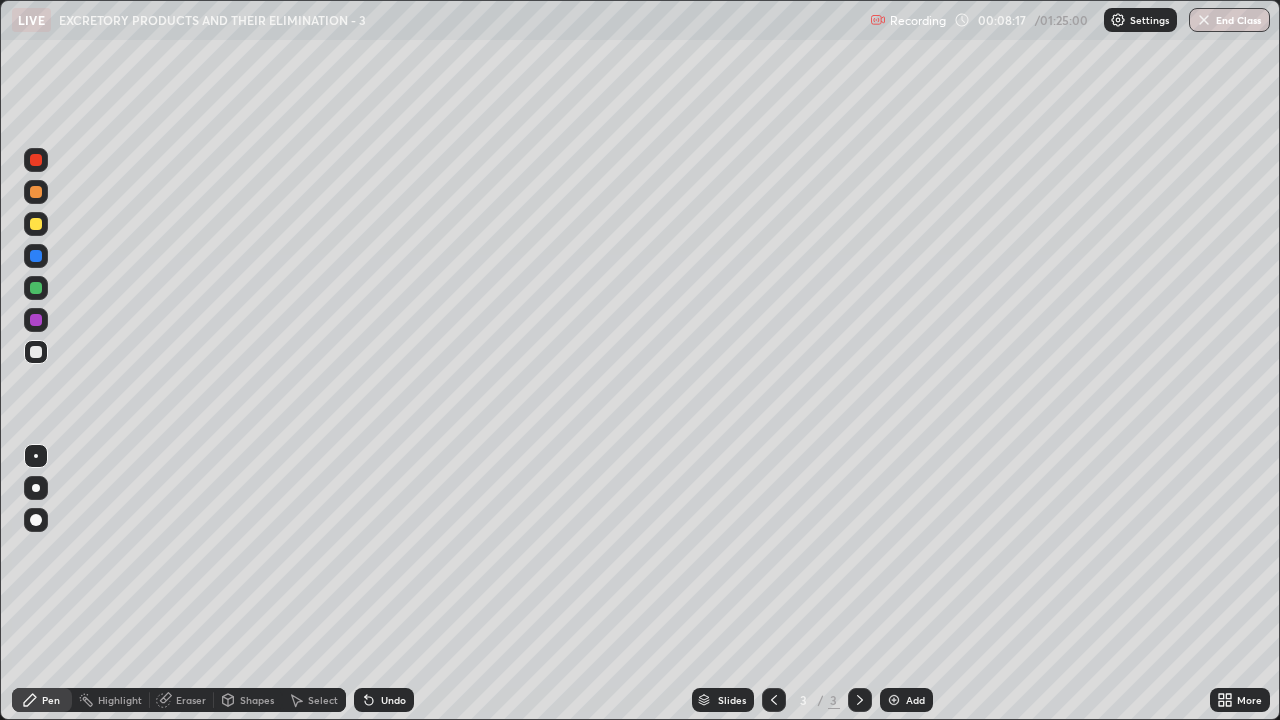 click at bounding box center (36, 224) 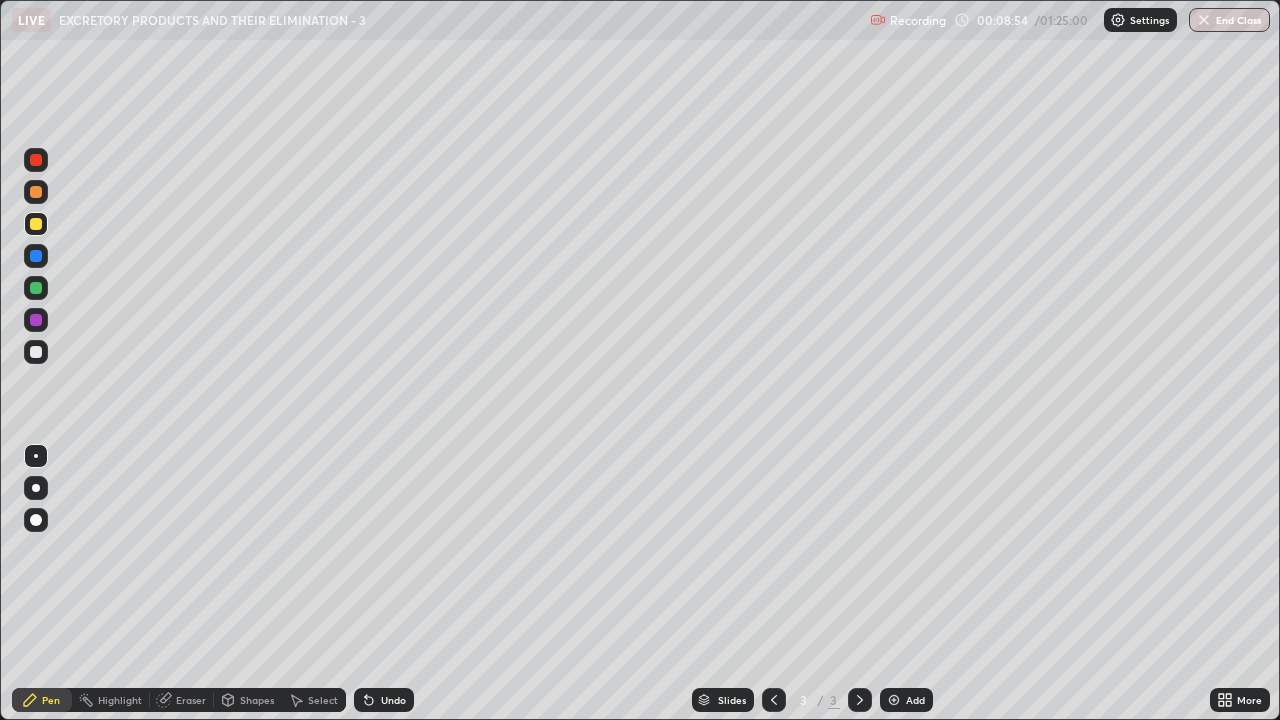 click at bounding box center [36, 256] 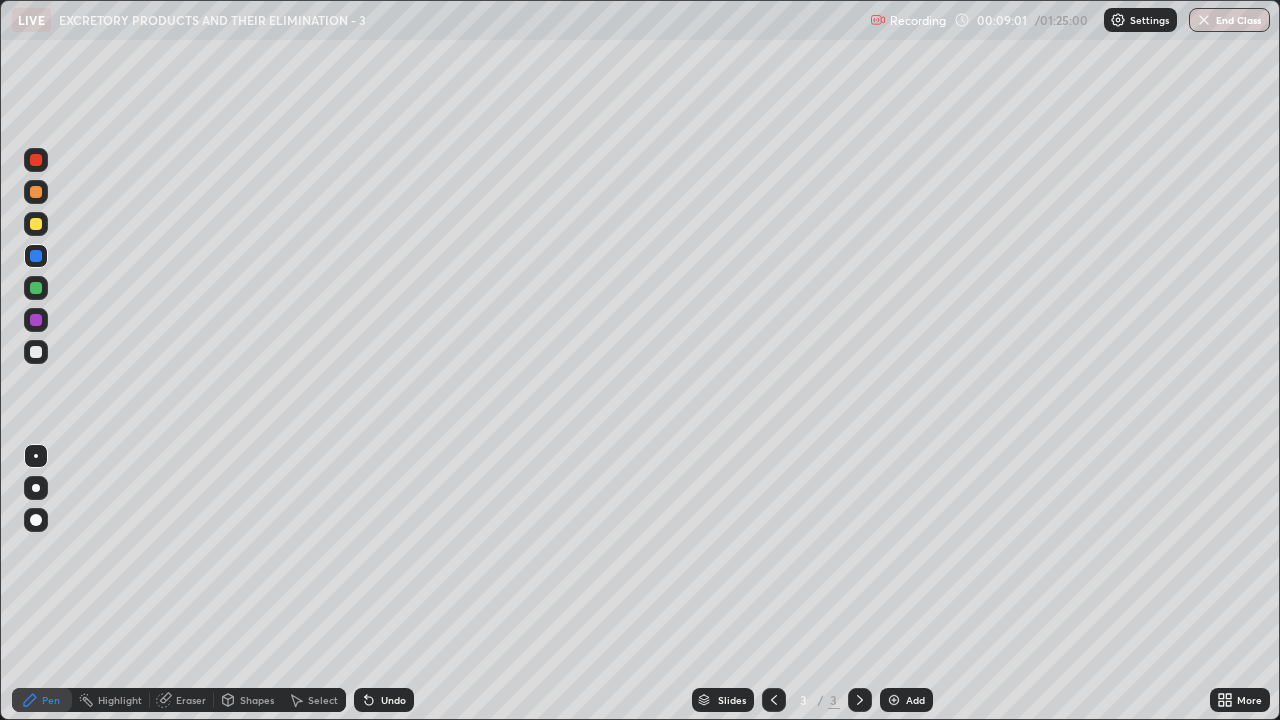 click at bounding box center [36, 352] 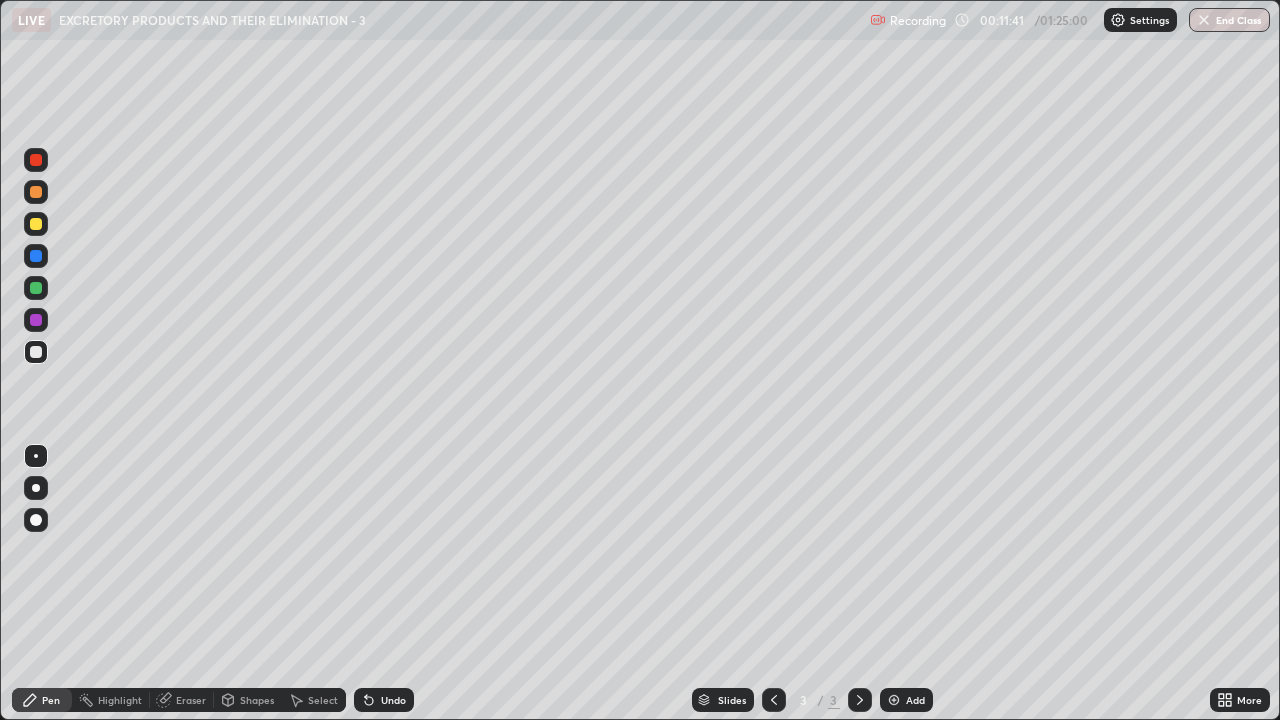click at bounding box center [36, 352] 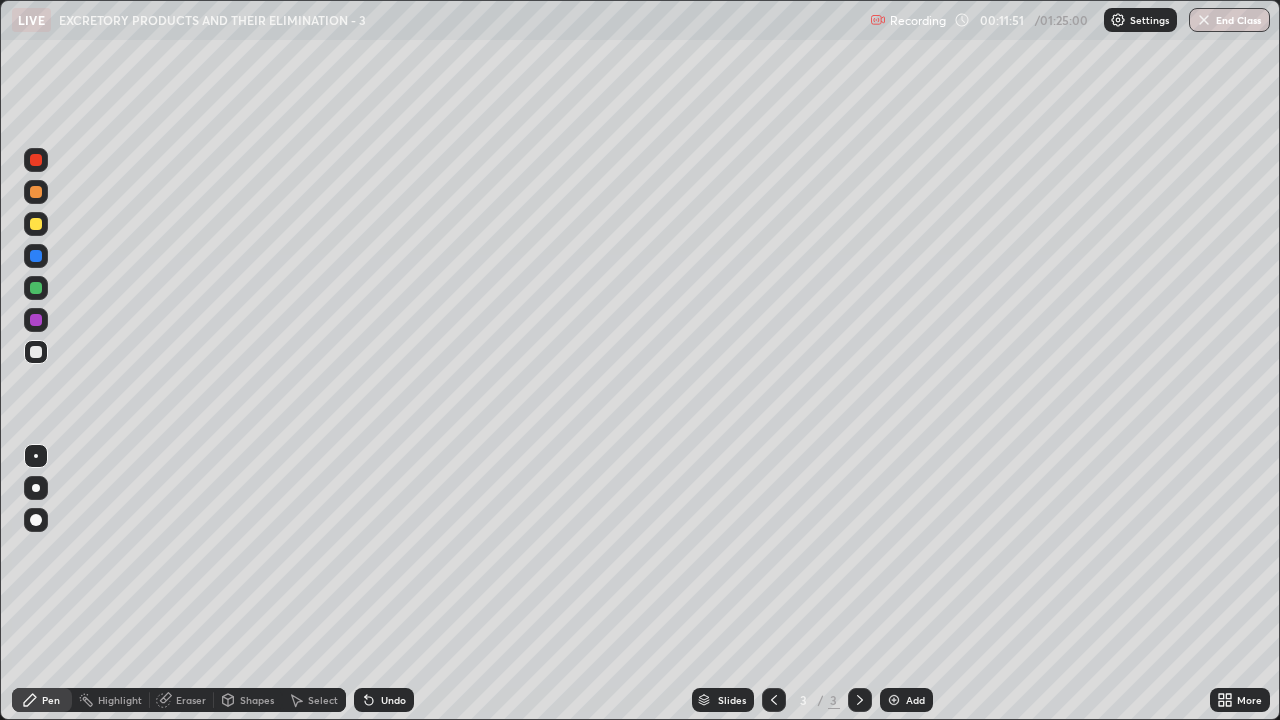 click at bounding box center (36, 192) 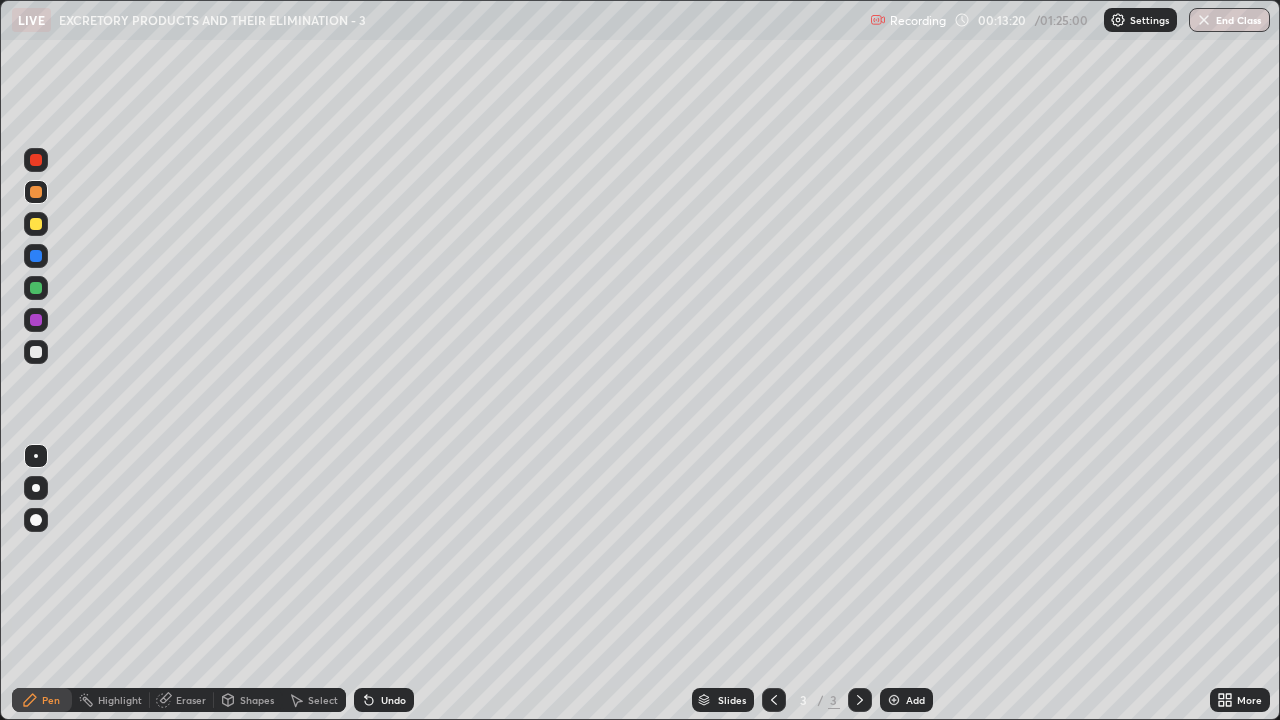 click at bounding box center (36, 320) 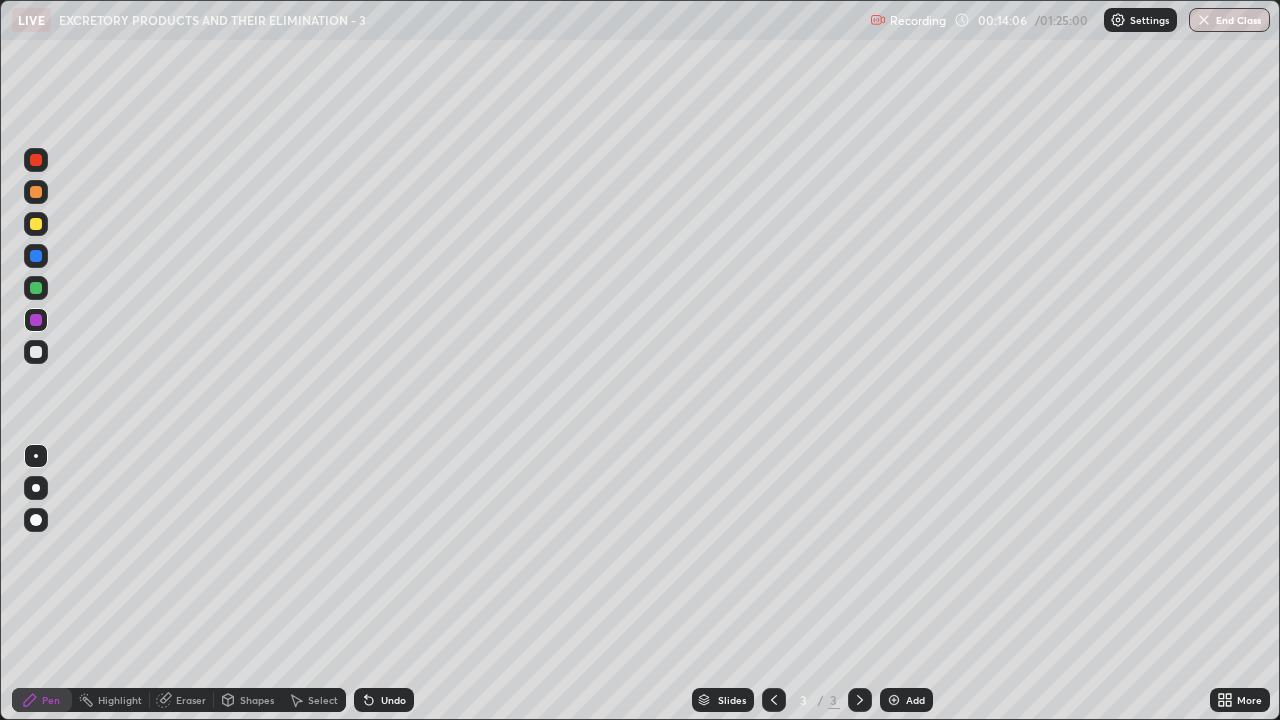 click at bounding box center (36, 288) 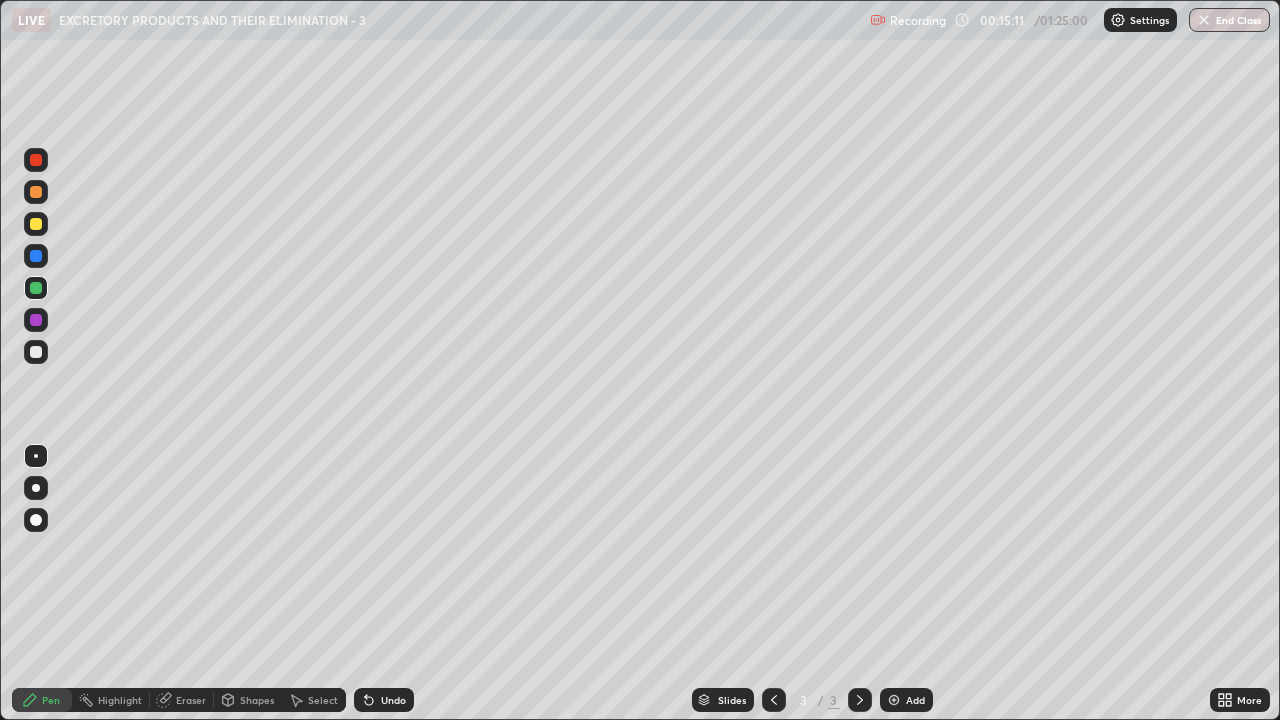 click at bounding box center (36, 352) 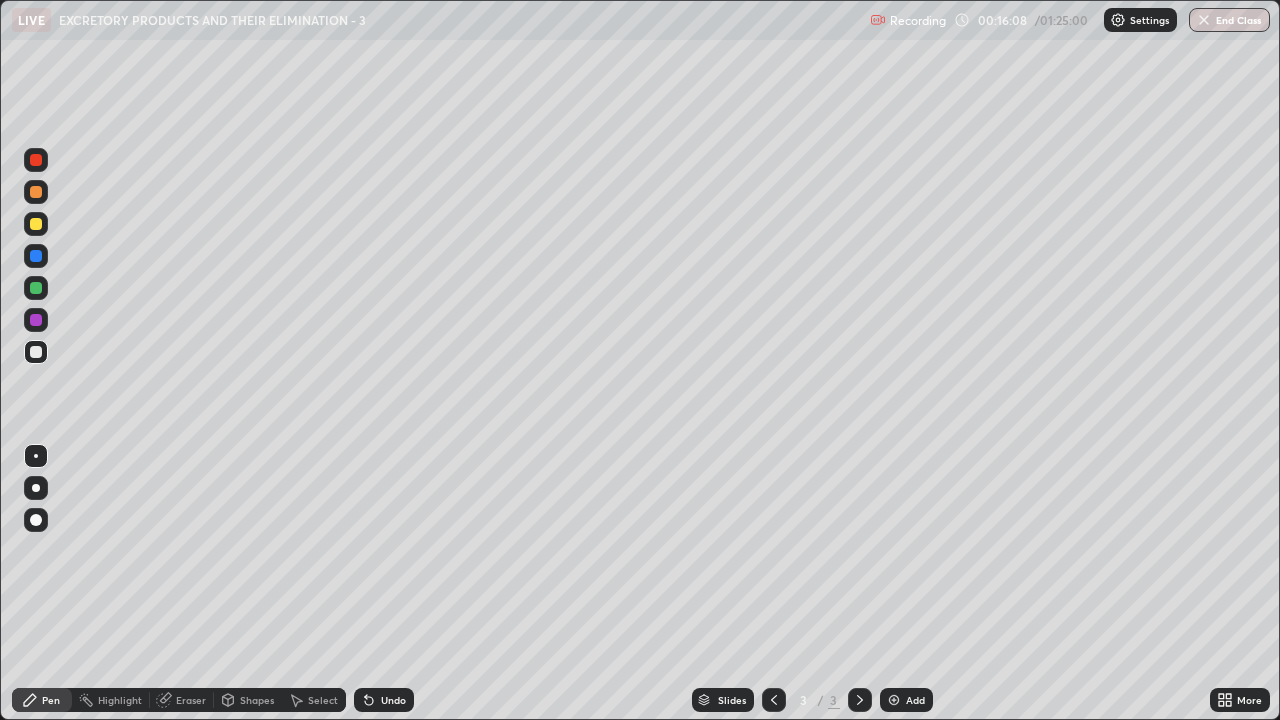 click at bounding box center (894, 700) 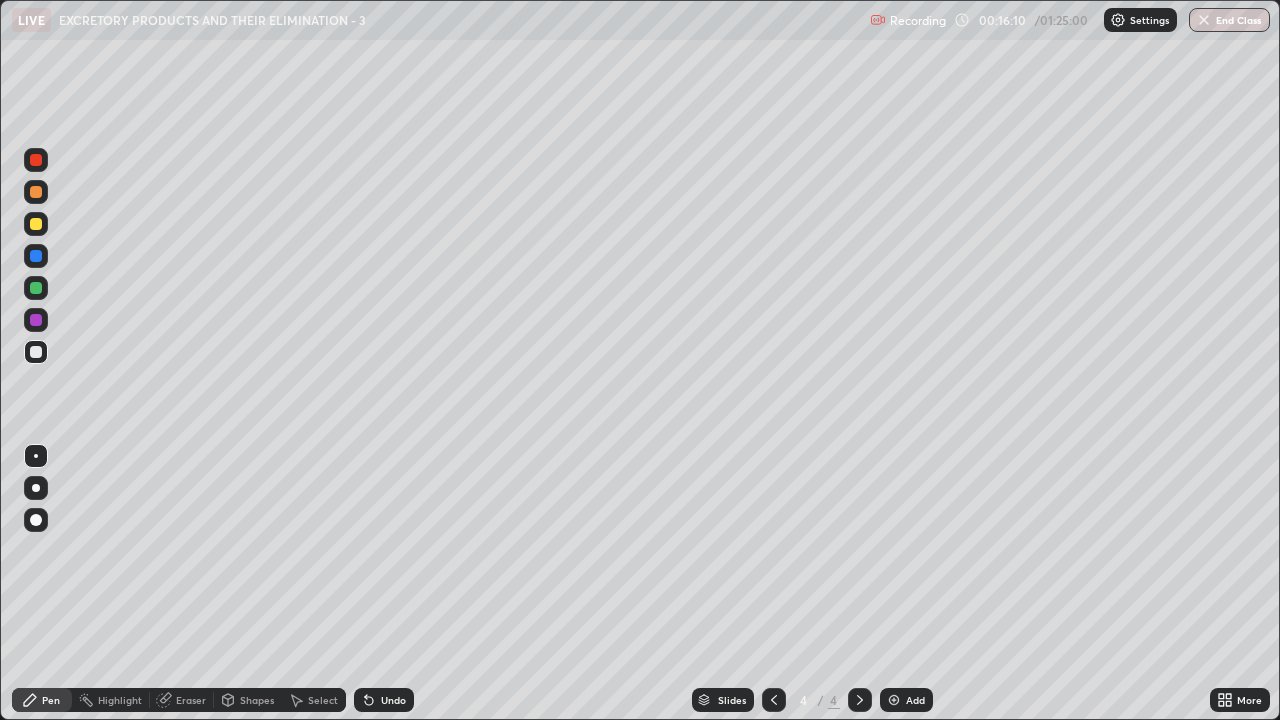 click at bounding box center [36, 352] 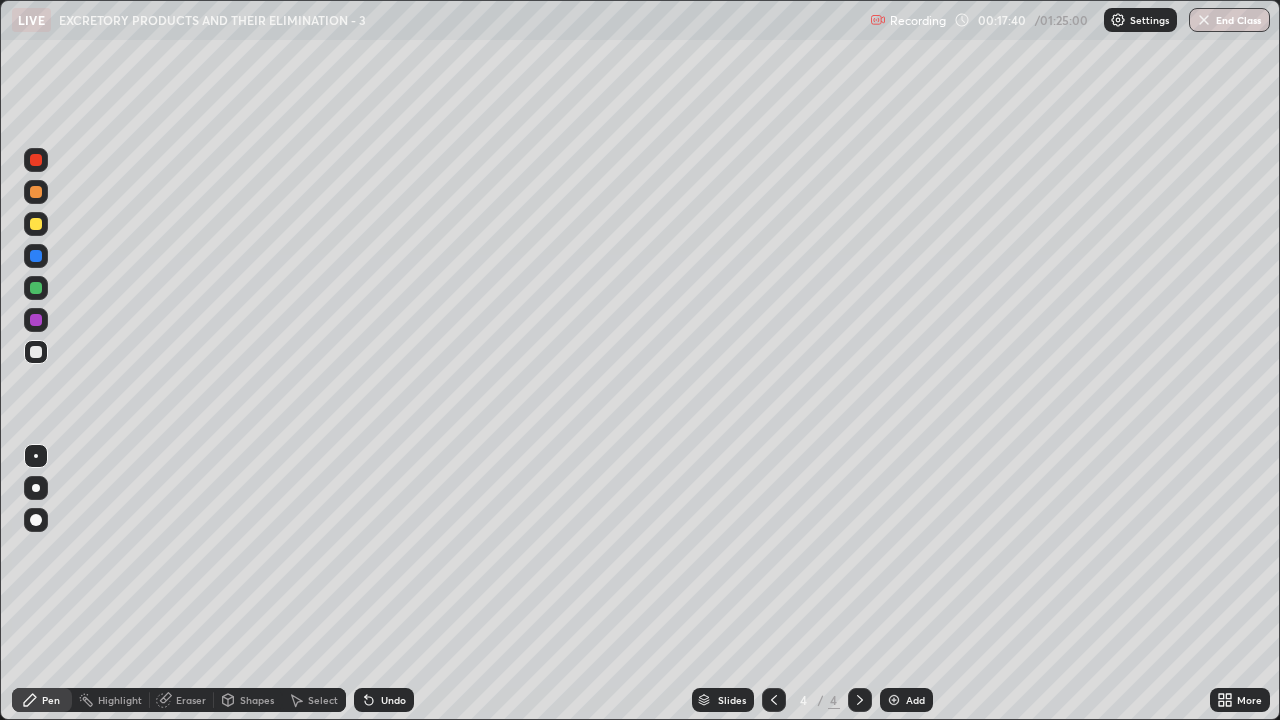 click at bounding box center [36, 192] 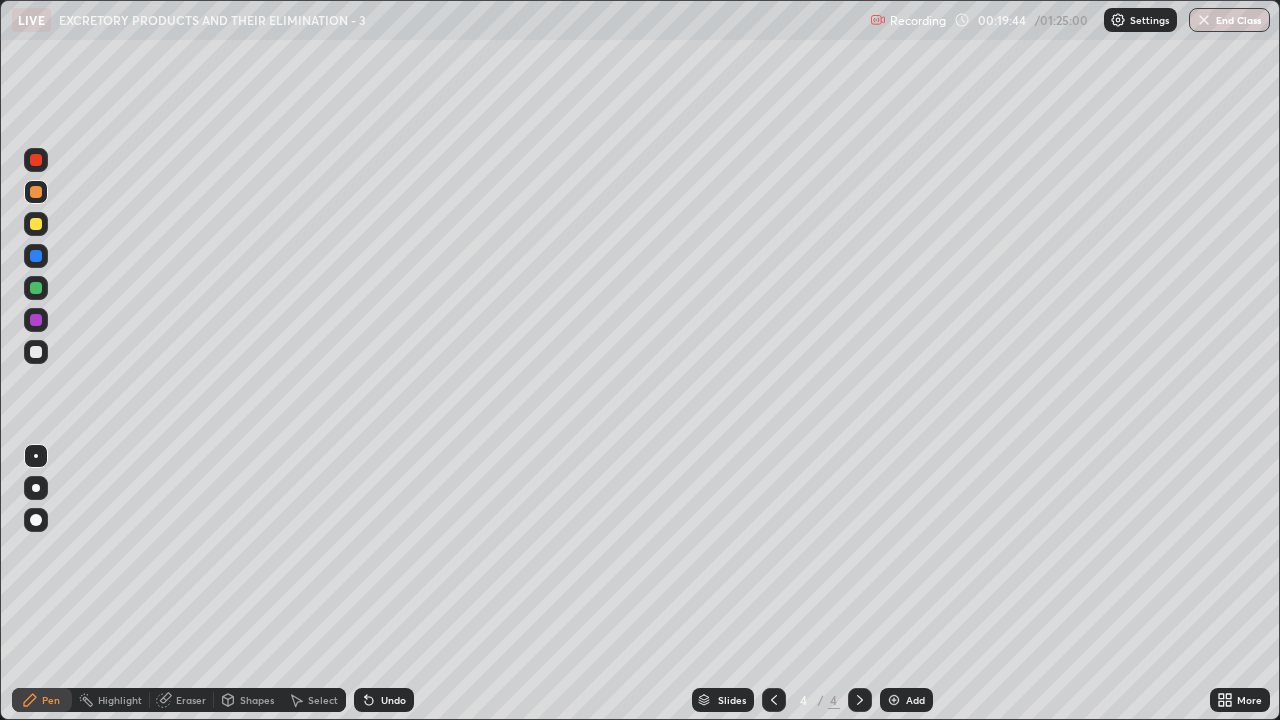 click on "Eraser" at bounding box center (191, 700) 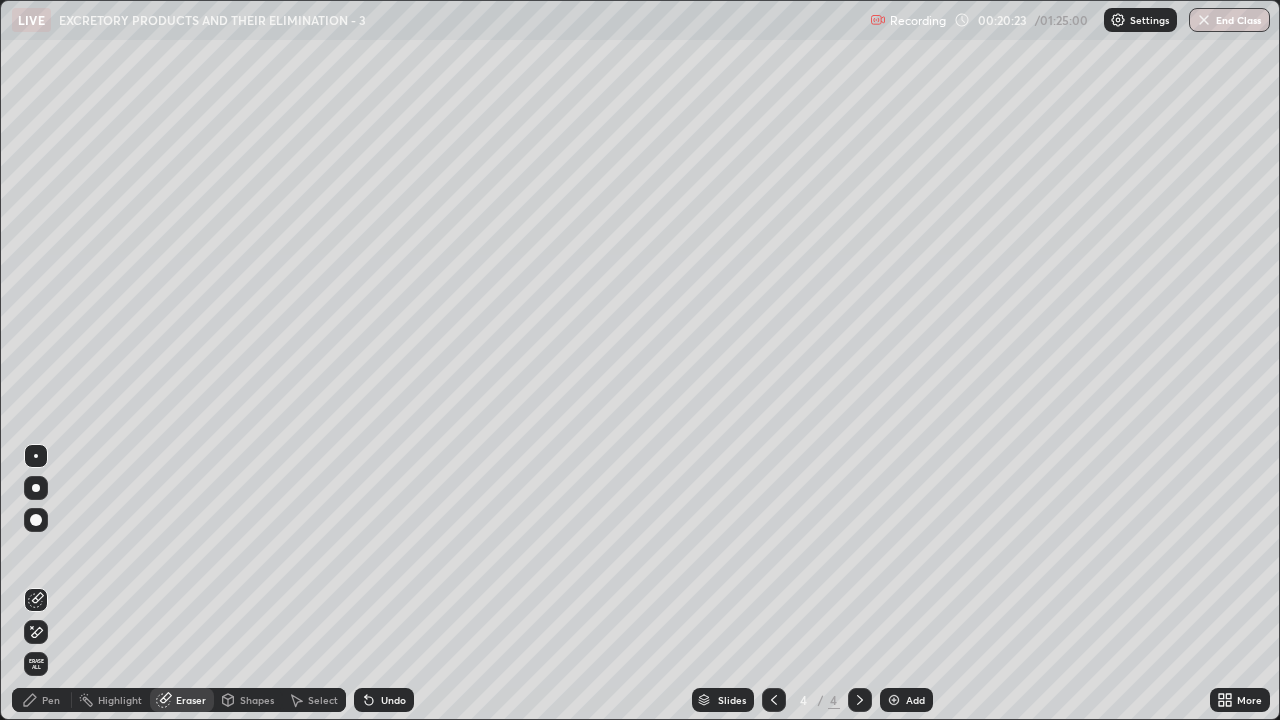 click 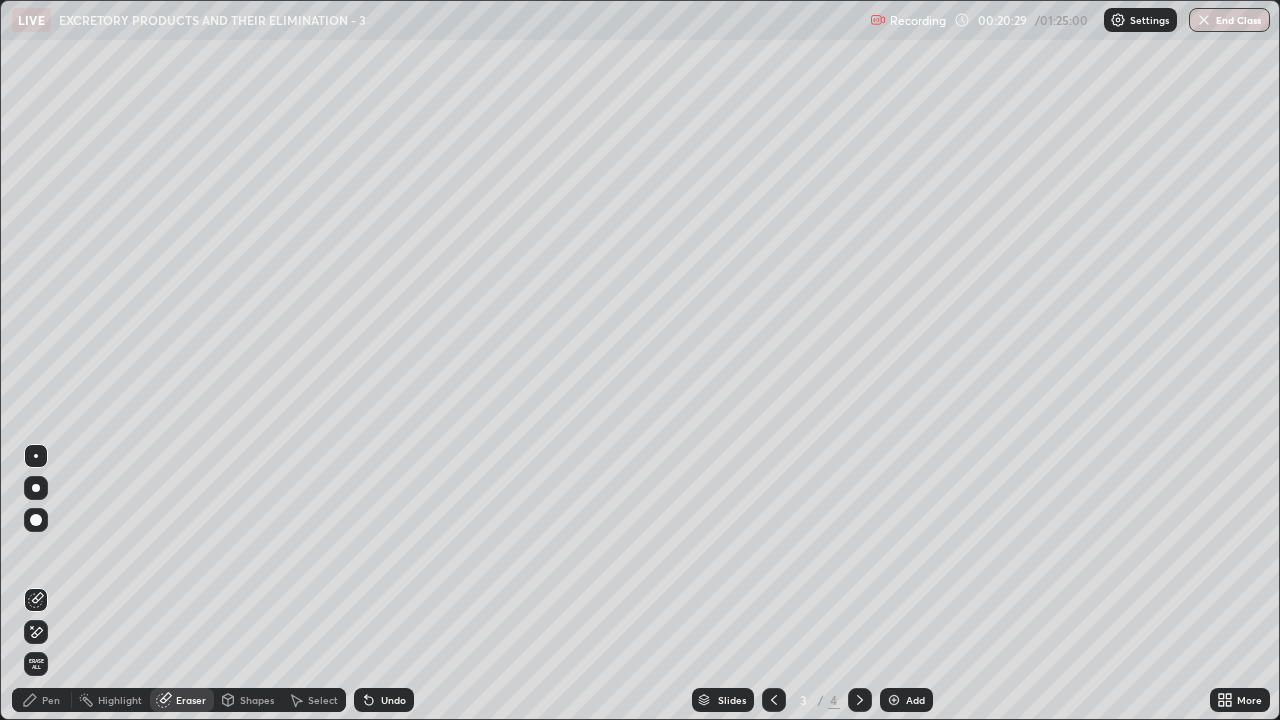 click on "Pen" at bounding box center [51, 700] 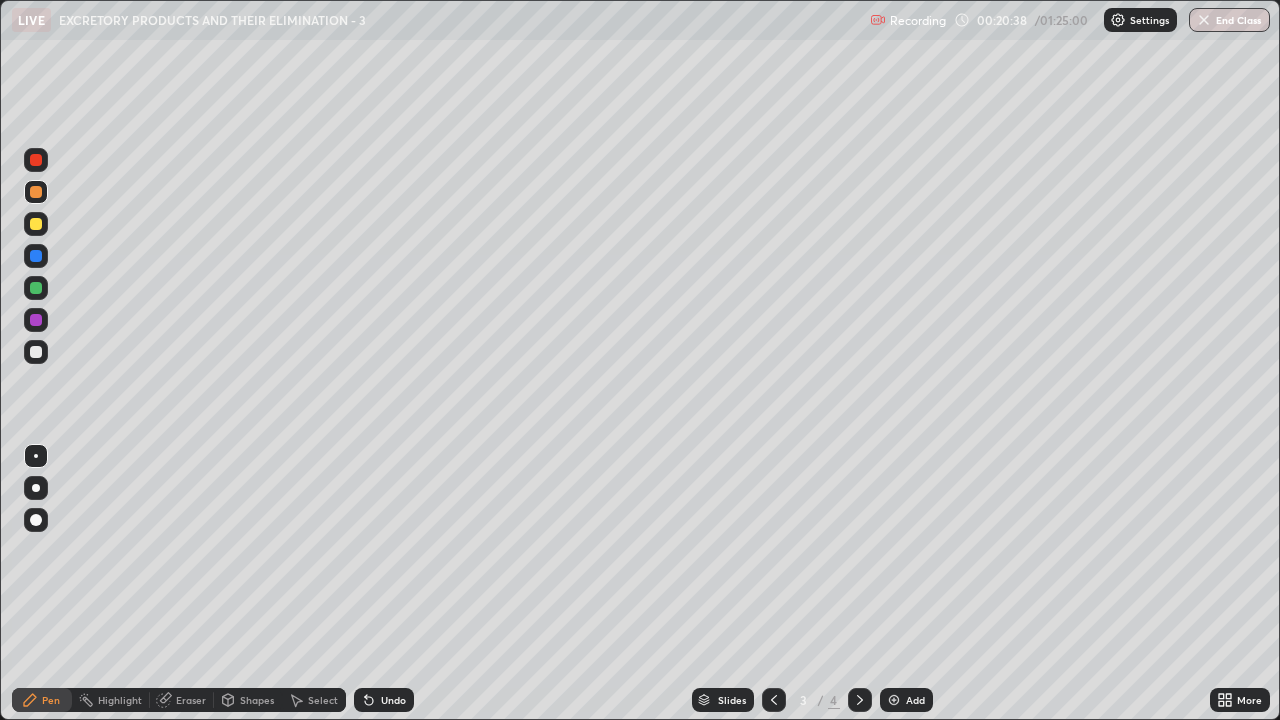 click 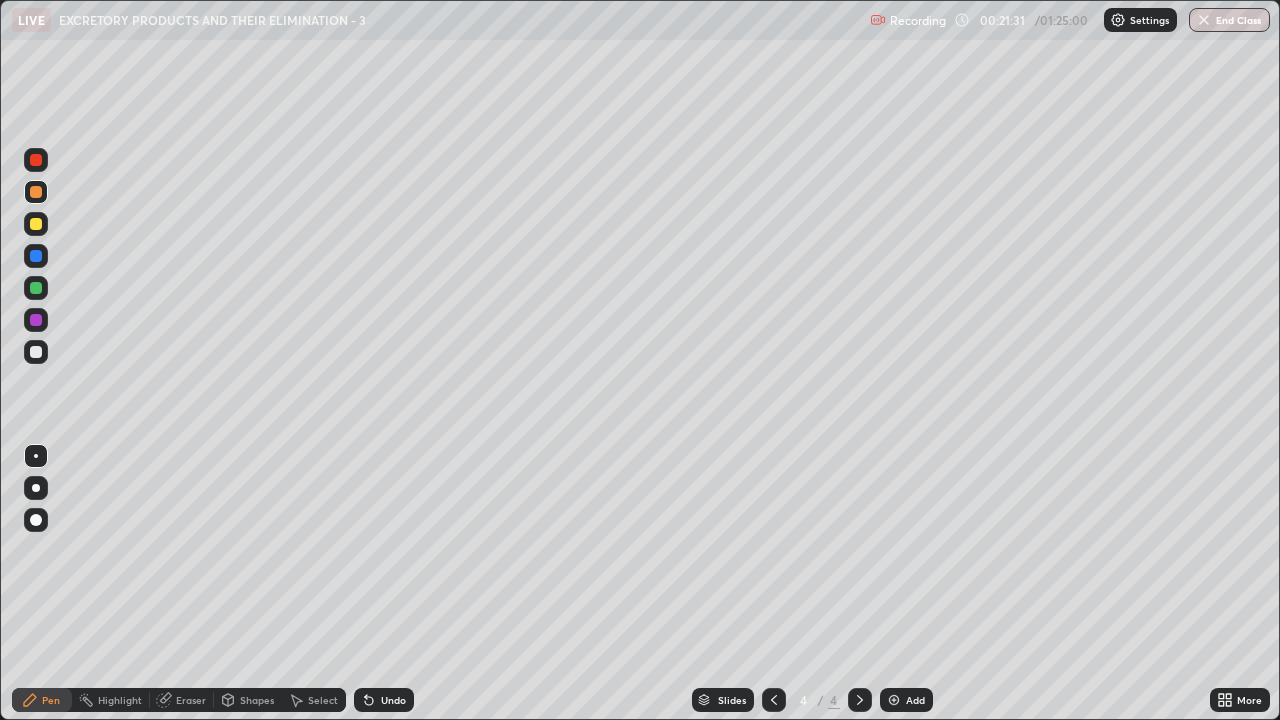 click 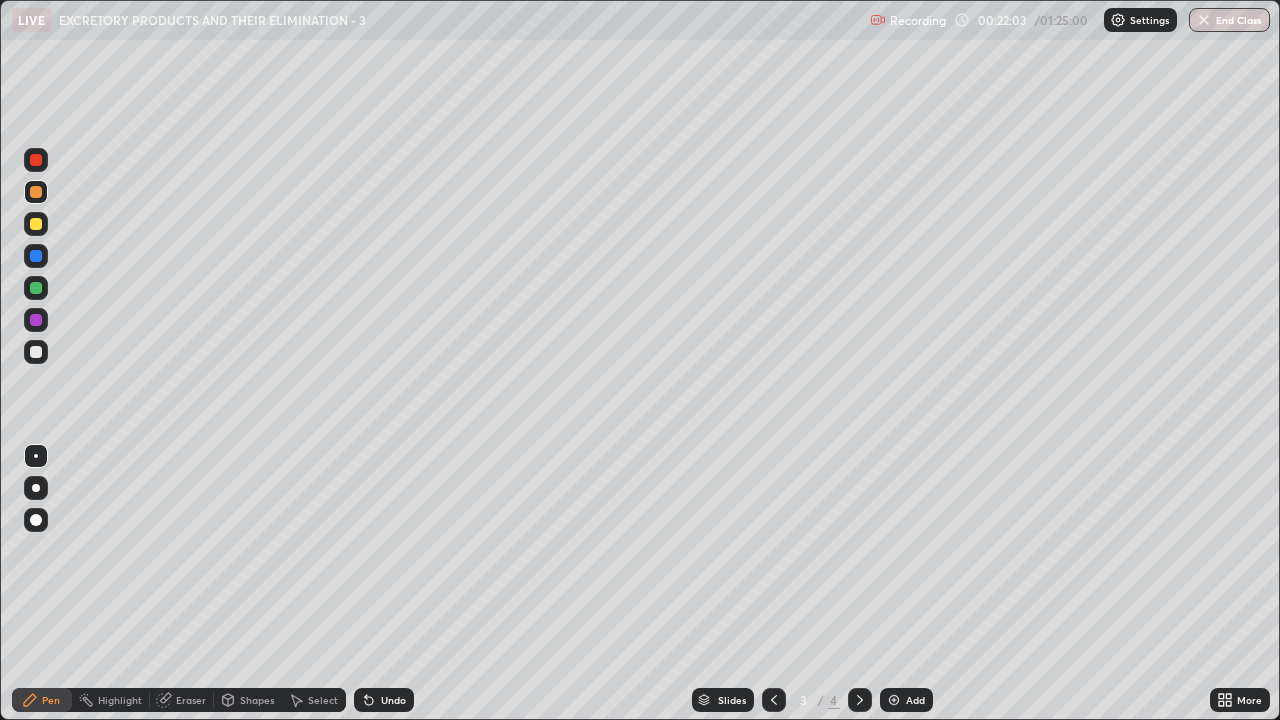 click 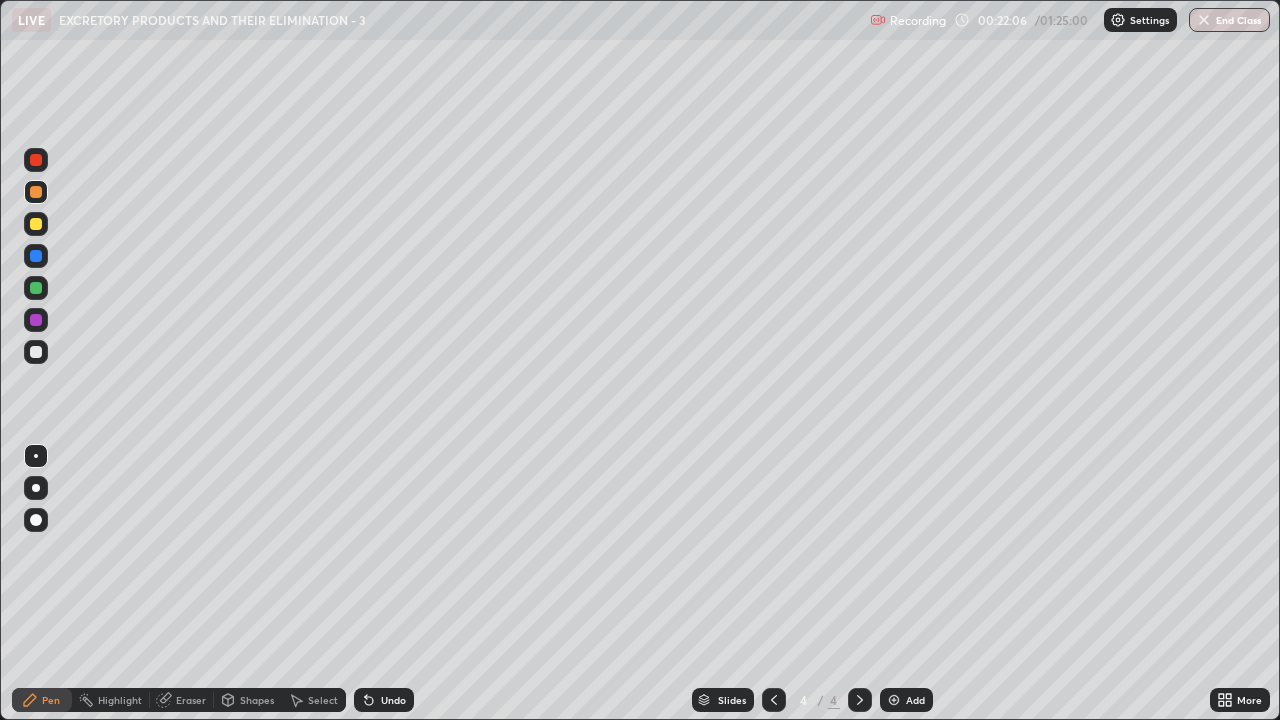 click at bounding box center [894, 700] 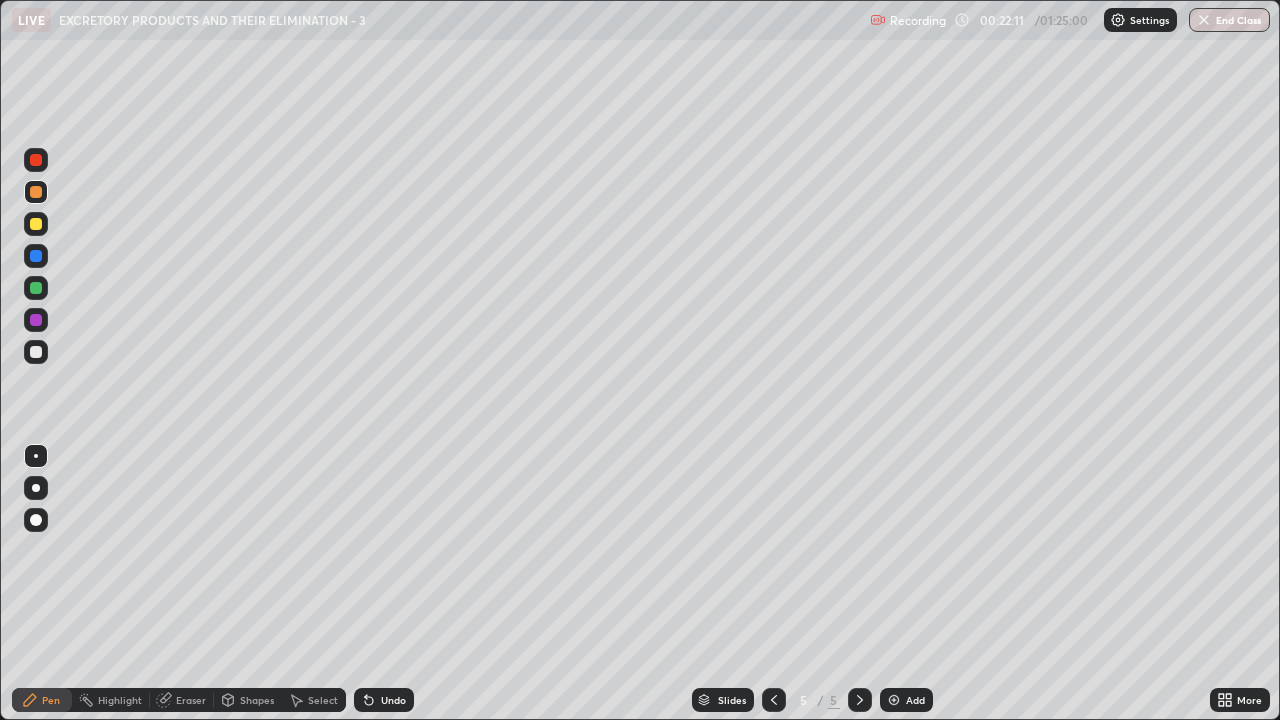 click at bounding box center [36, 224] 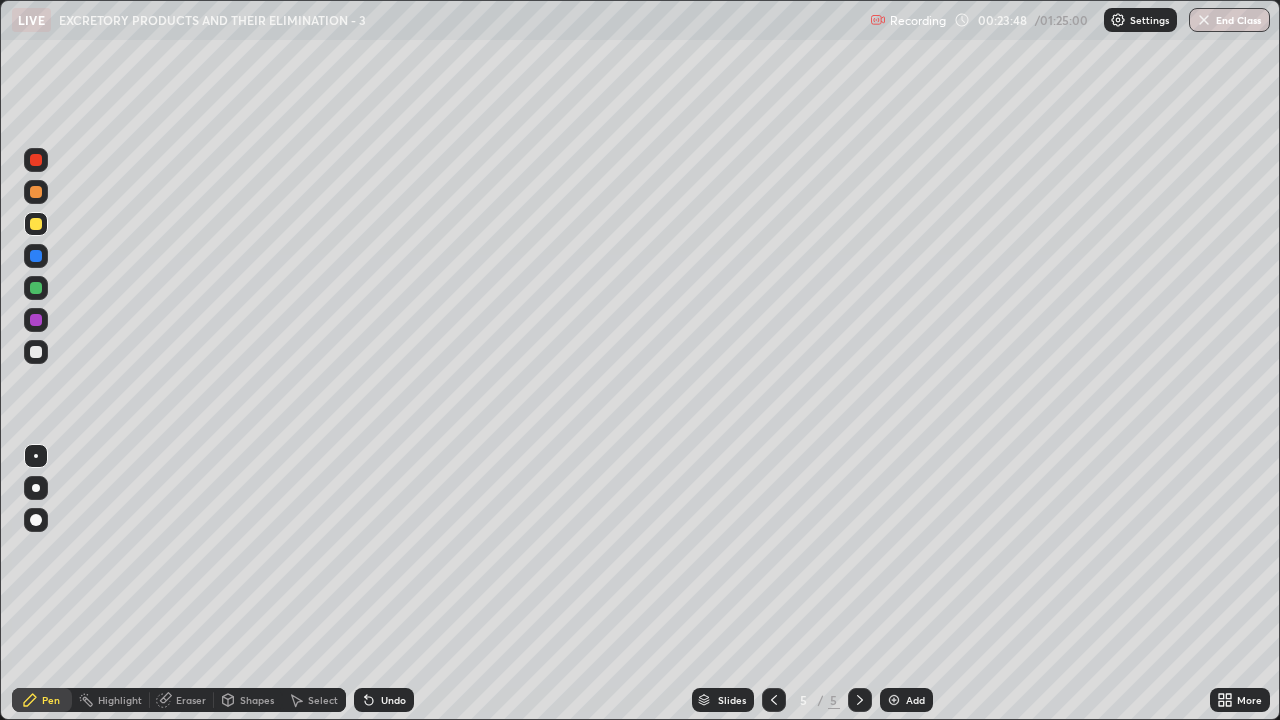 click at bounding box center [36, 352] 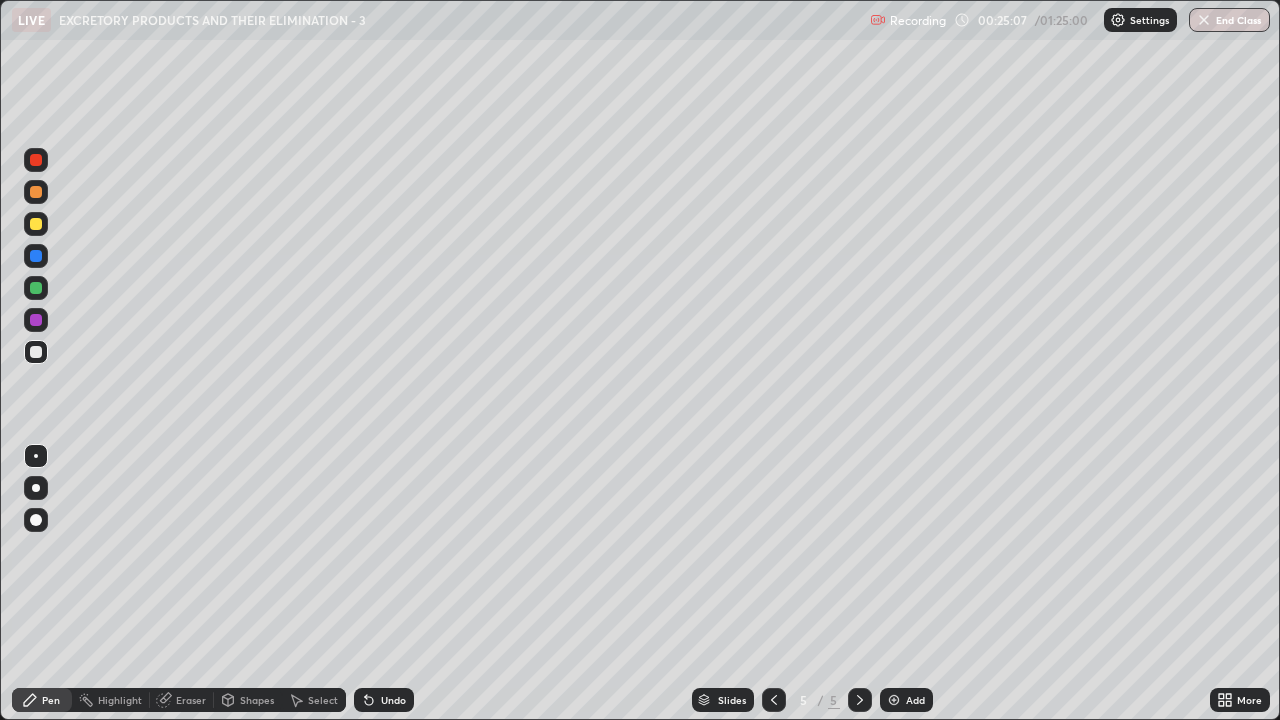click at bounding box center [36, 288] 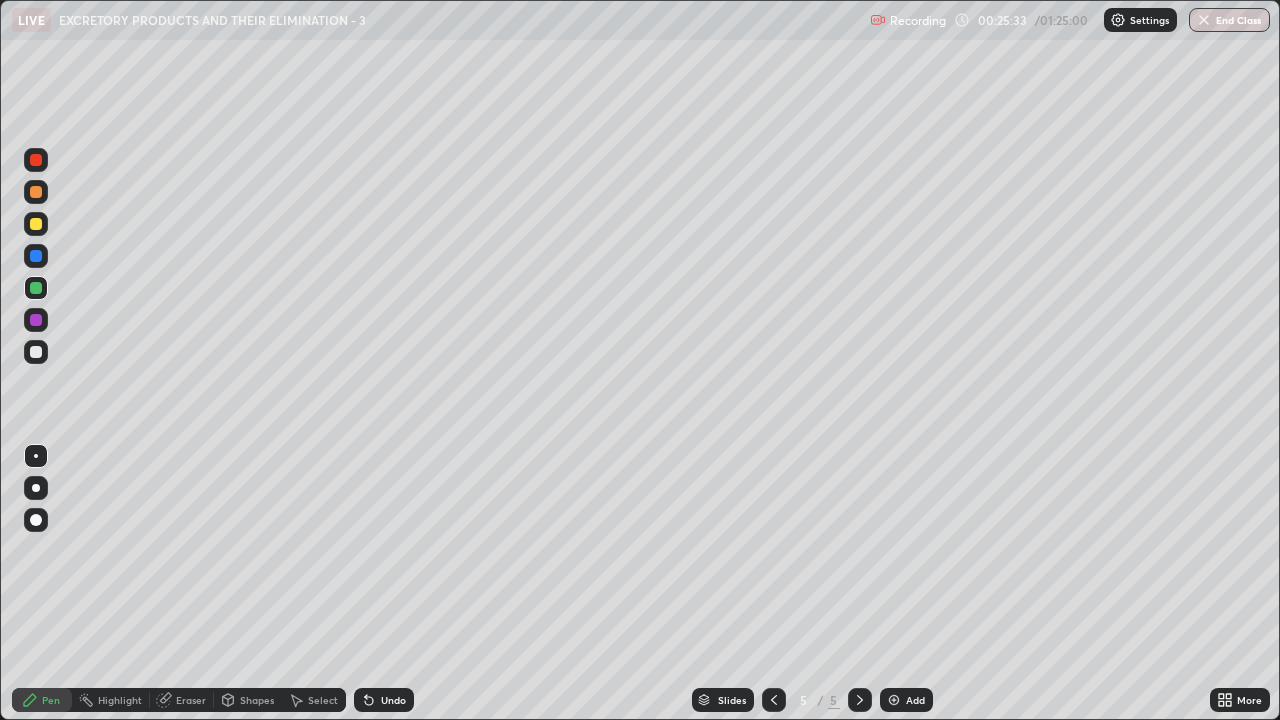 click at bounding box center (36, 352) 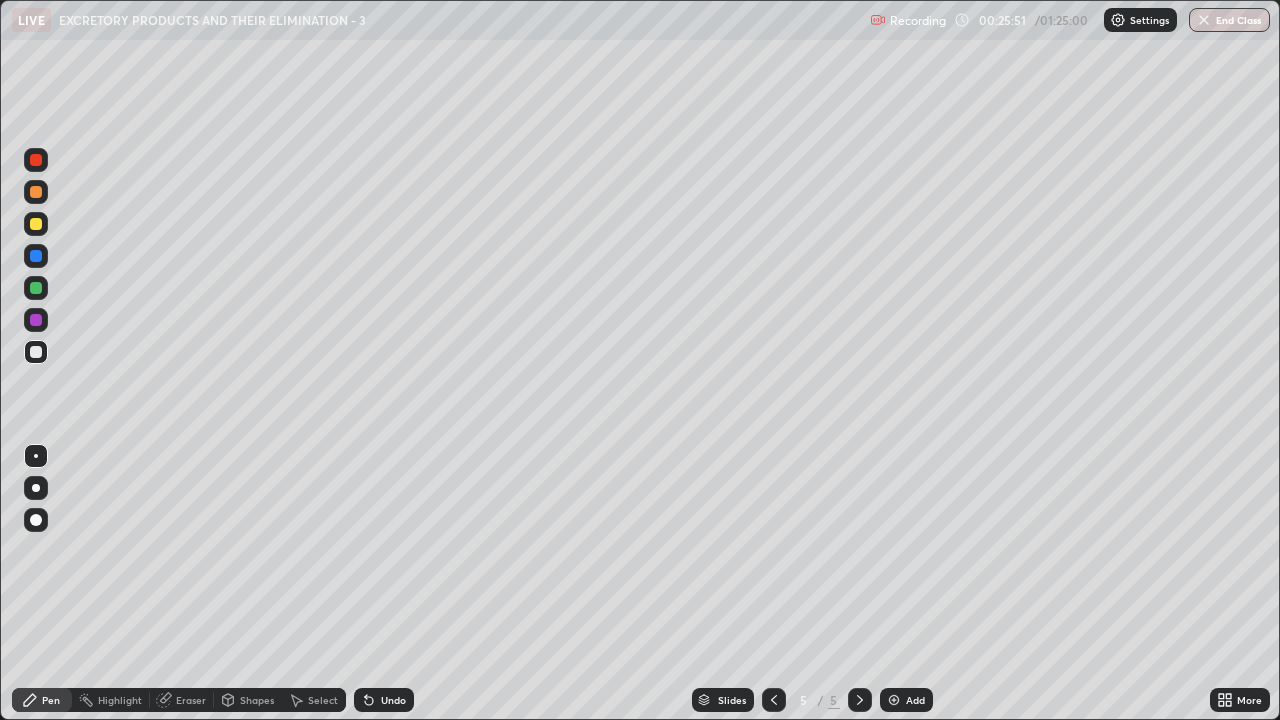 click at bounding box center (36, 224) 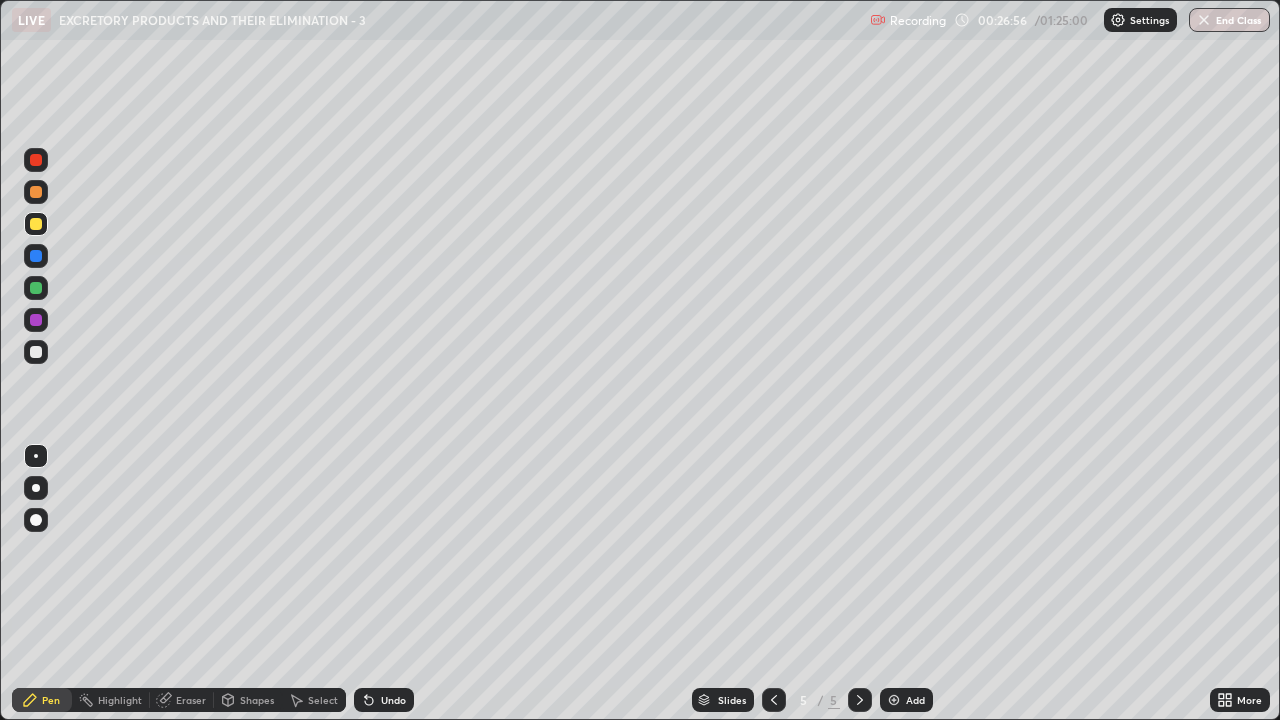 click at bounding box center (36, 192) 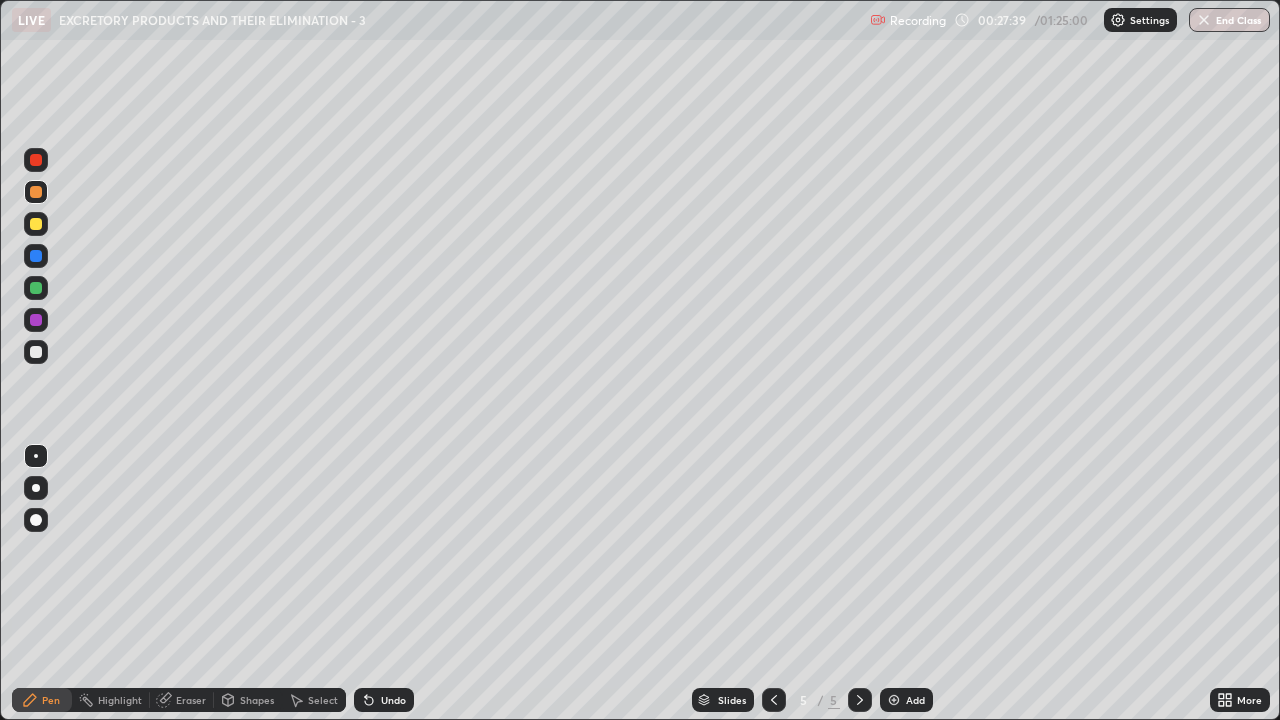 click at bounding box center (36, 256) 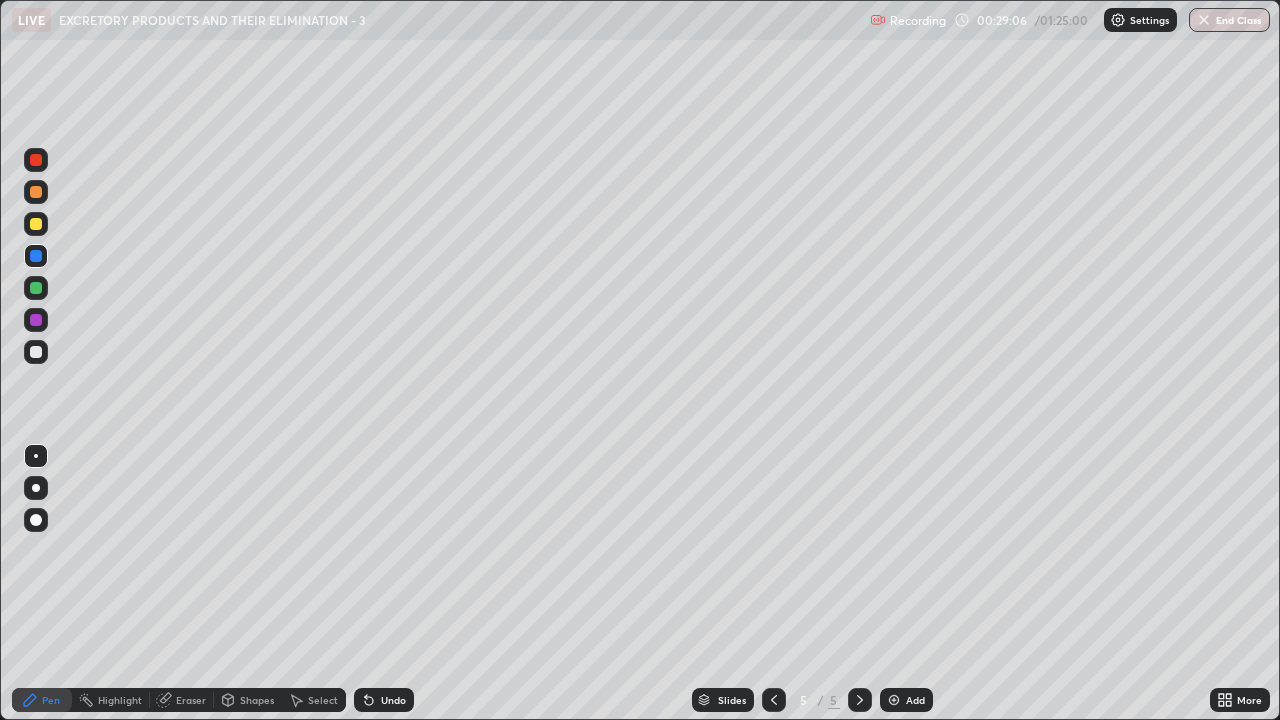 click at bounding box center (36, 352) 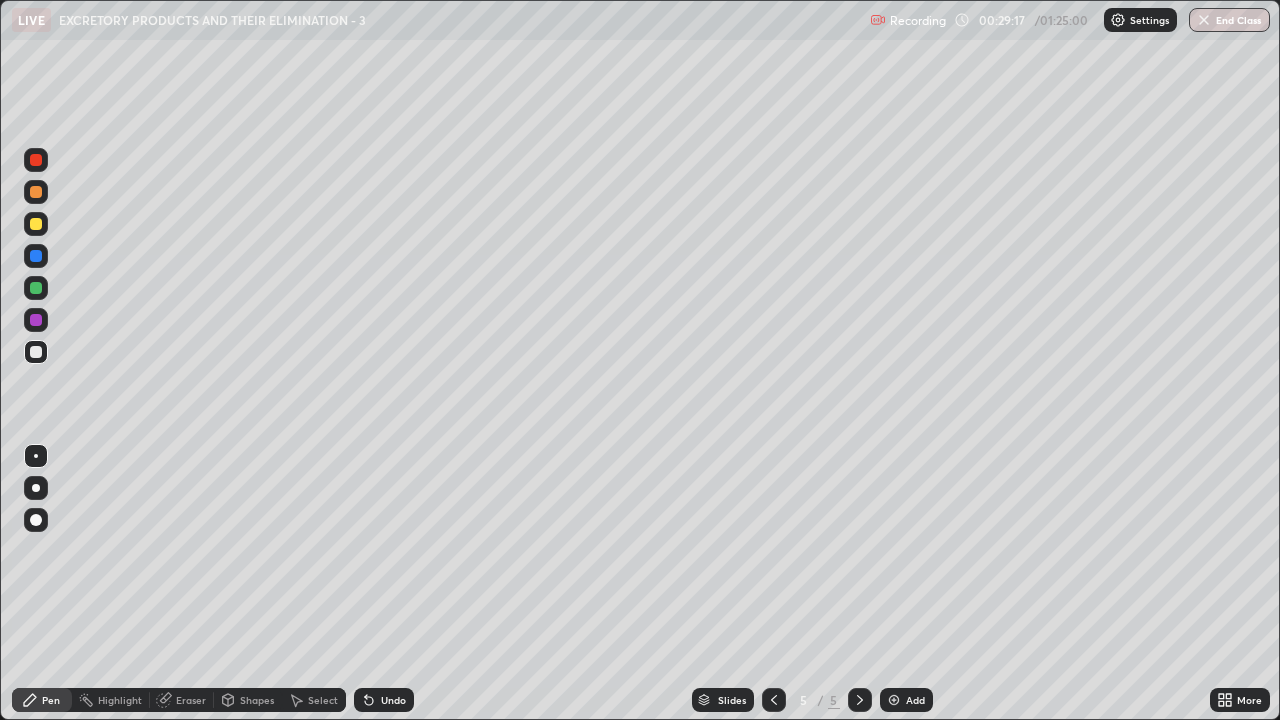click at bounding box center (36, 256) 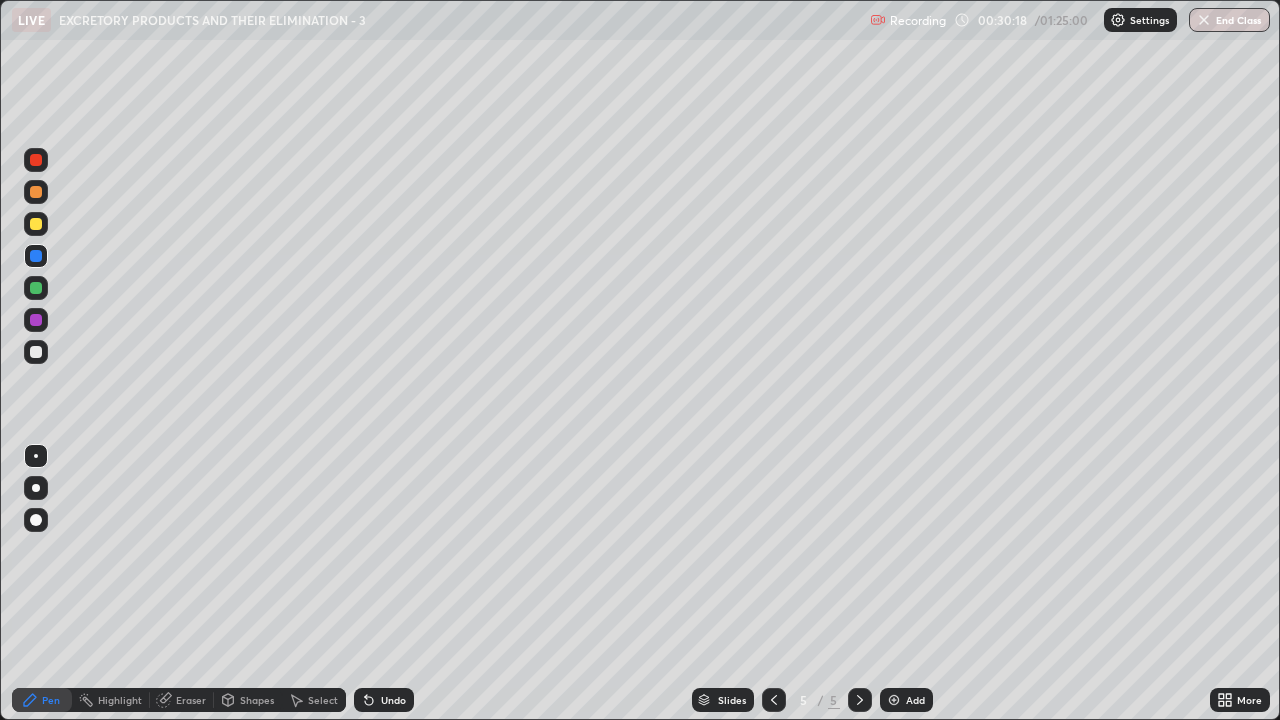 click at bounding box center (36, 352) 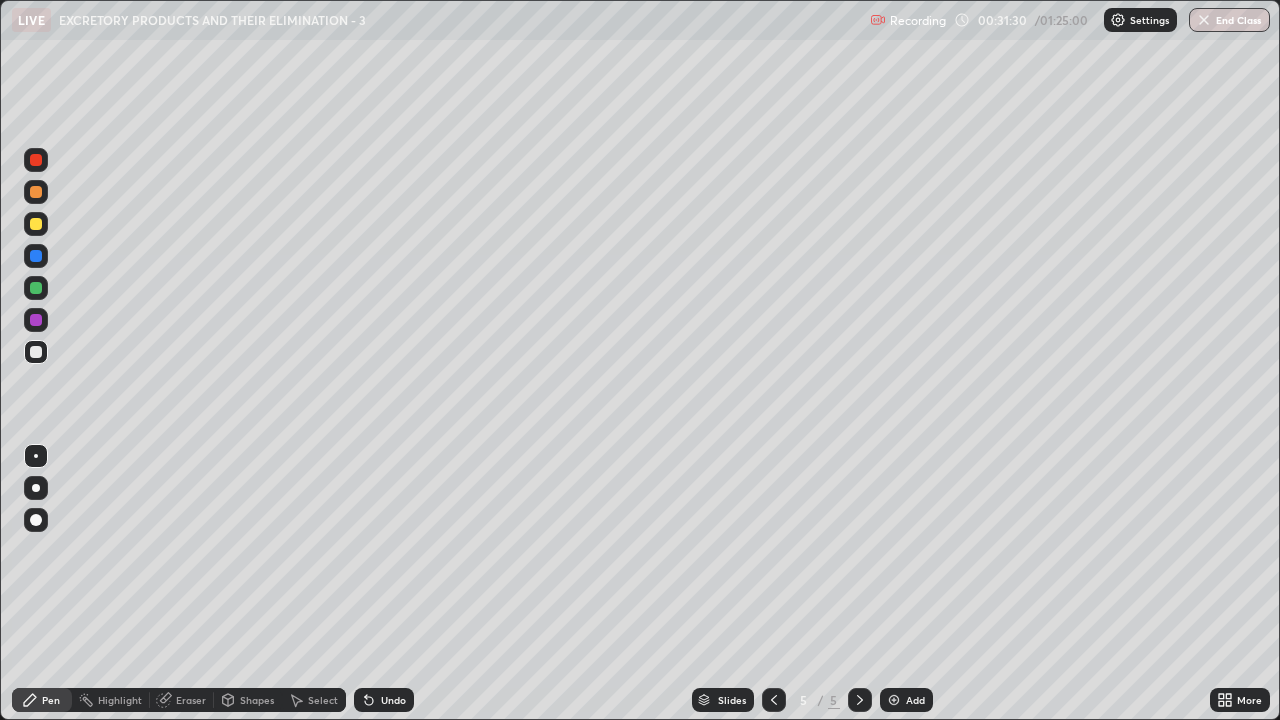 click at bounding box center [36, 352] 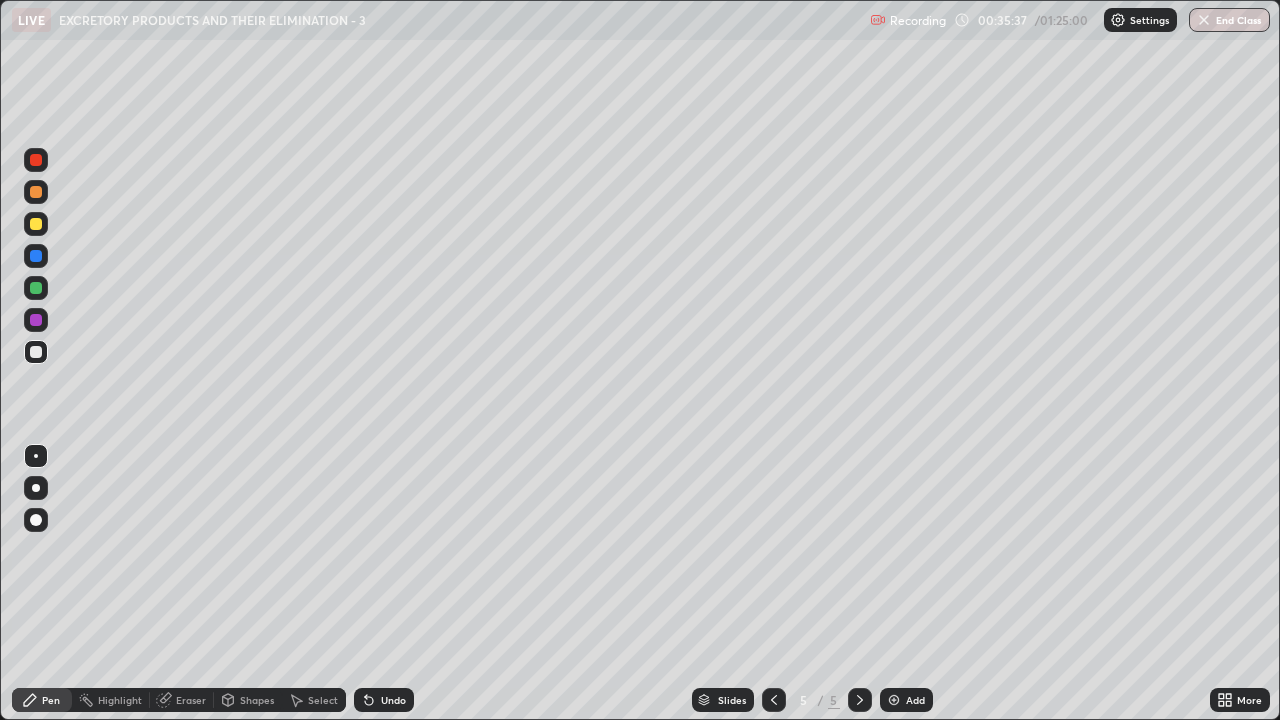 click at bounding box center (36, 224) 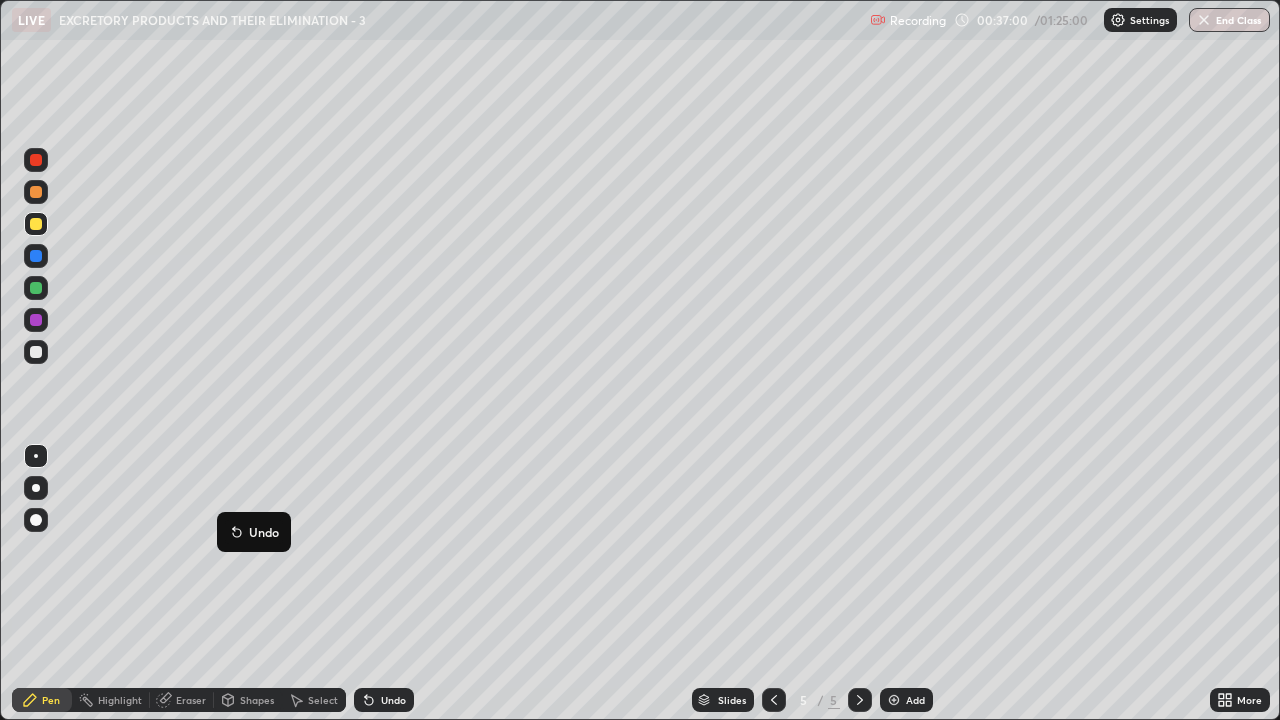 click on "Undo" at bounding box center [254, 532] 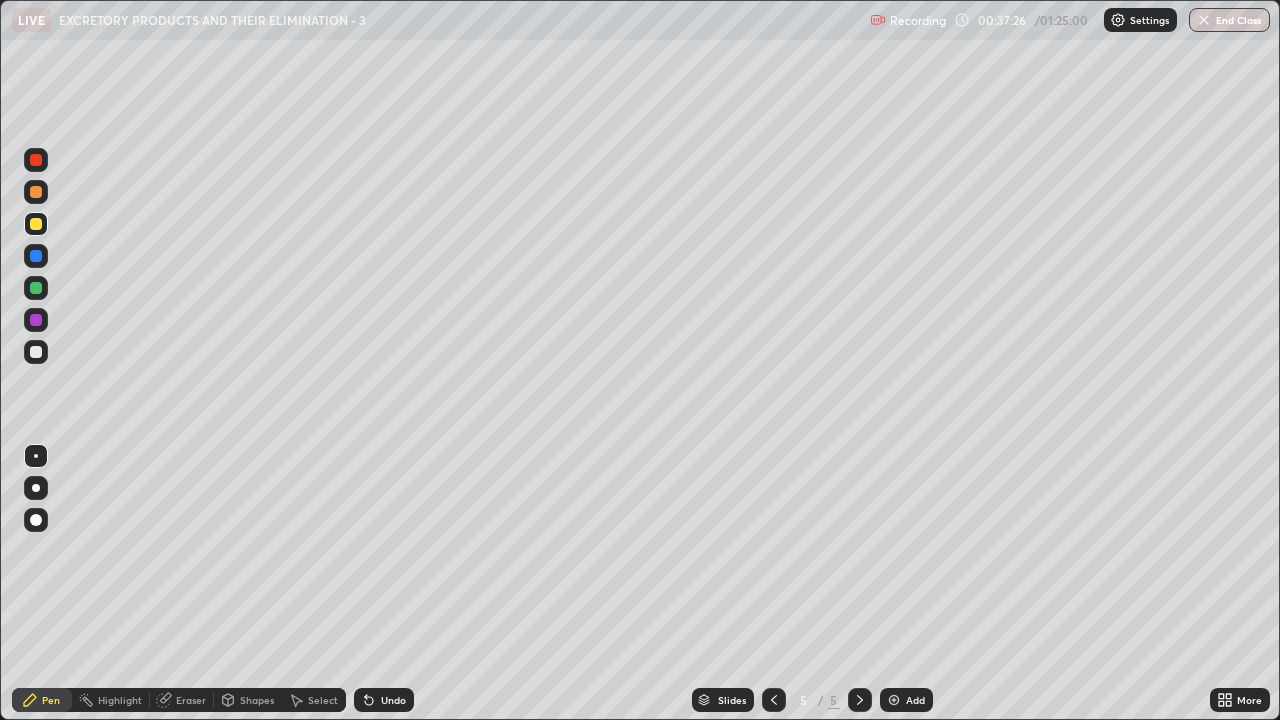 click at bounding box center (894, 700) 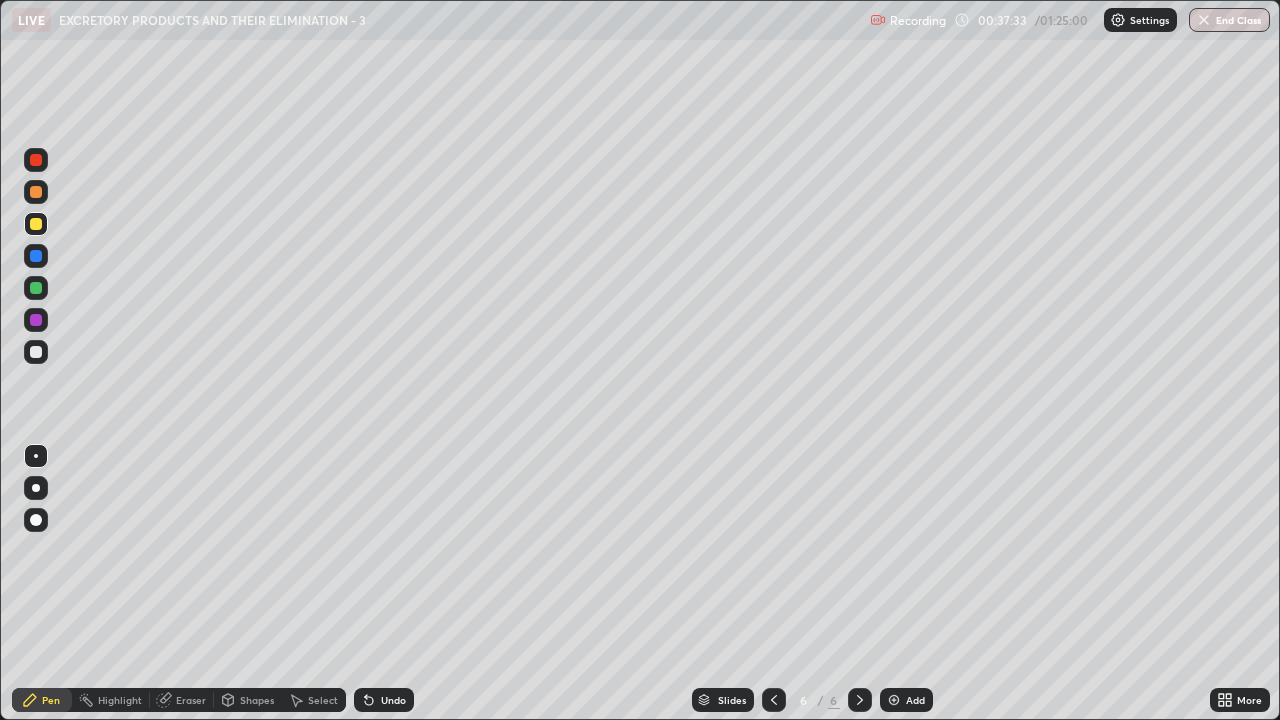 click at bounding box center [36, 224] 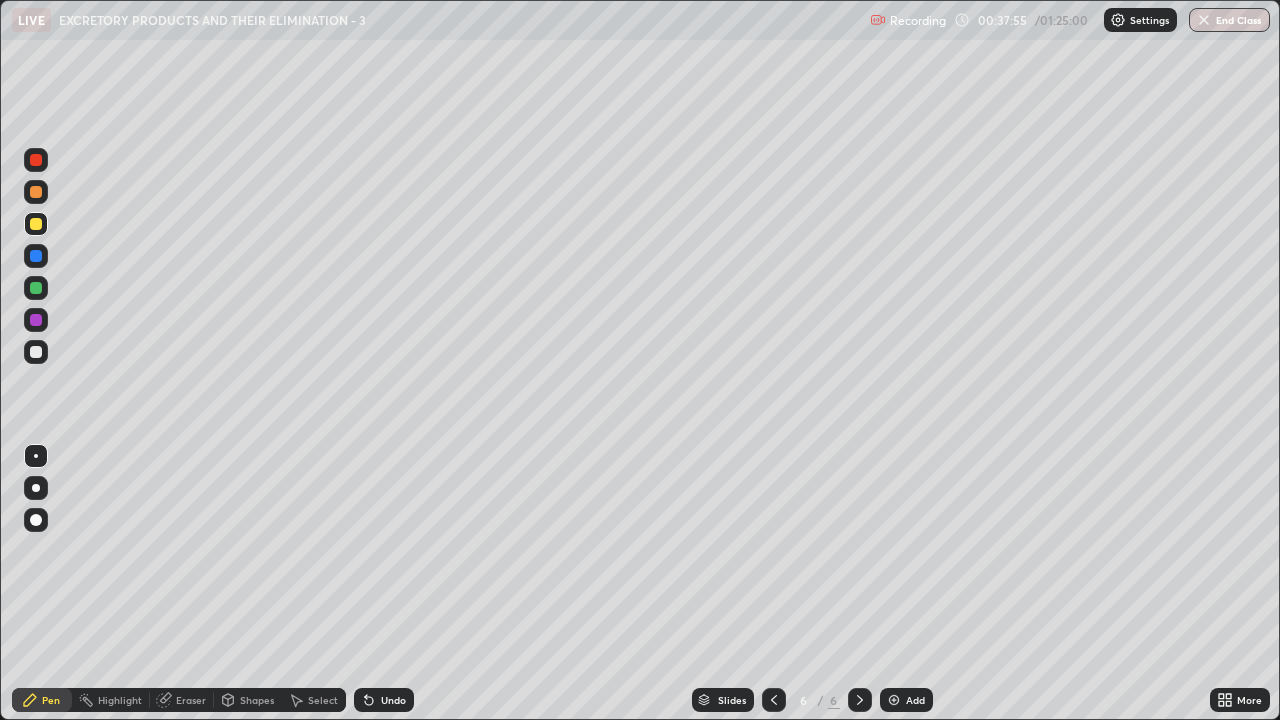 click on "Eraser" at bounding box center [182, 700] 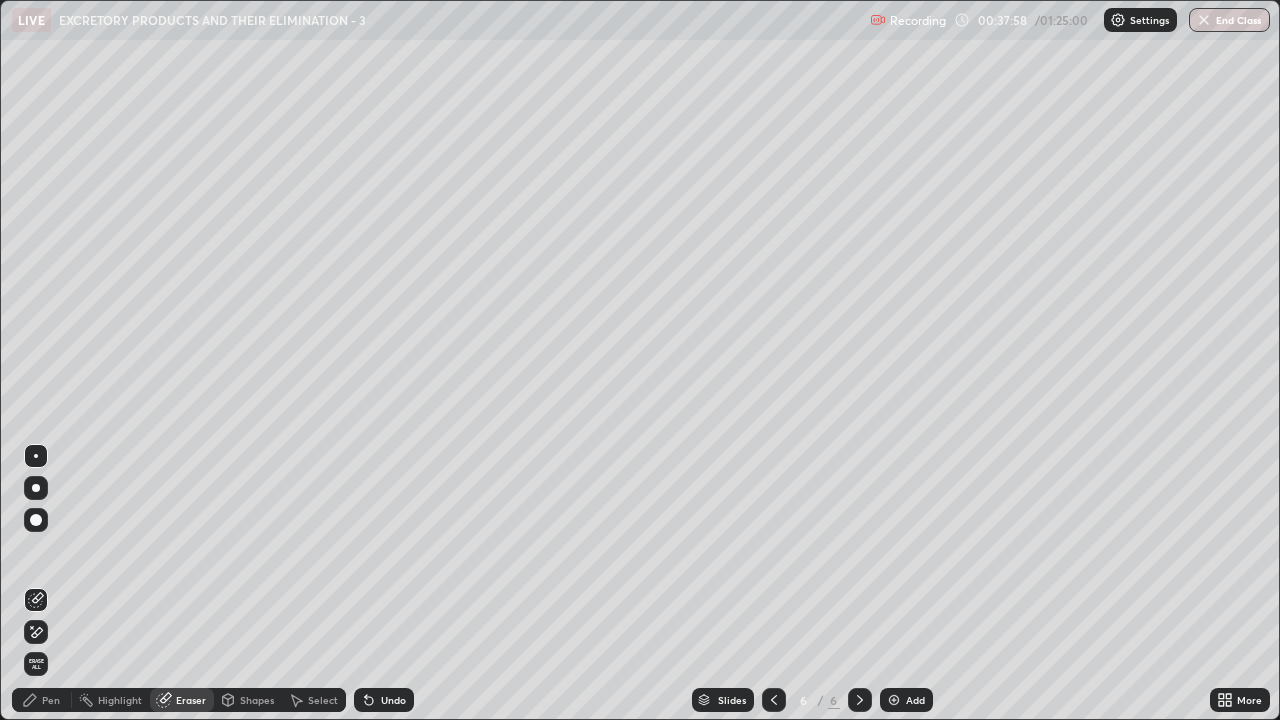 click on "Pen" at bounding box center (51, 700) 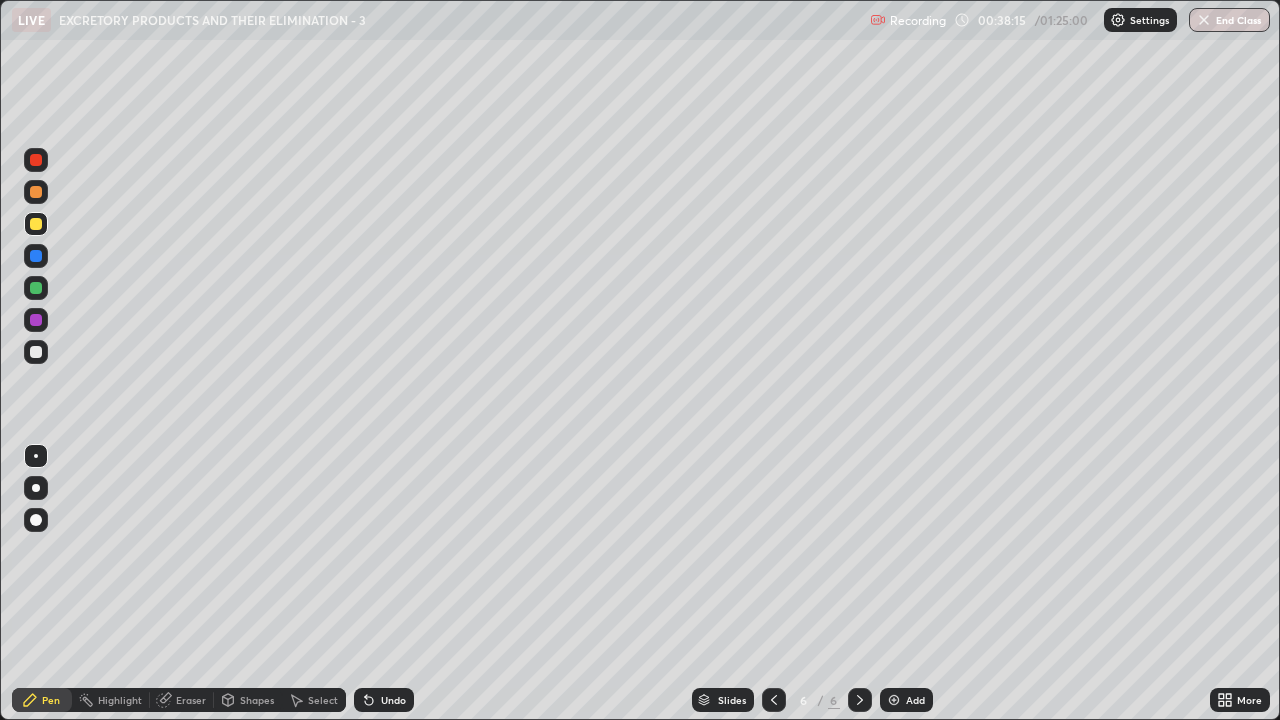 click at bounding box center (36, 320) 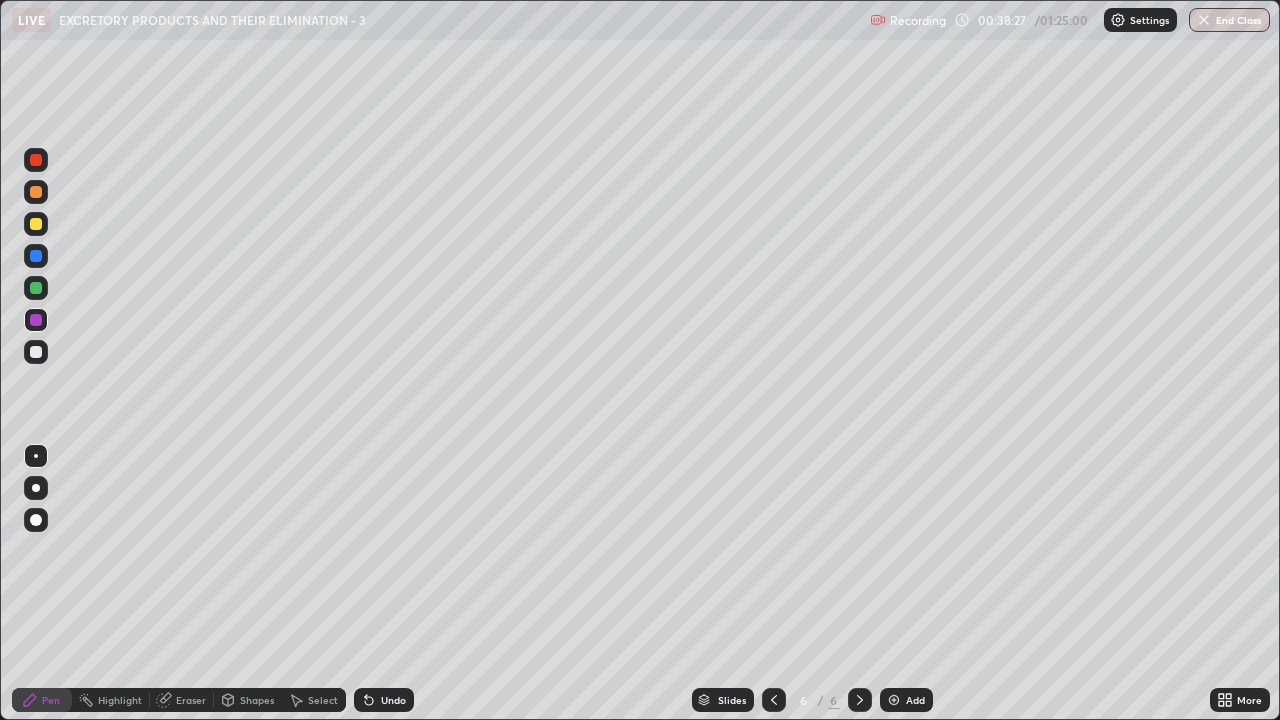click at bounding box center (36, 256) 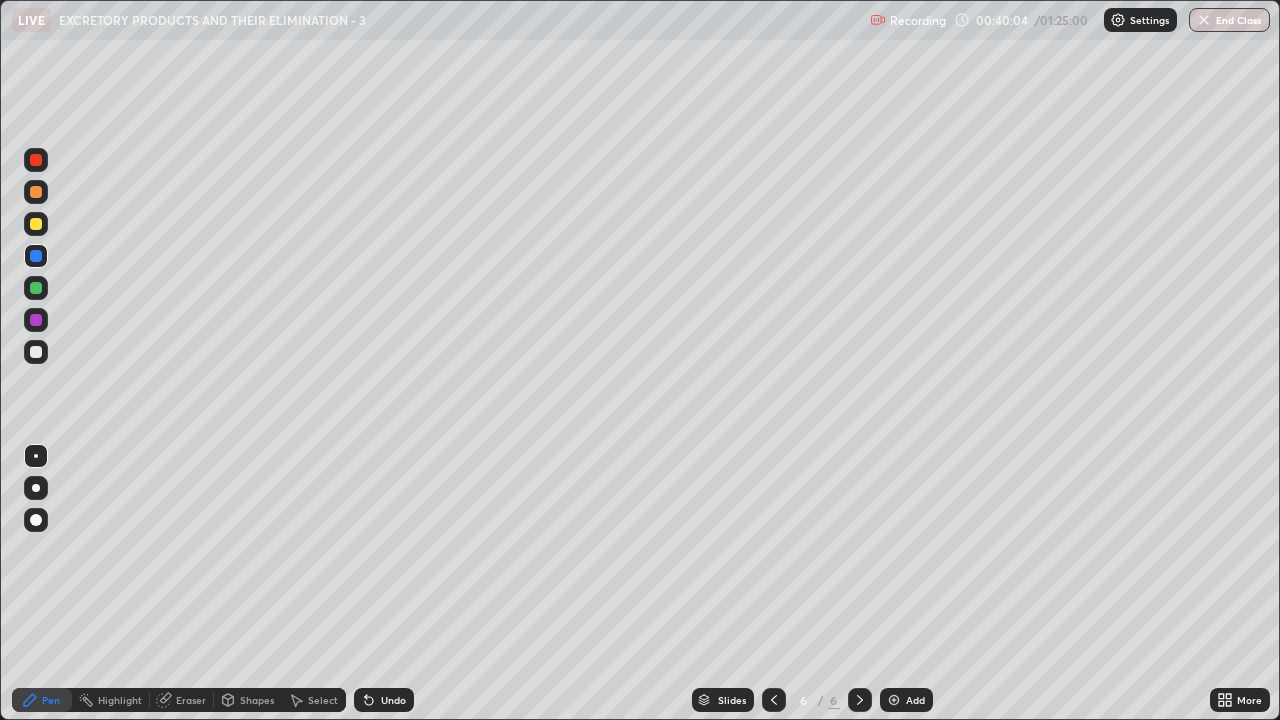 click at bounding box center (36, 352) 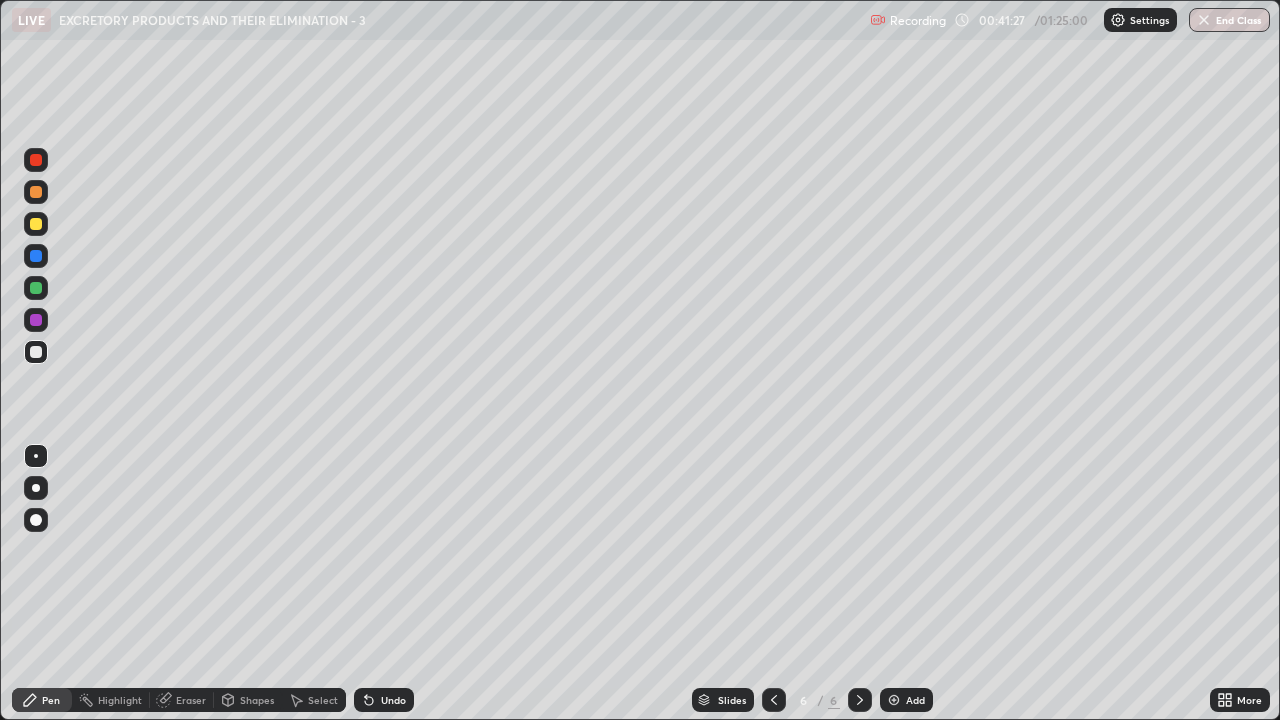click at bounding box center (36, 224) 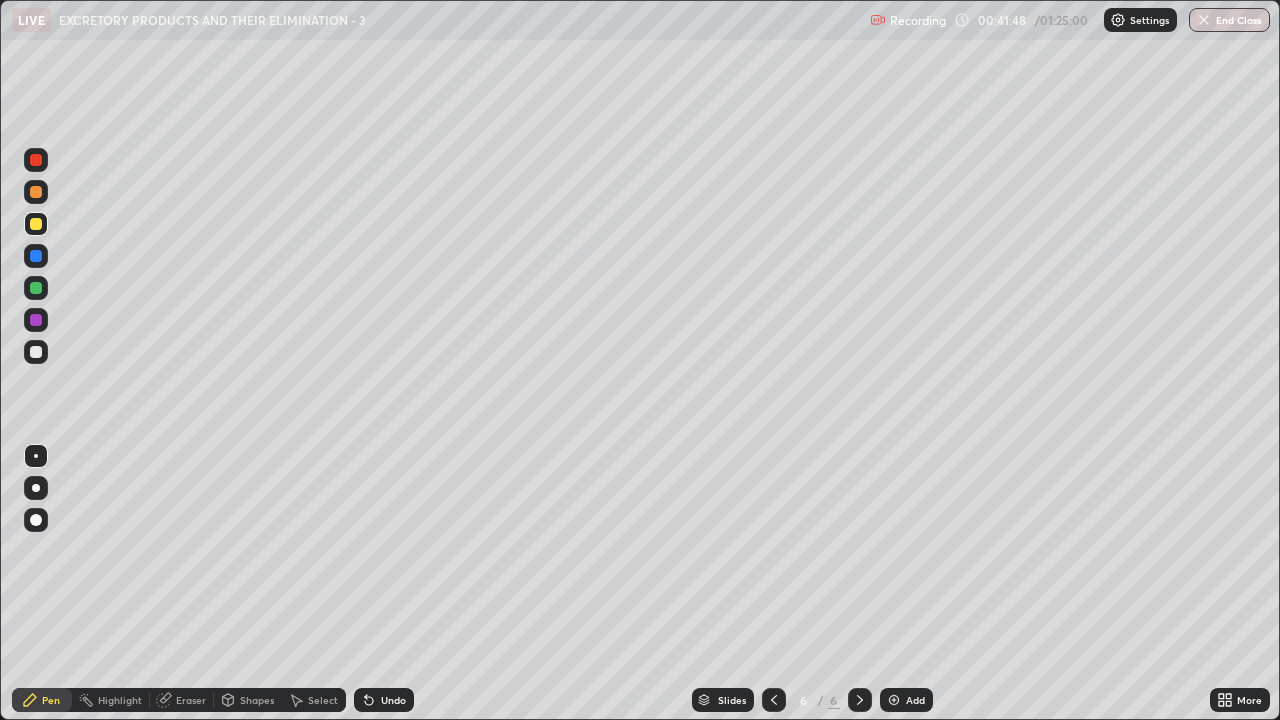 click at bounding box center [36, 192] 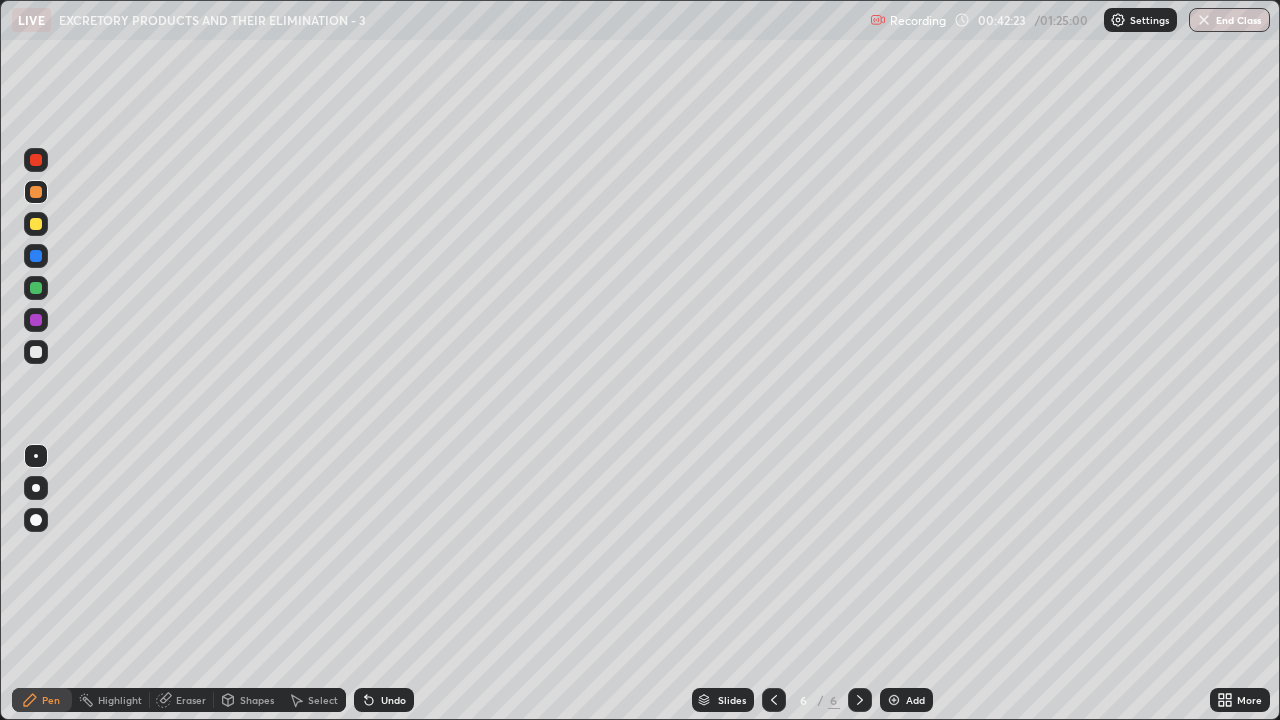 click at bounding box center (36, 352) 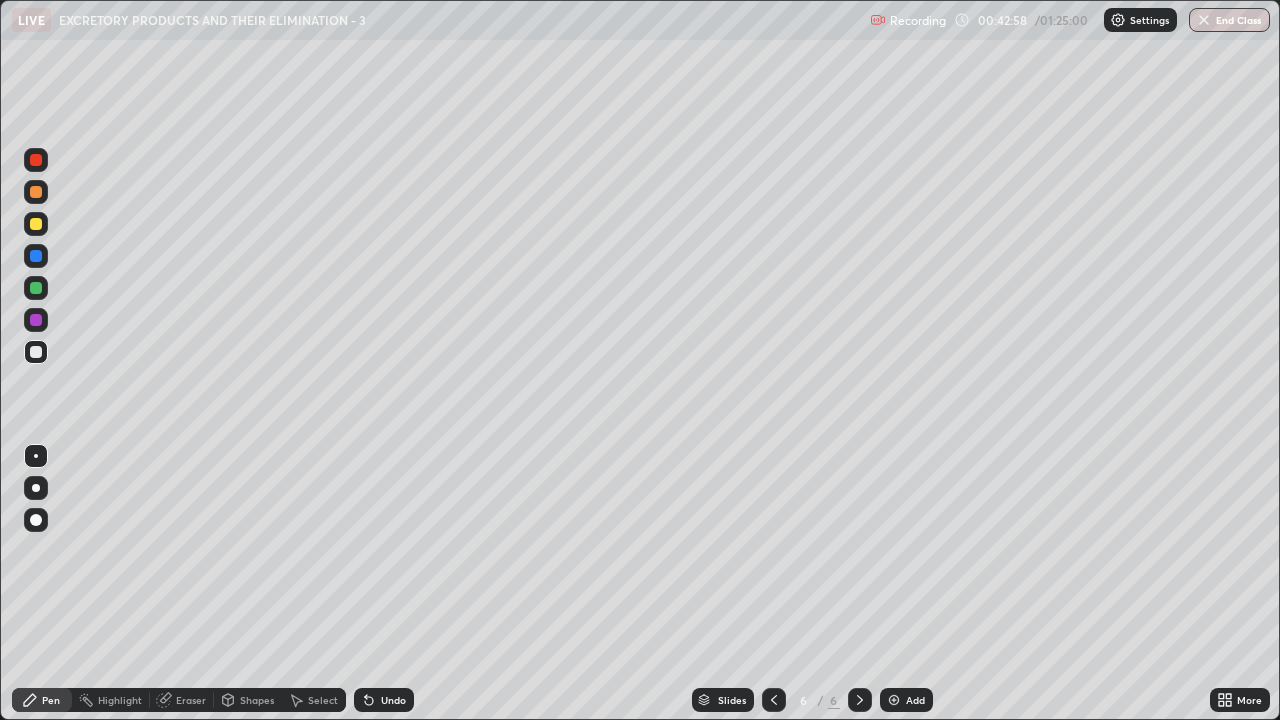 click at bounding box center (36, 160) 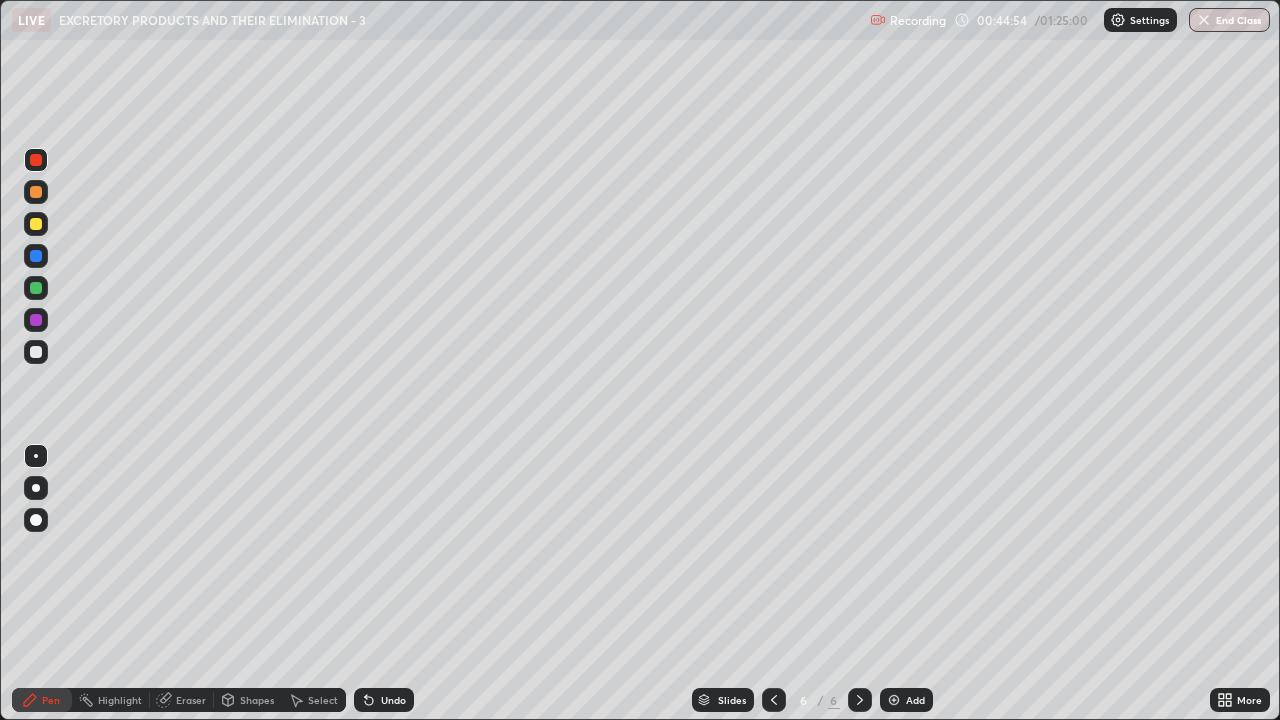 click at bounding box center [36, 224] 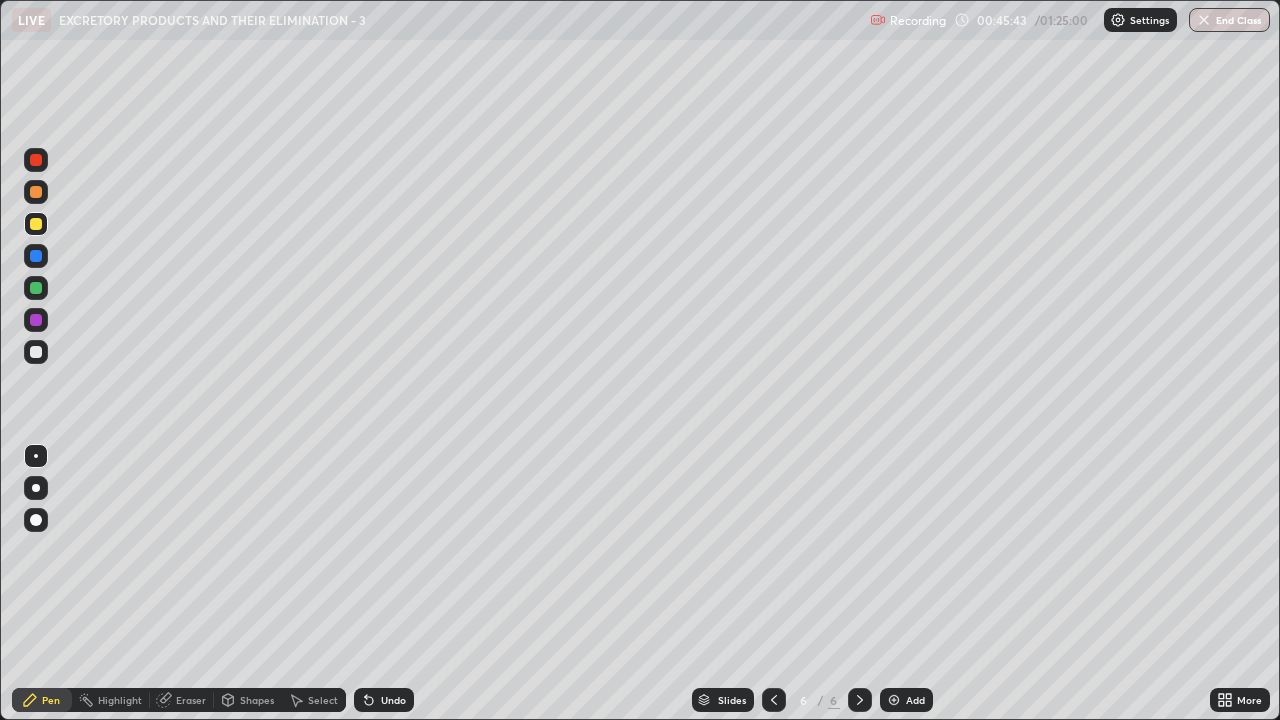 click at bounding box center [36, 288] 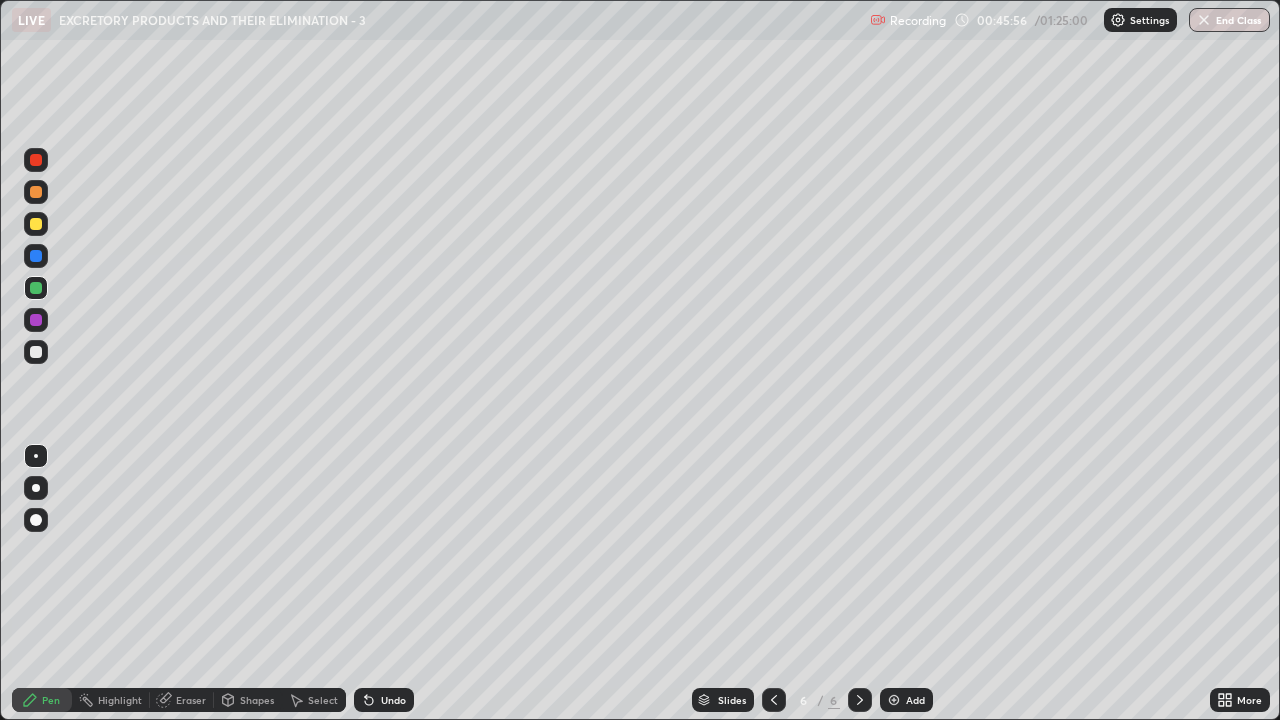 click at bounding box center [36, 352] 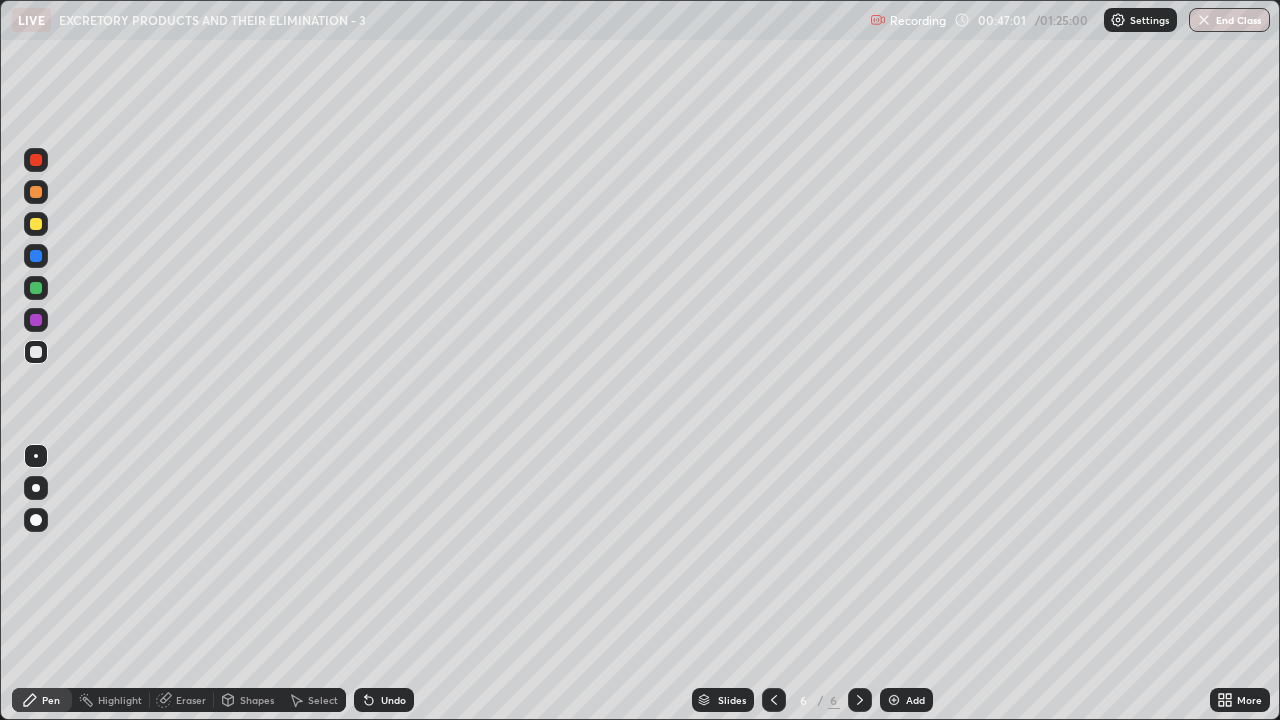 click at bounding box center [36, 256] 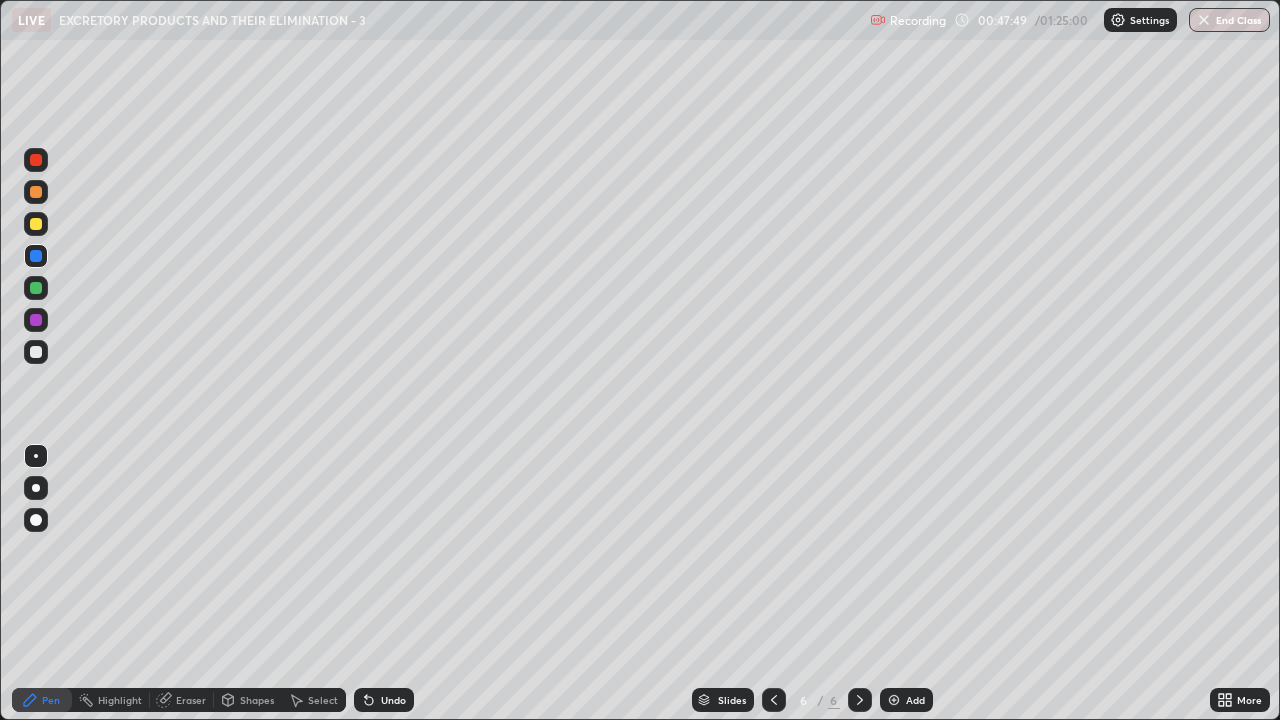 click at bounding box center [36, 352] 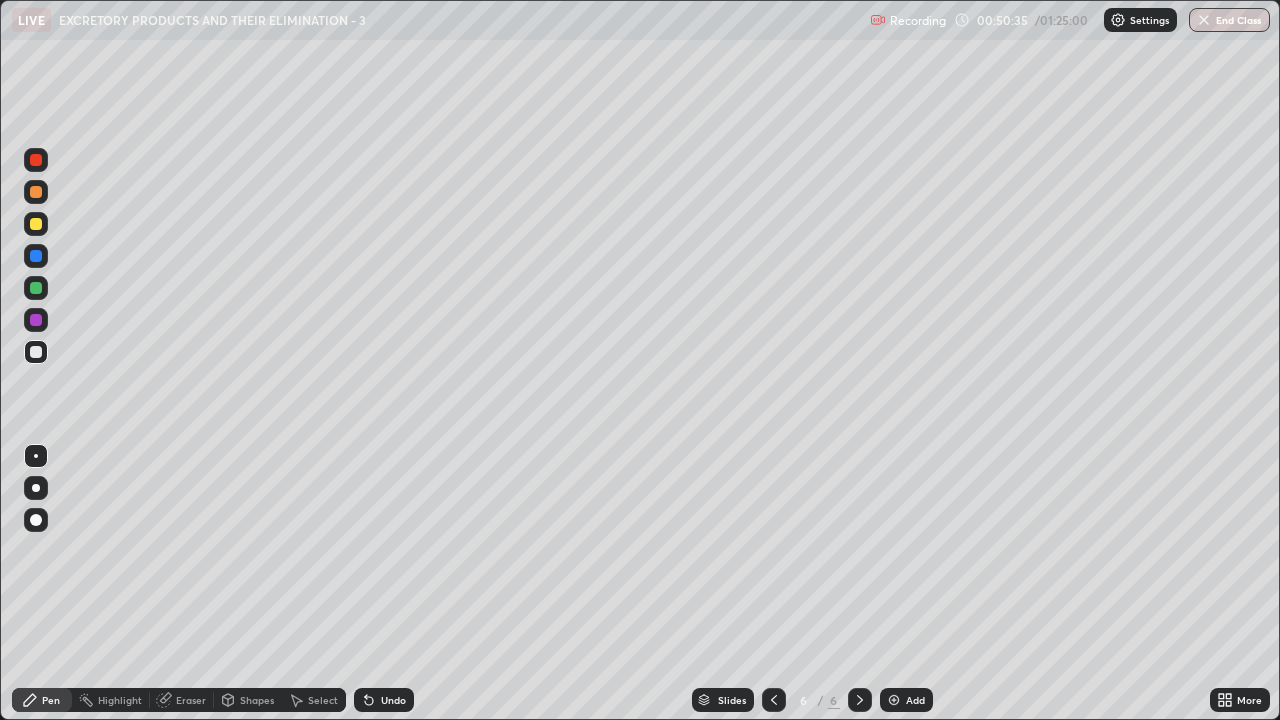 click at bounding box center (36, 288) 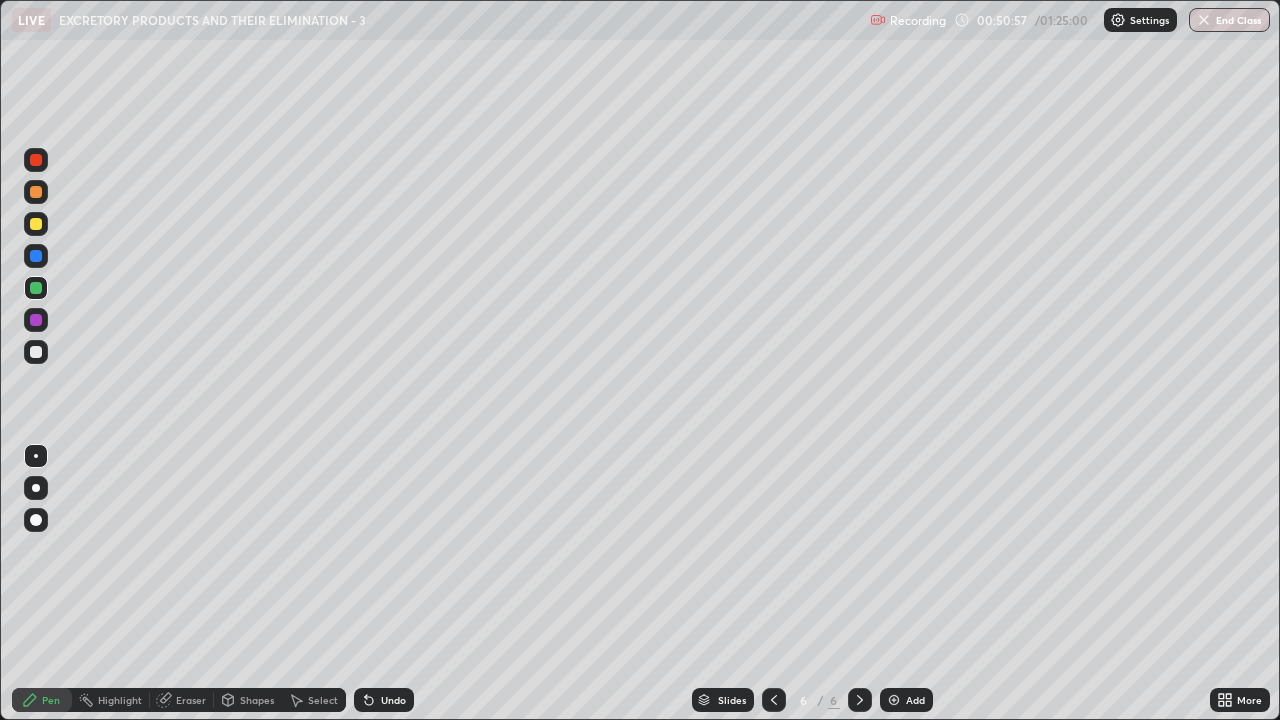 click at bounding box center (894, 700) 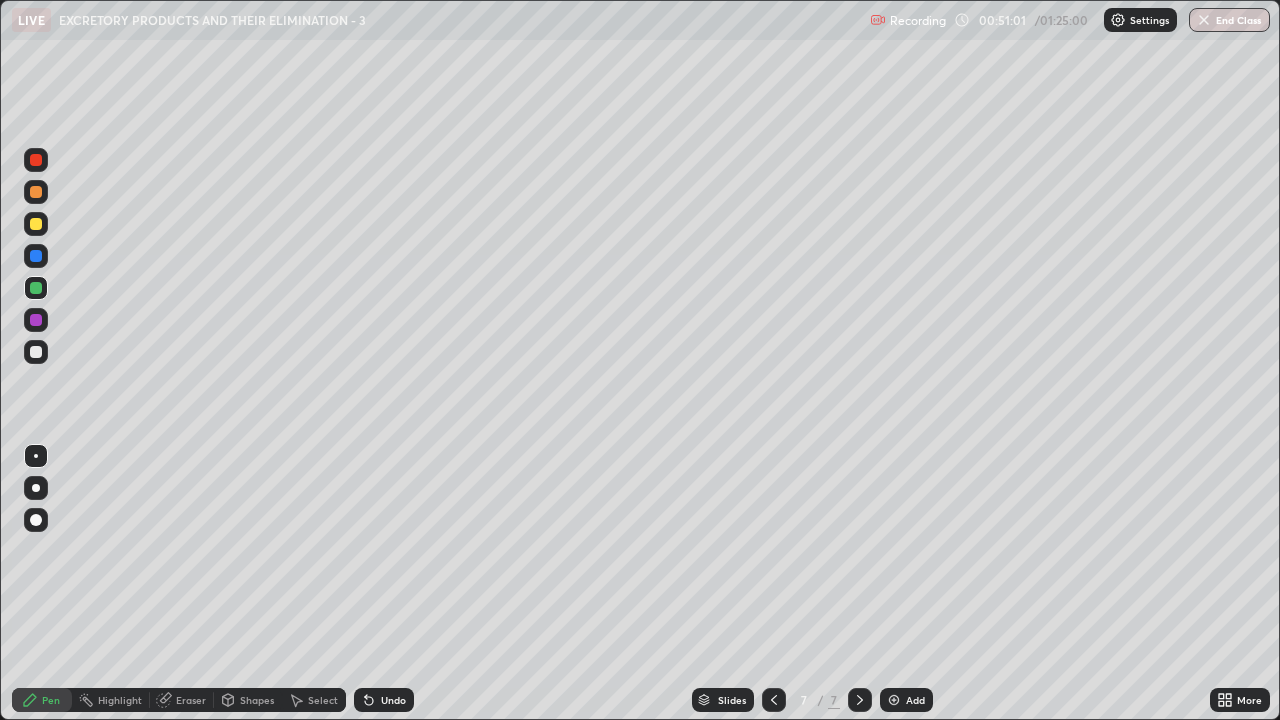 click at bounding box center (36, 192) 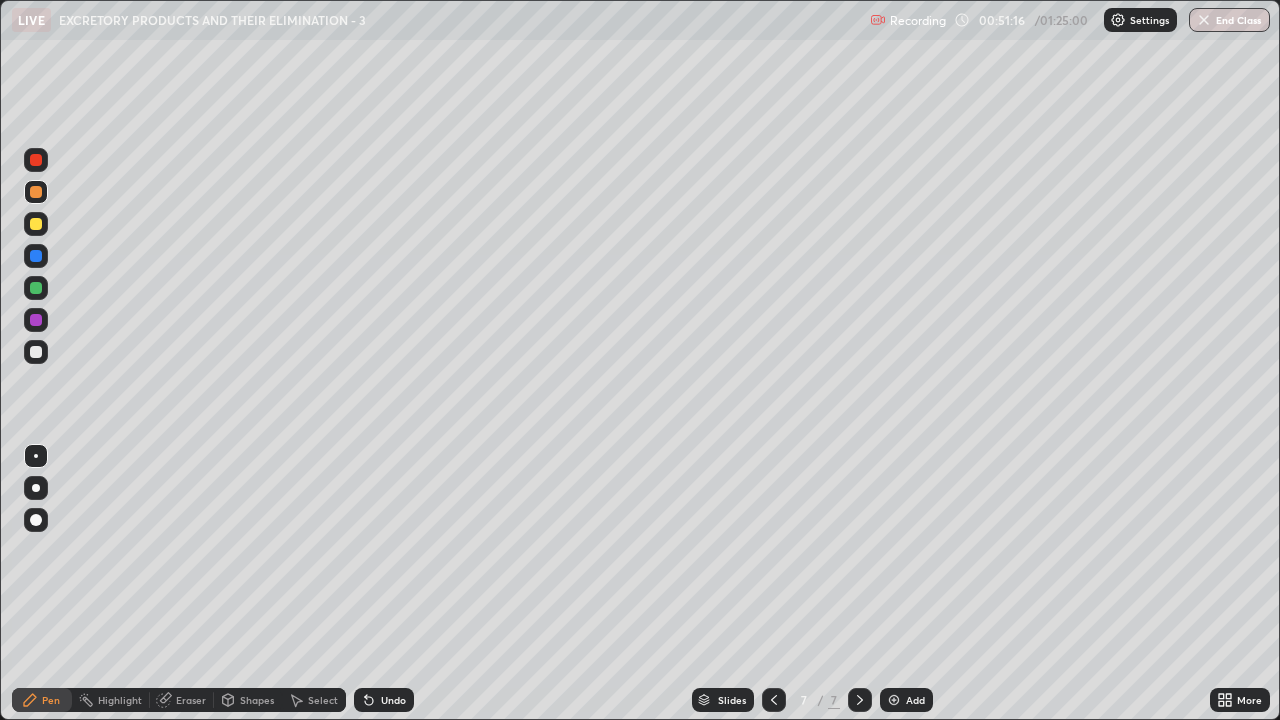 click on "Eraser" at bounding box center (182, 700) 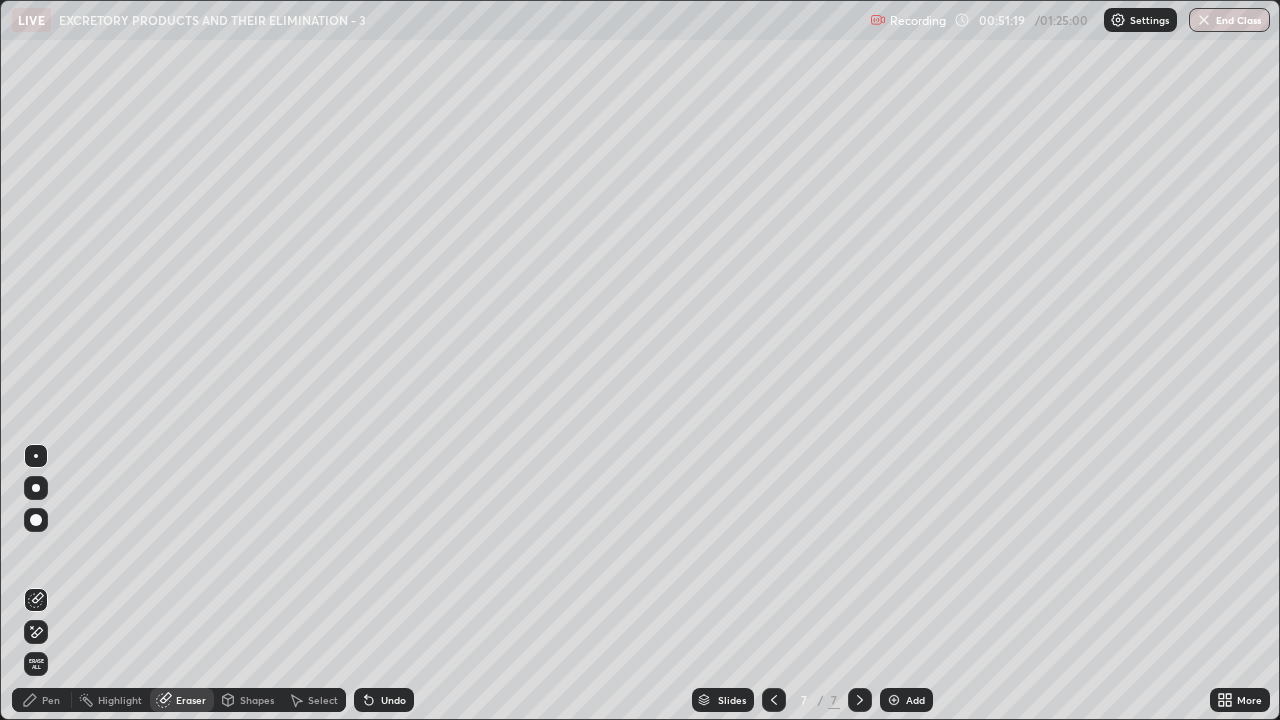 click on "Pen" at bounding box center (42, 700) 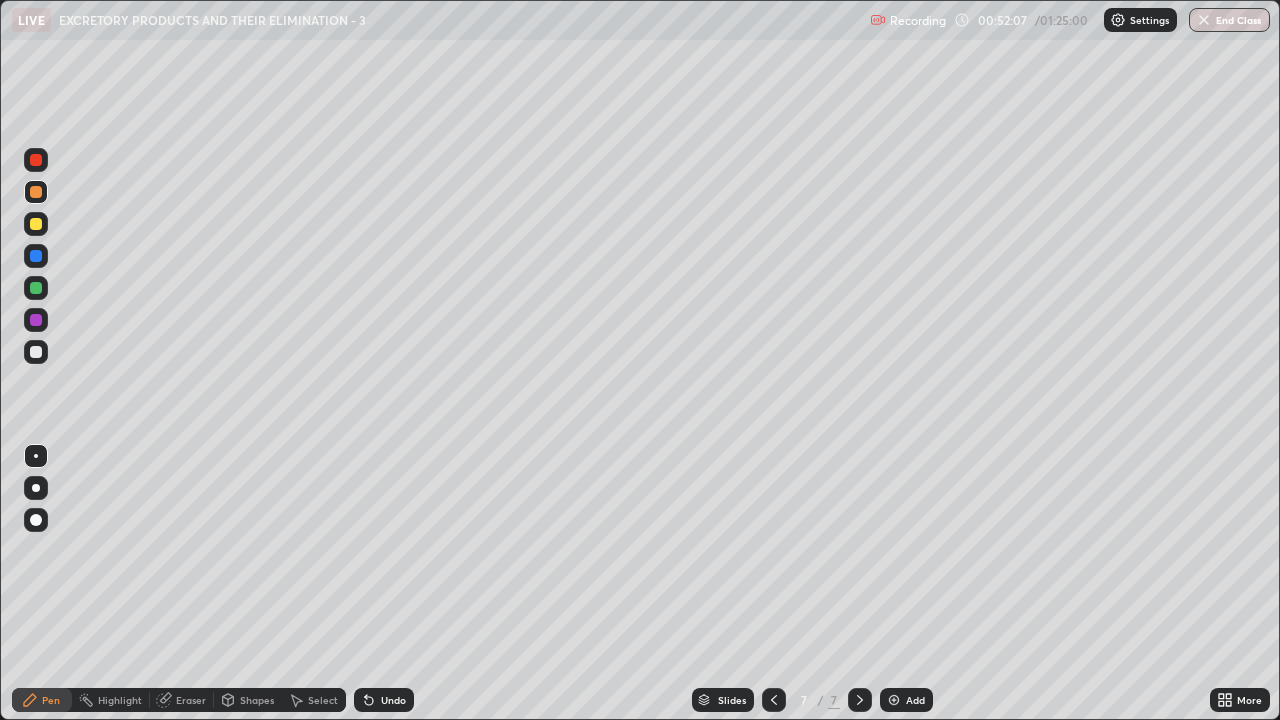 click on "Eraser" at bounding box center [191, 700] 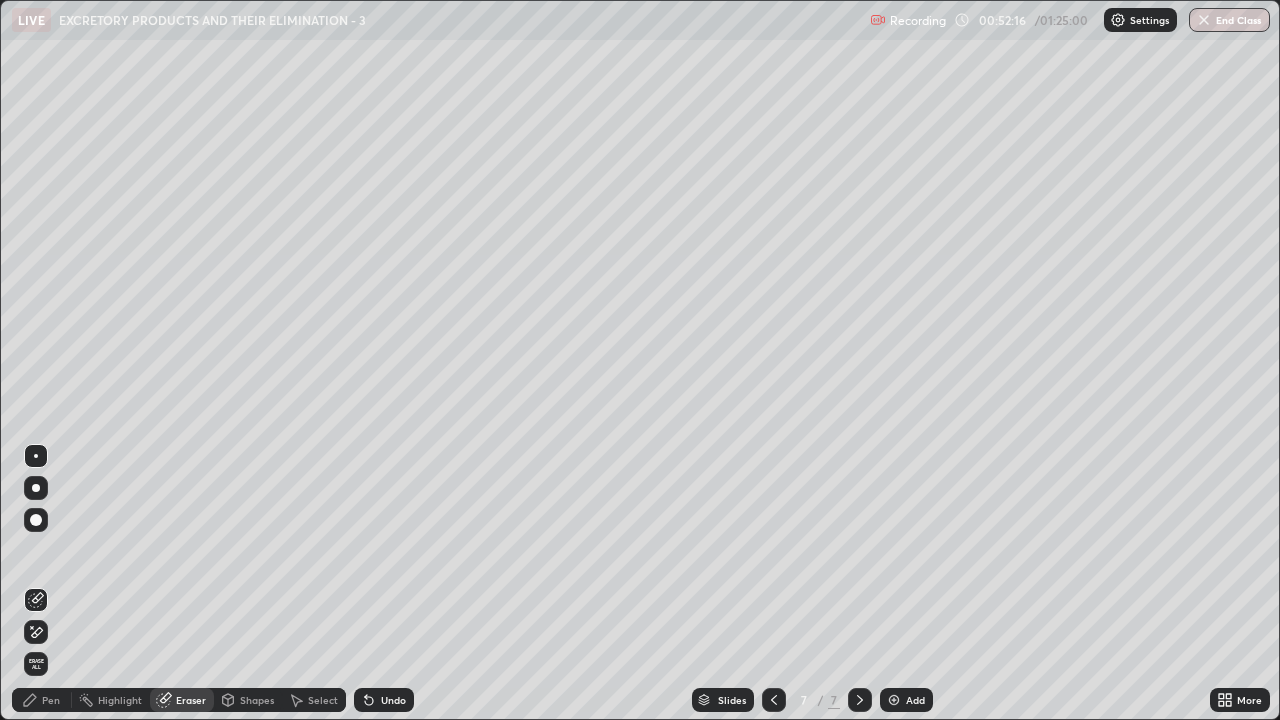 click on "Pen" at bounding box center (51, 700) 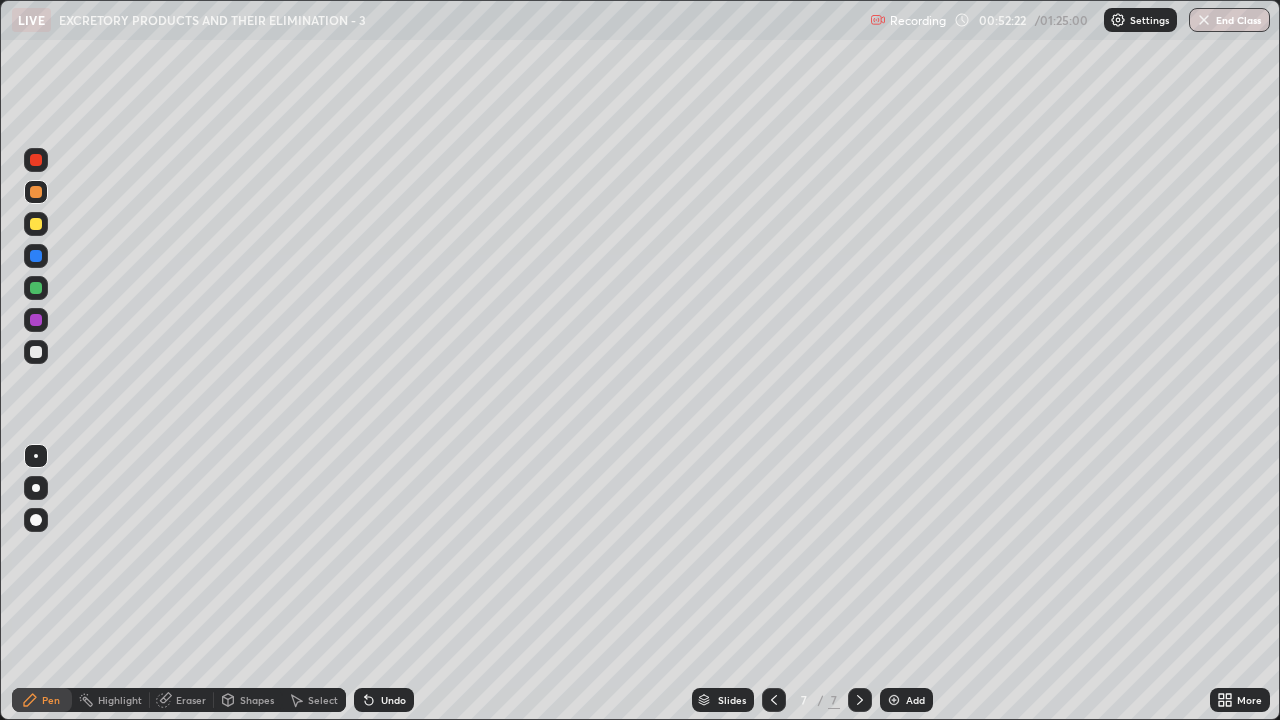 click at bounding box center (36, 320) 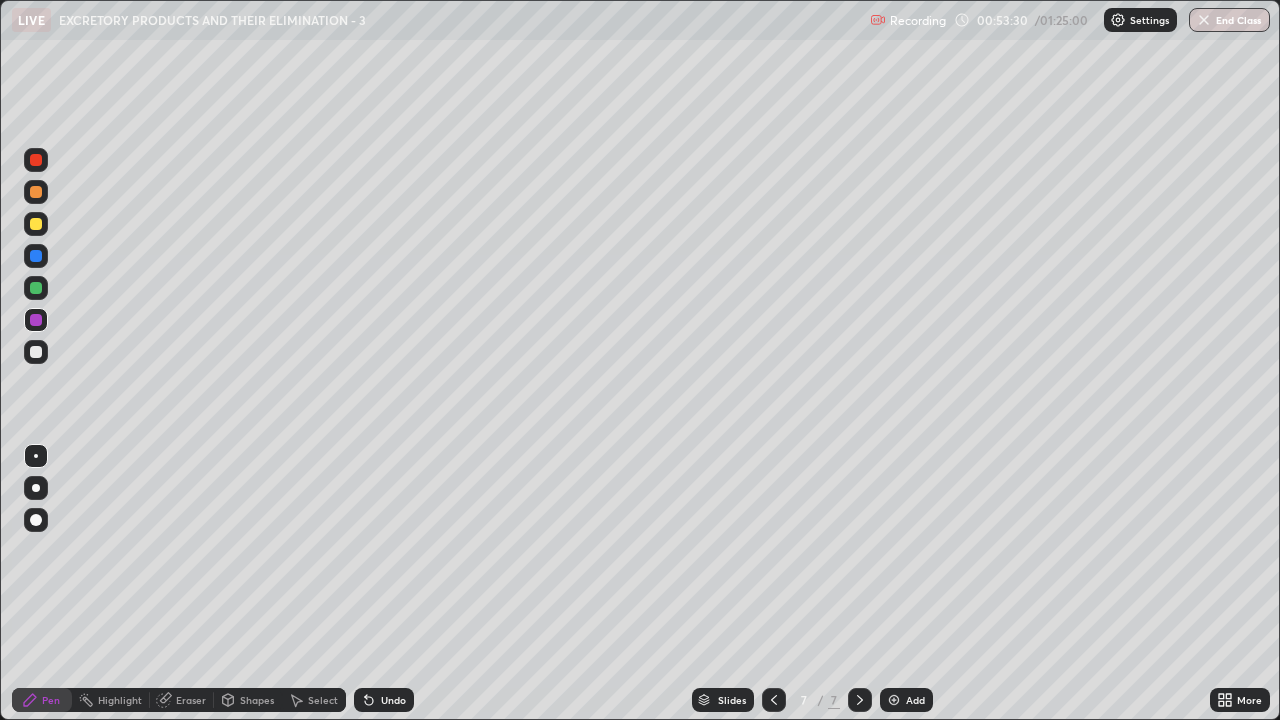 click at bounding box center [36, 192] 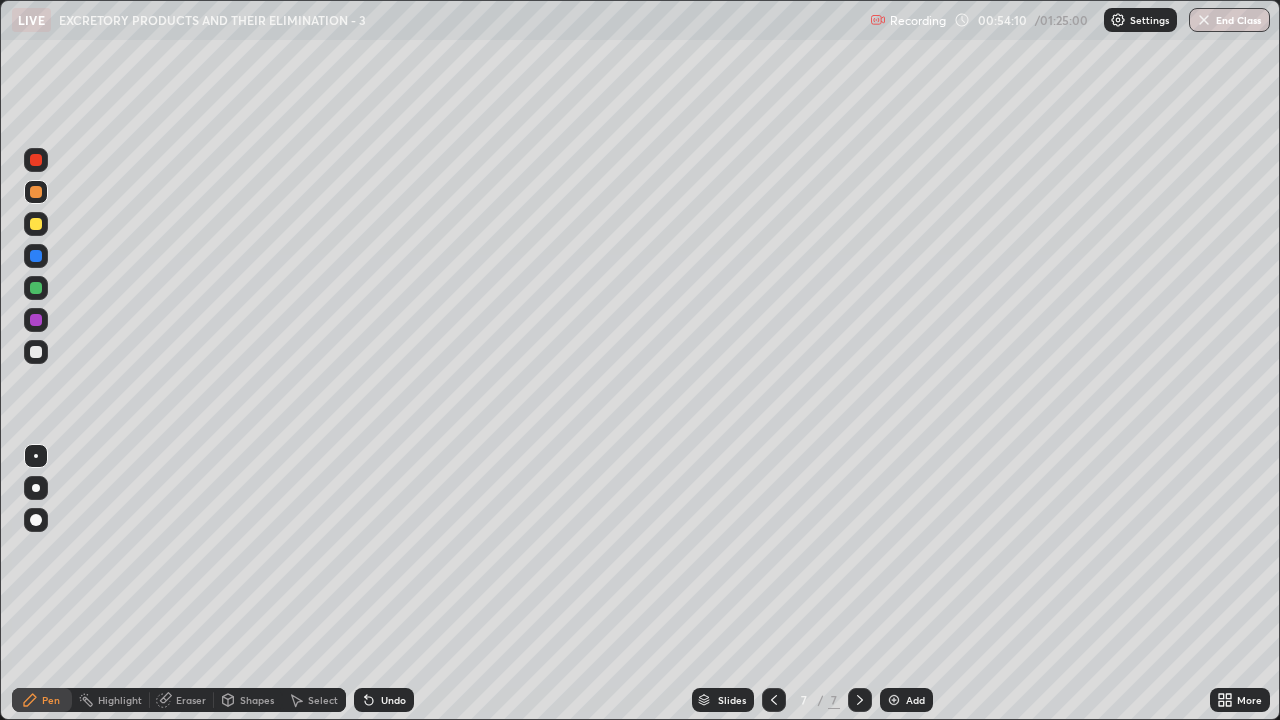 click at bounding box center (36, 160) 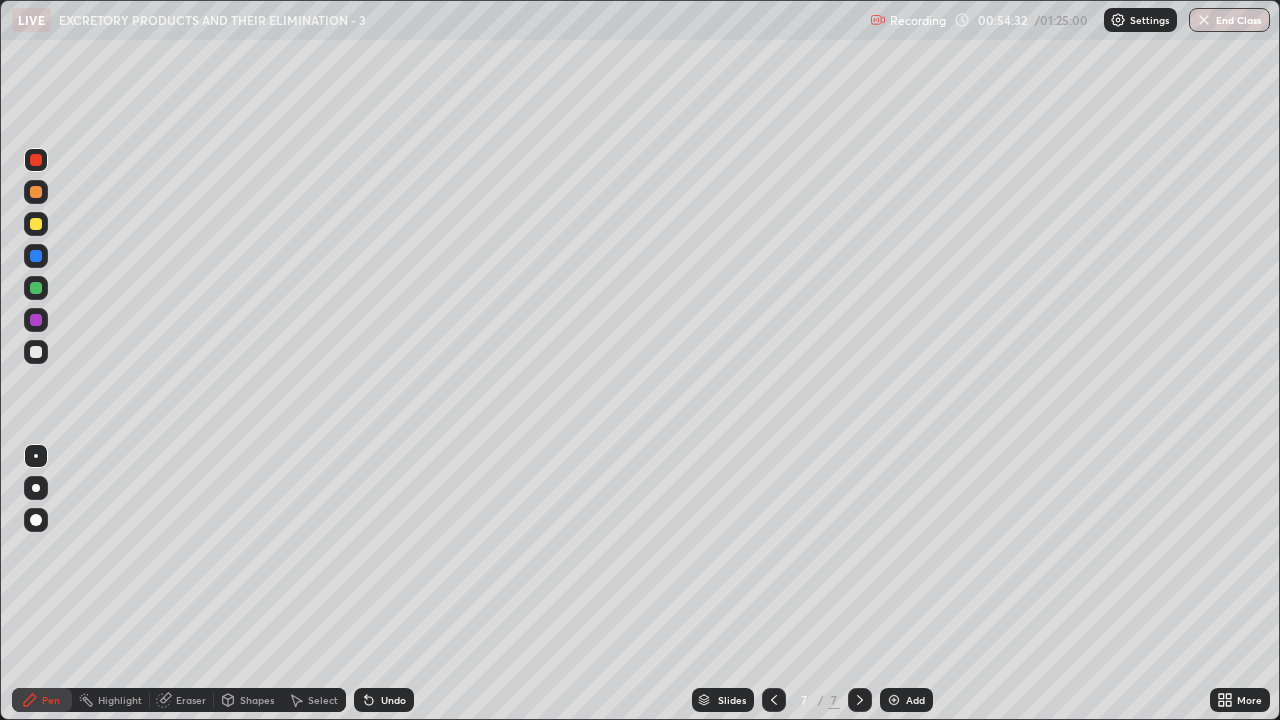 click at bounding box center [36, 352] 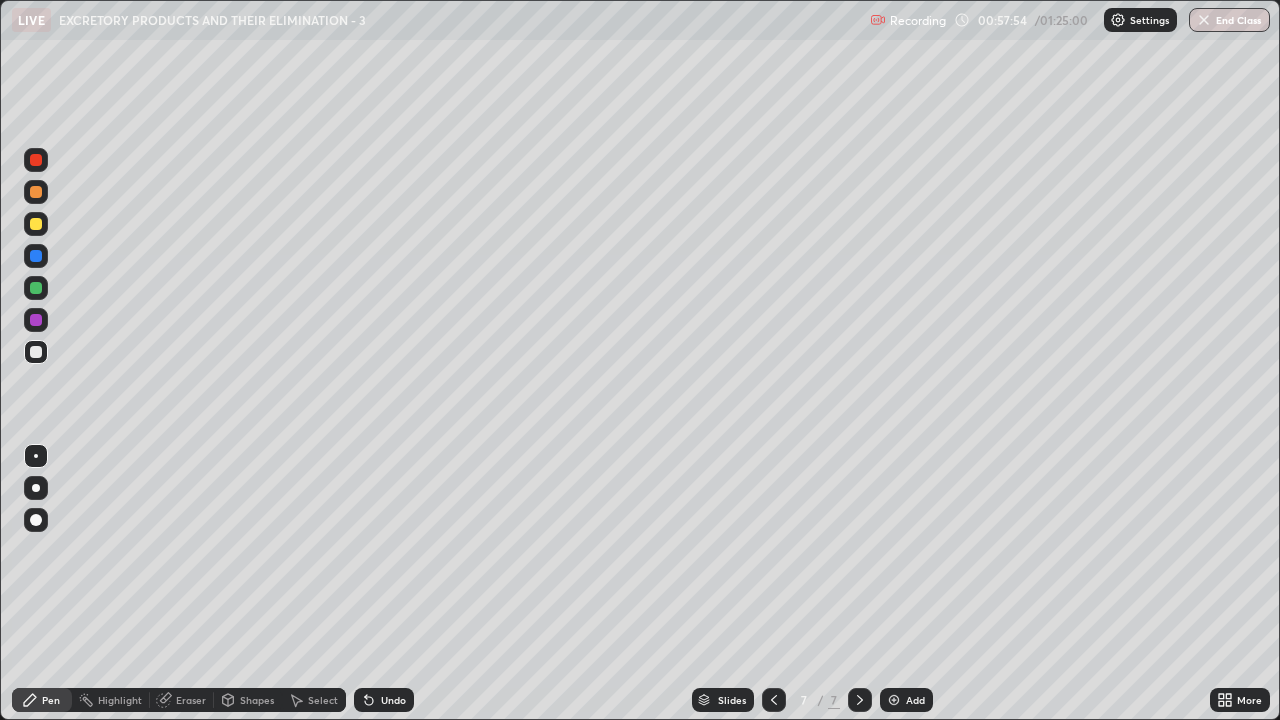 click at bounding box center [894, 700] 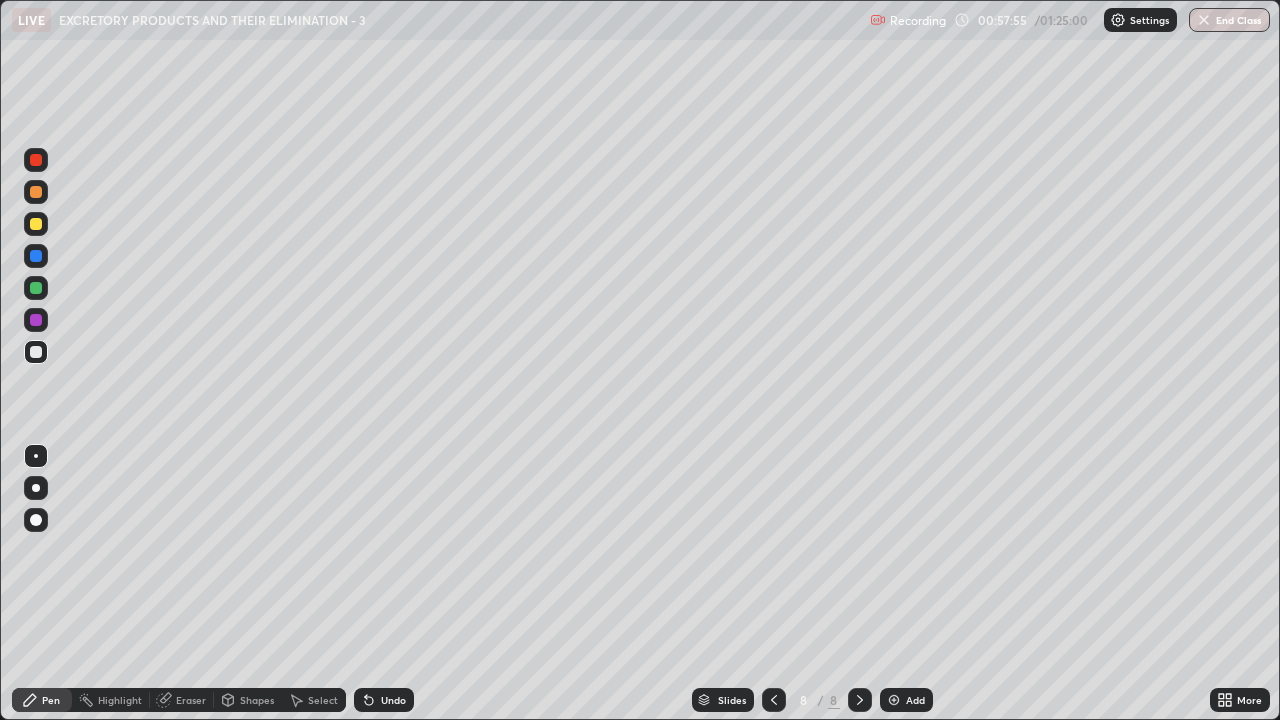 click at bounding box center [36, 352] 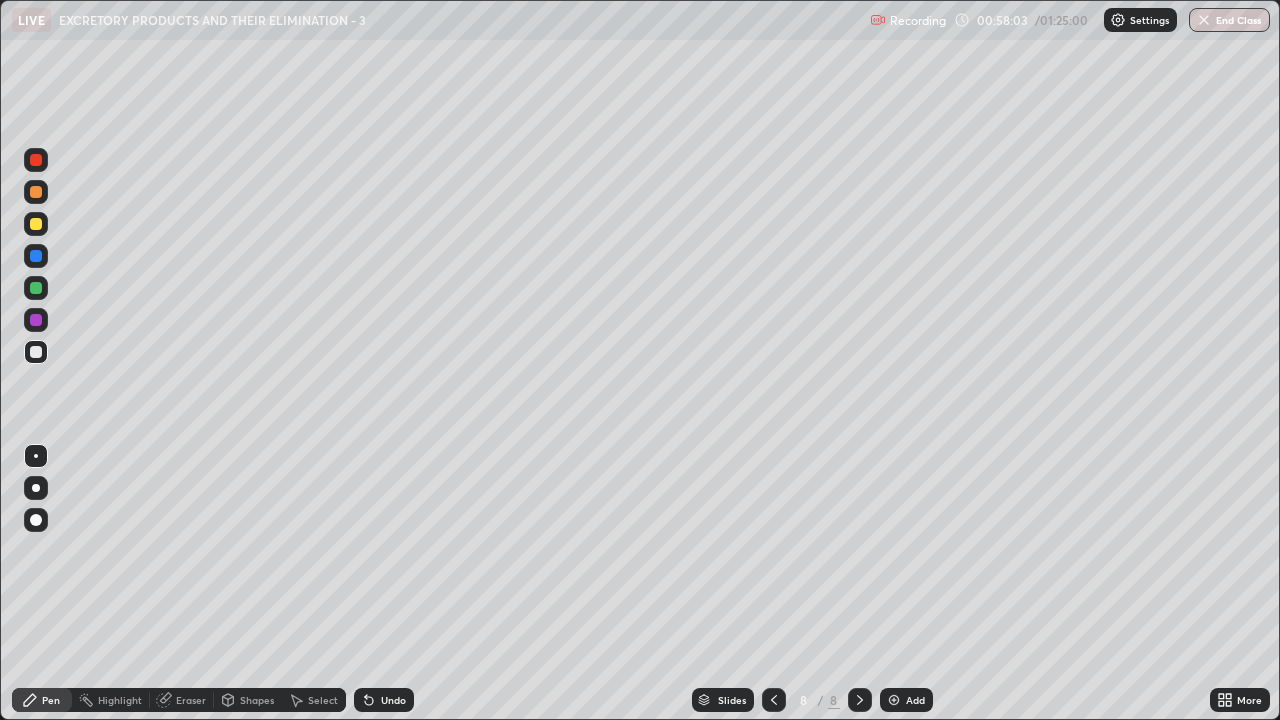 click 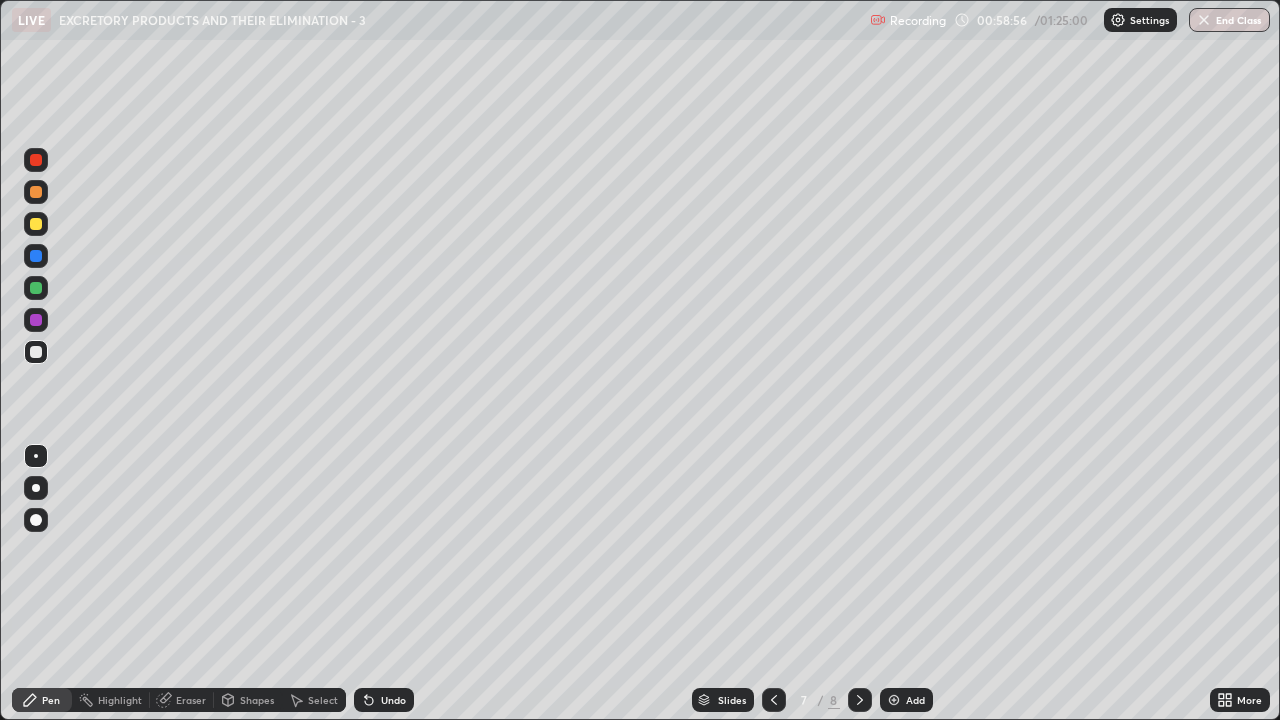 click on "Pen" at bounding box center (51, 700) 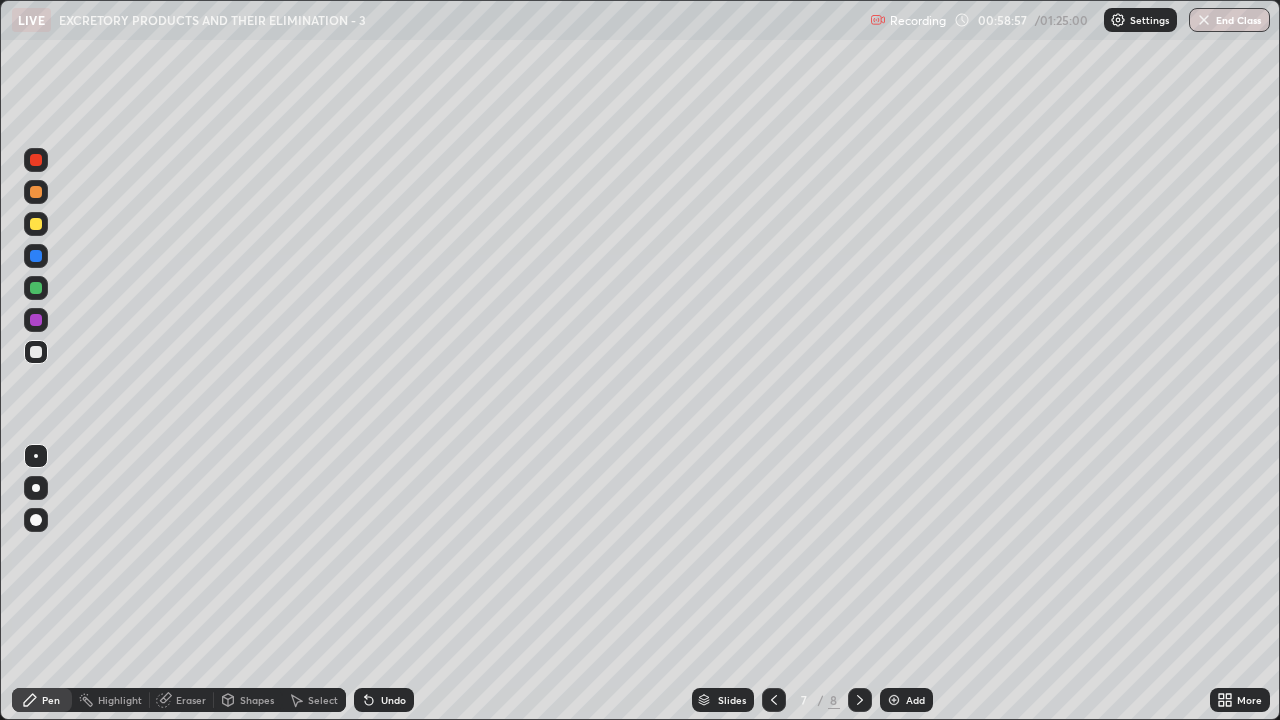 click at bounding box center (36, 288) 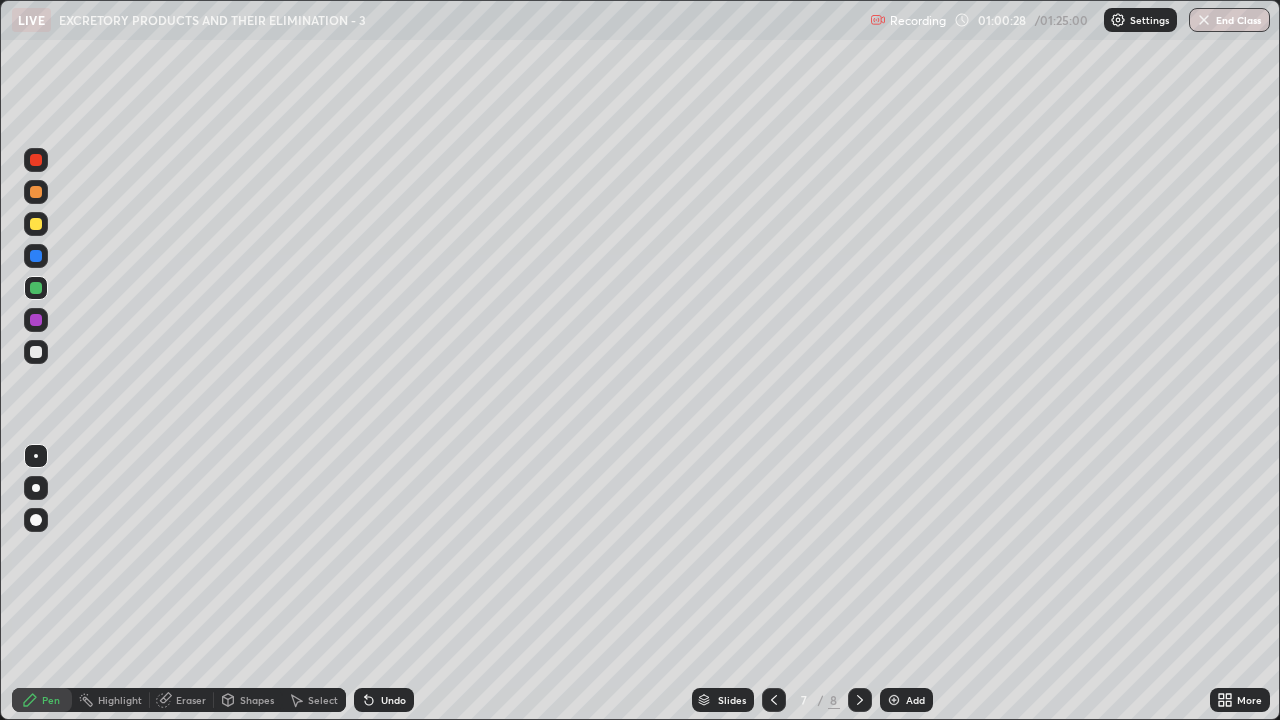 click at bounding box center (36, 352) 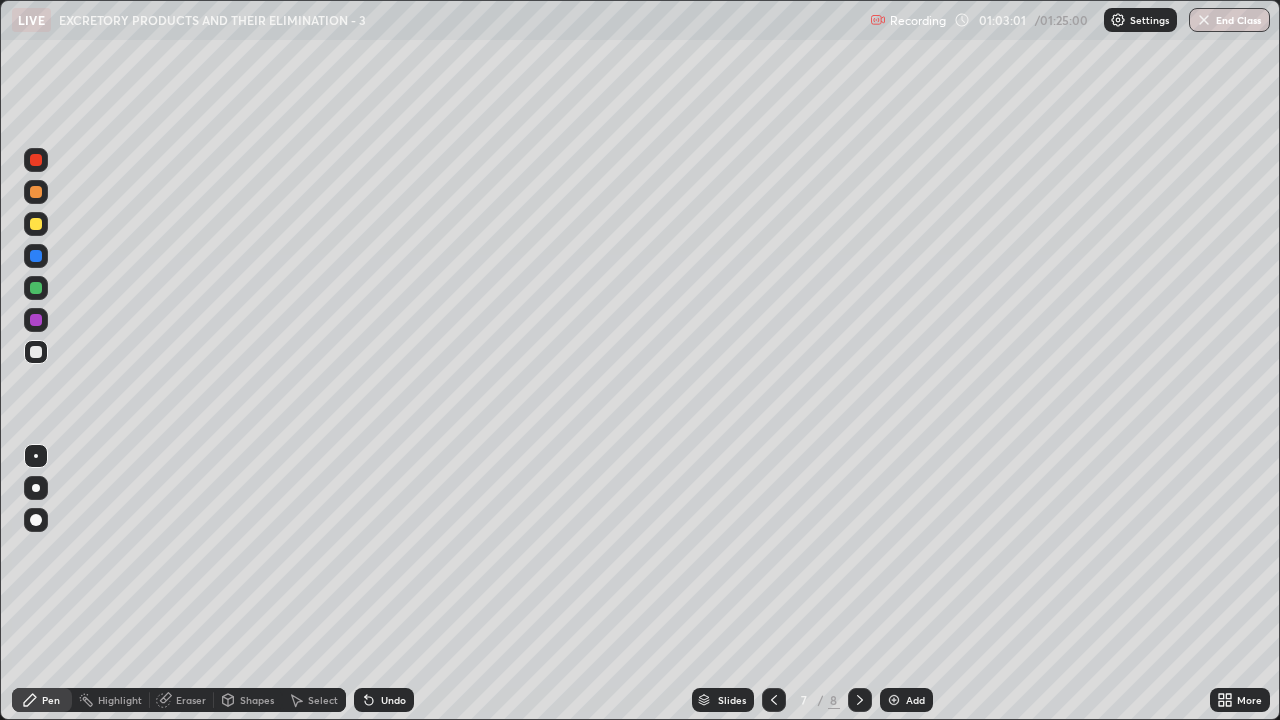 click at bounding box center (36, 288) 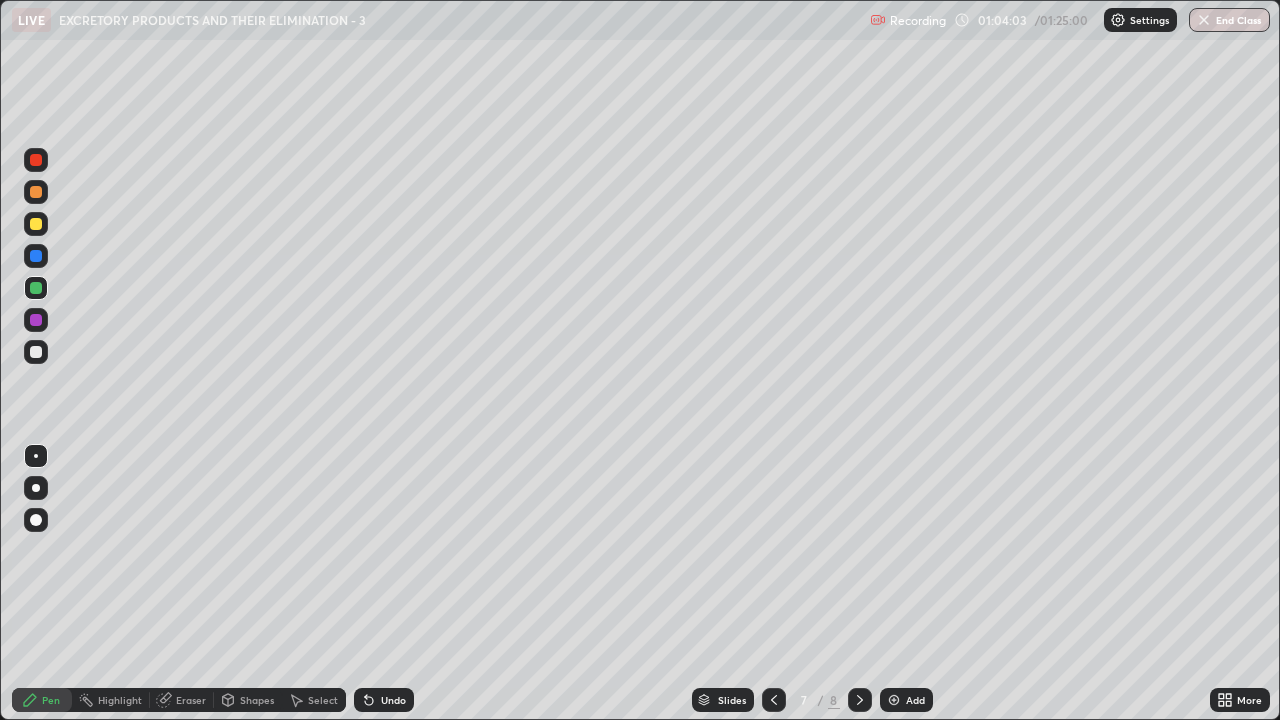 click 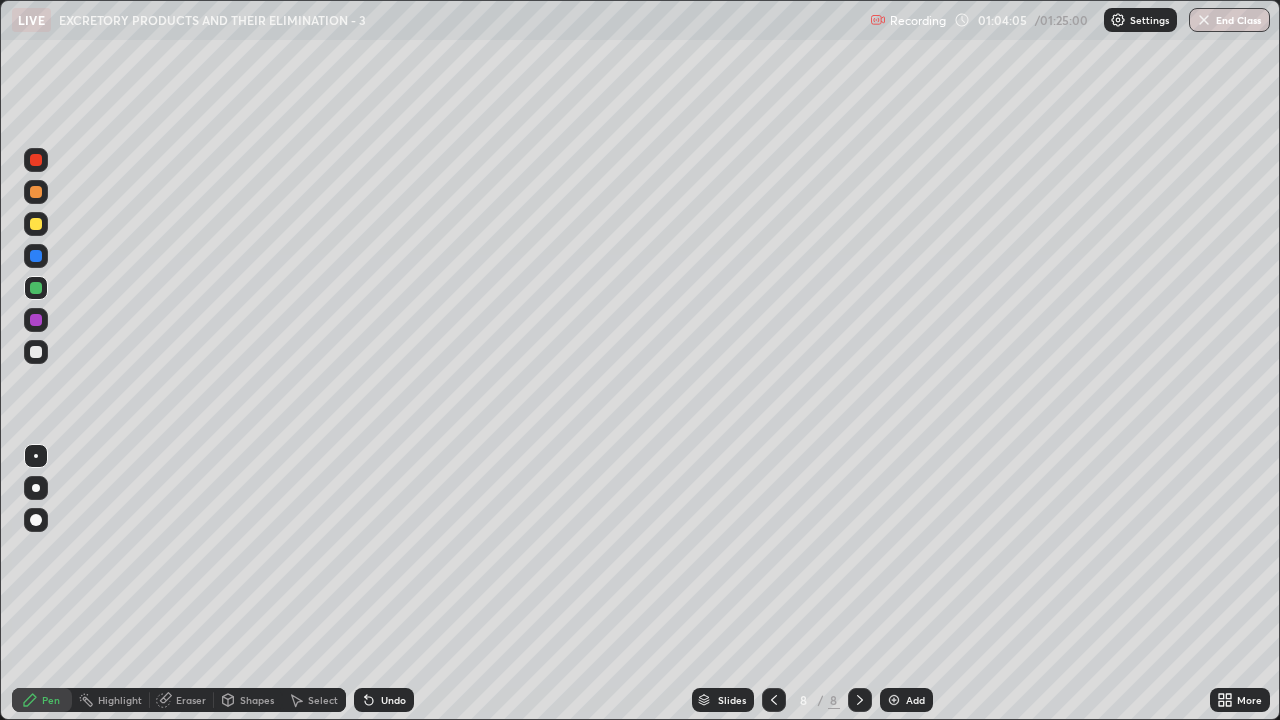 click at bounding box center [36, 352] 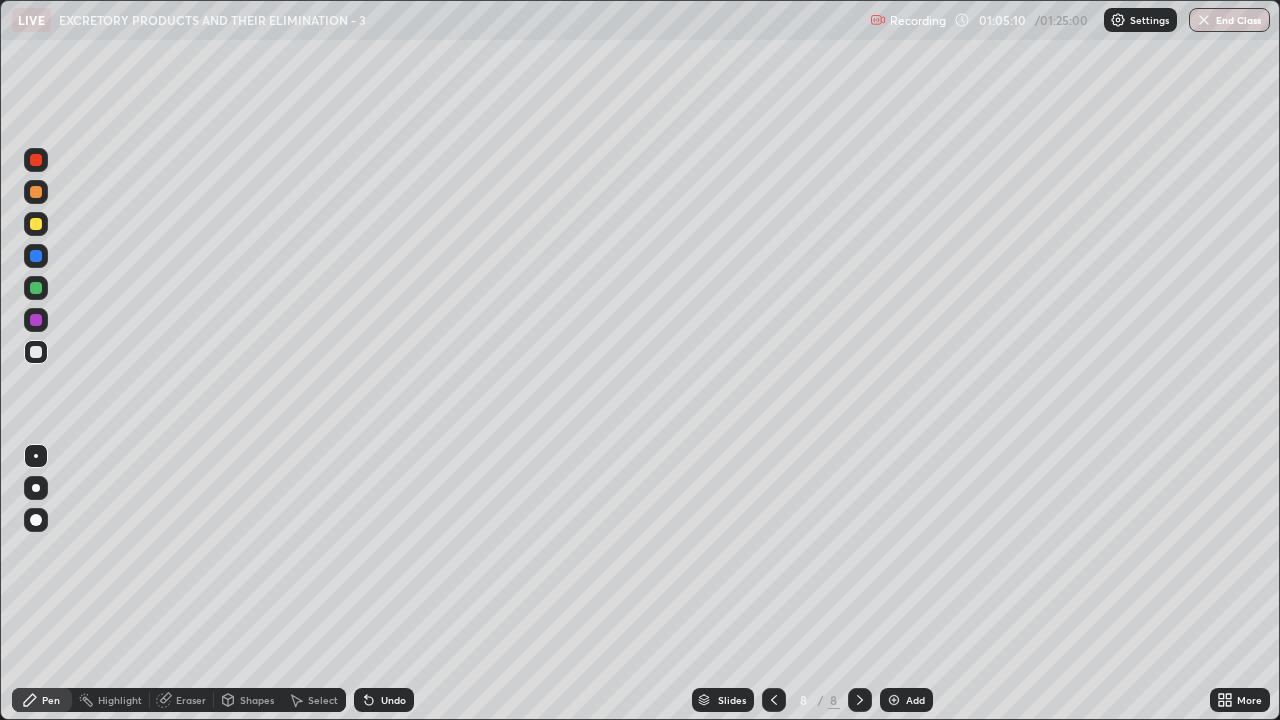 click at bounding box center [36, 320] 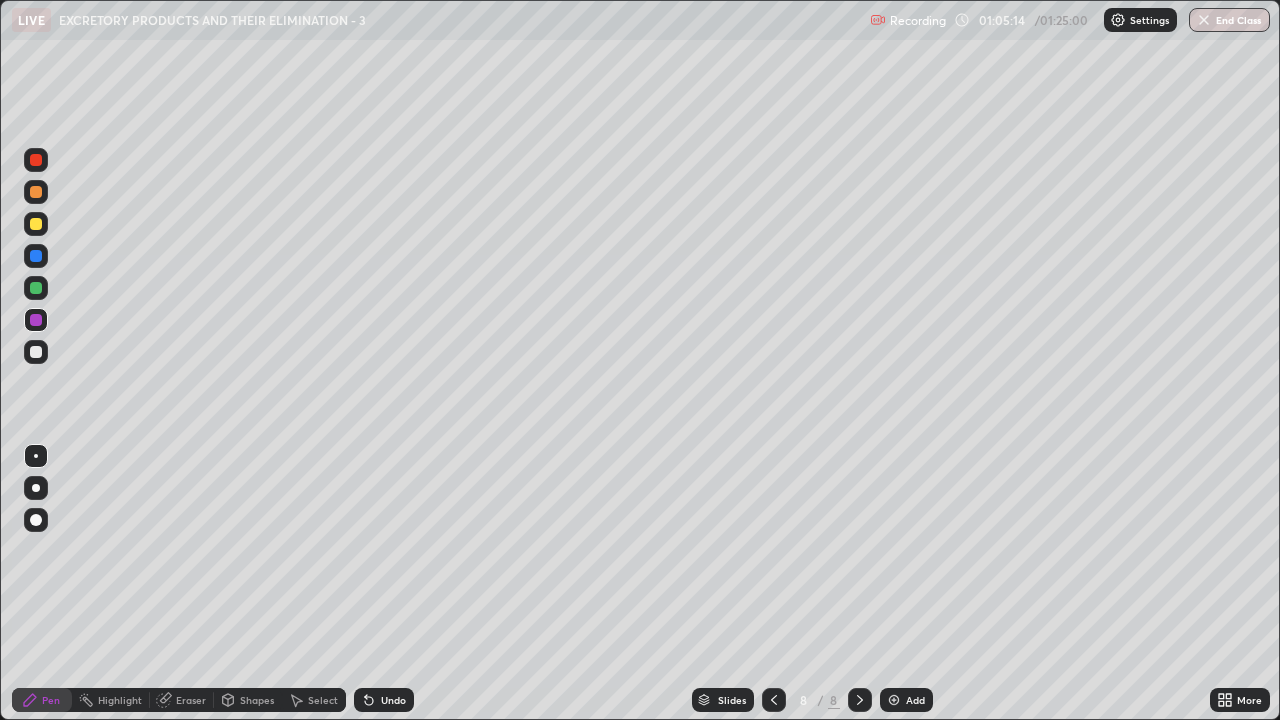 click at bounding box center (36, 224) 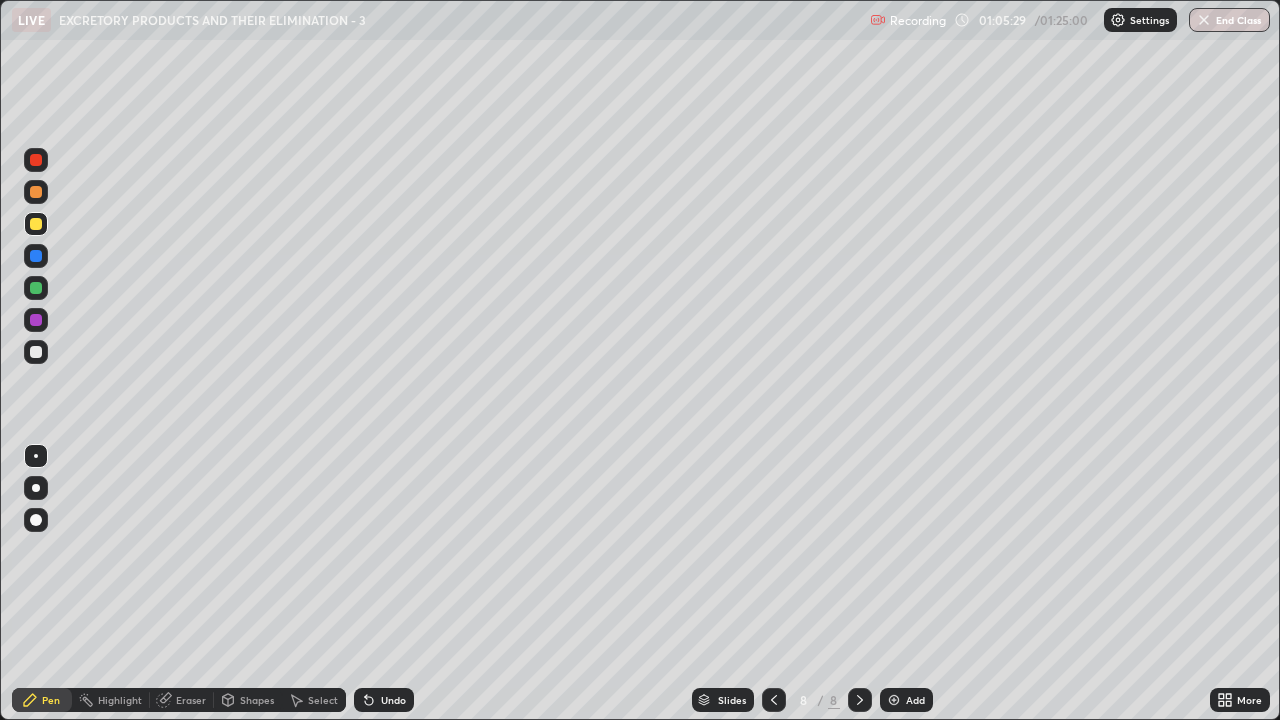 click at bounding box center (36, 192) 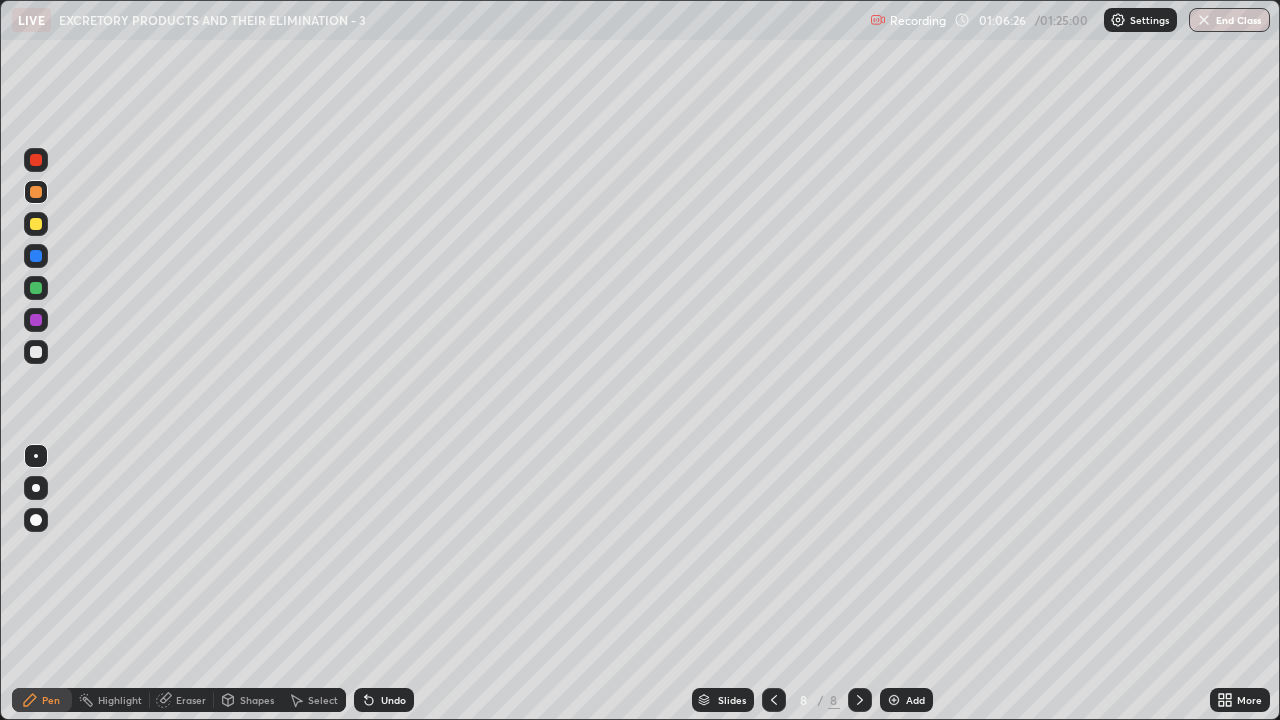 click at bounding box center (36, 288) 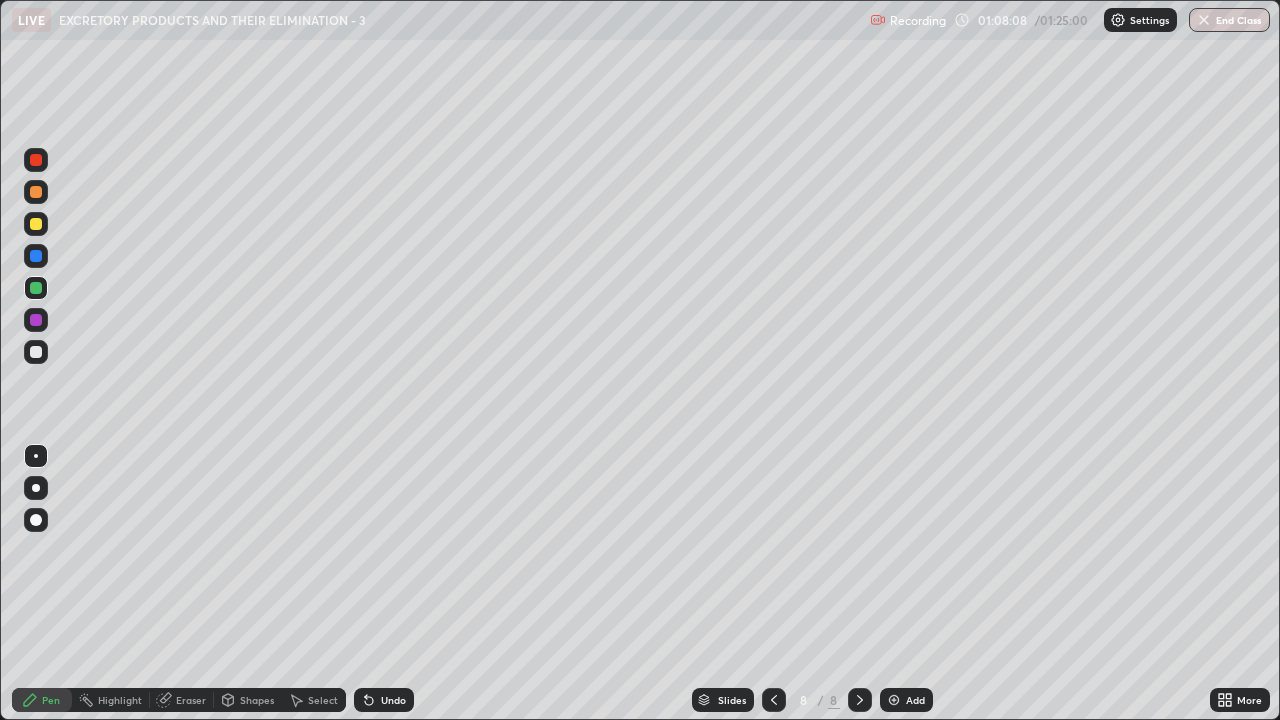 click 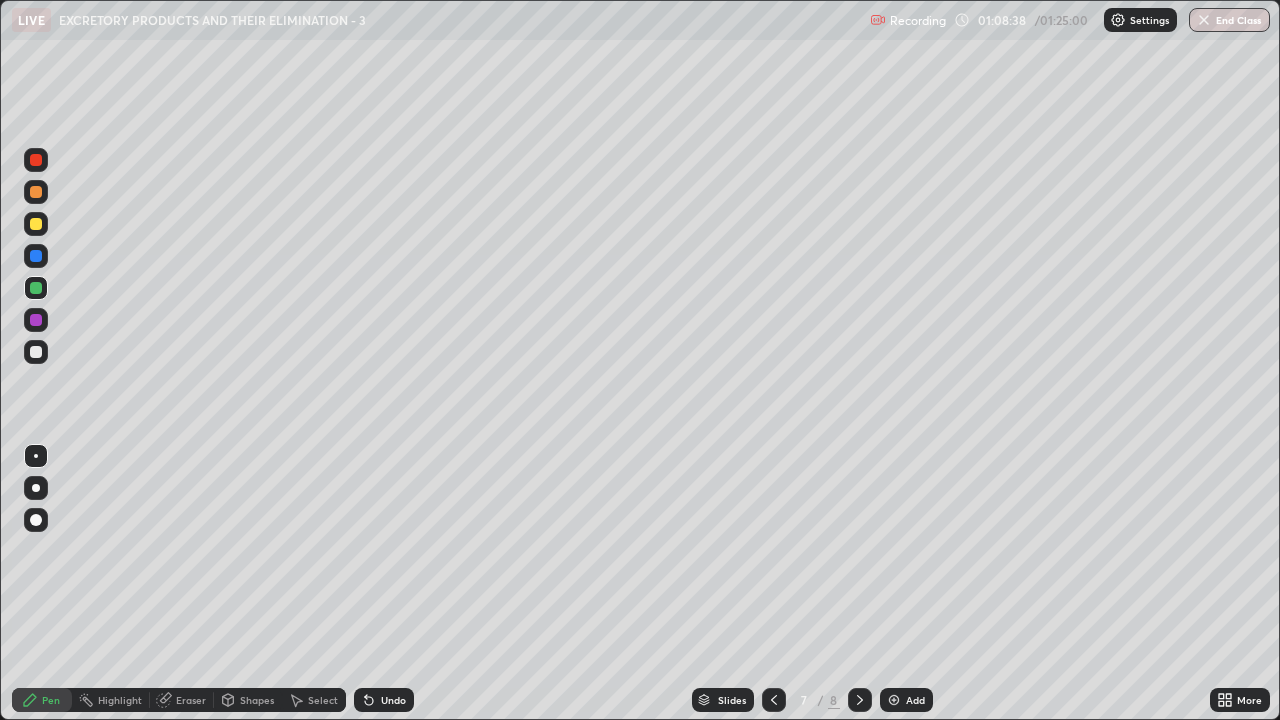 click 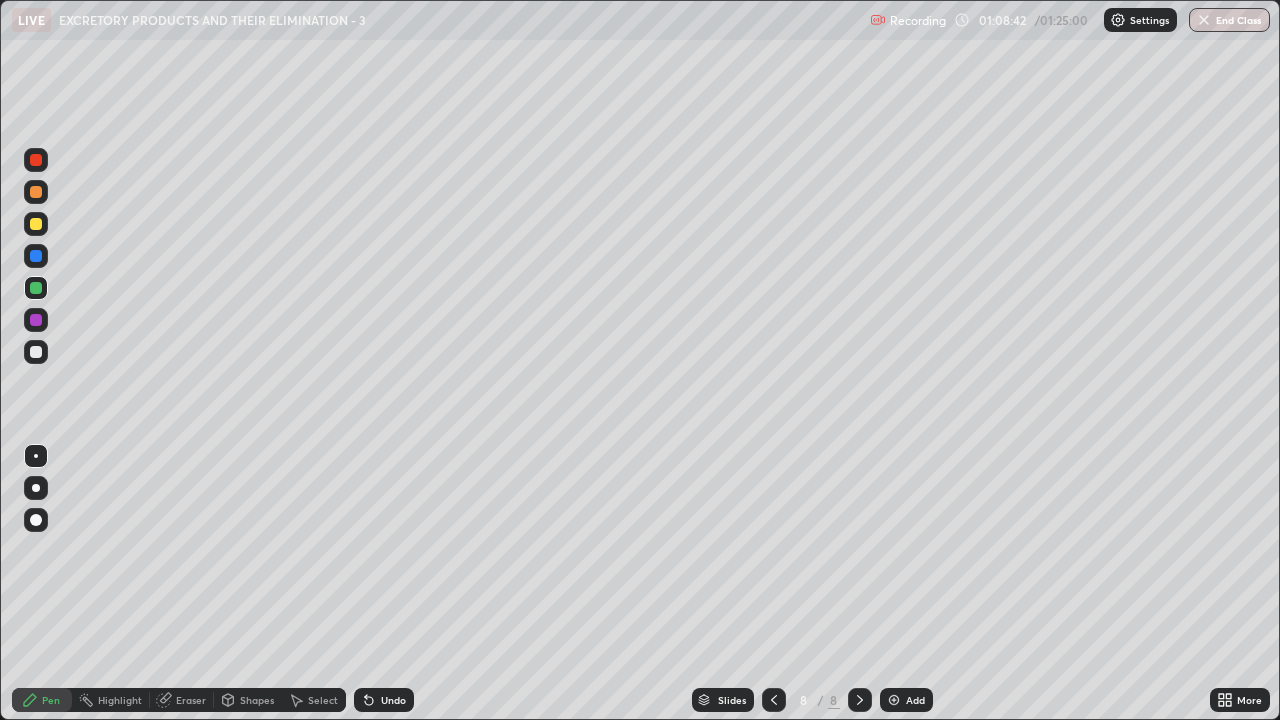 click at bounding box center (36, 352) 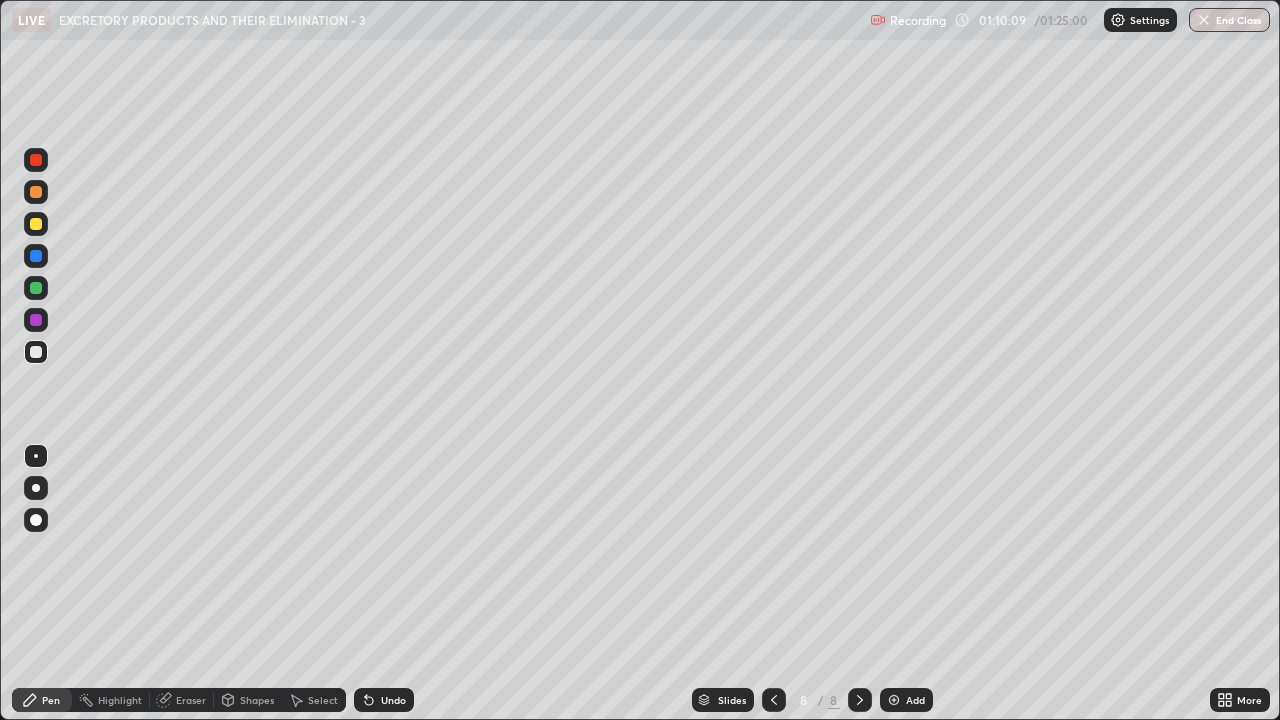 click at bounding box center [774, 700] 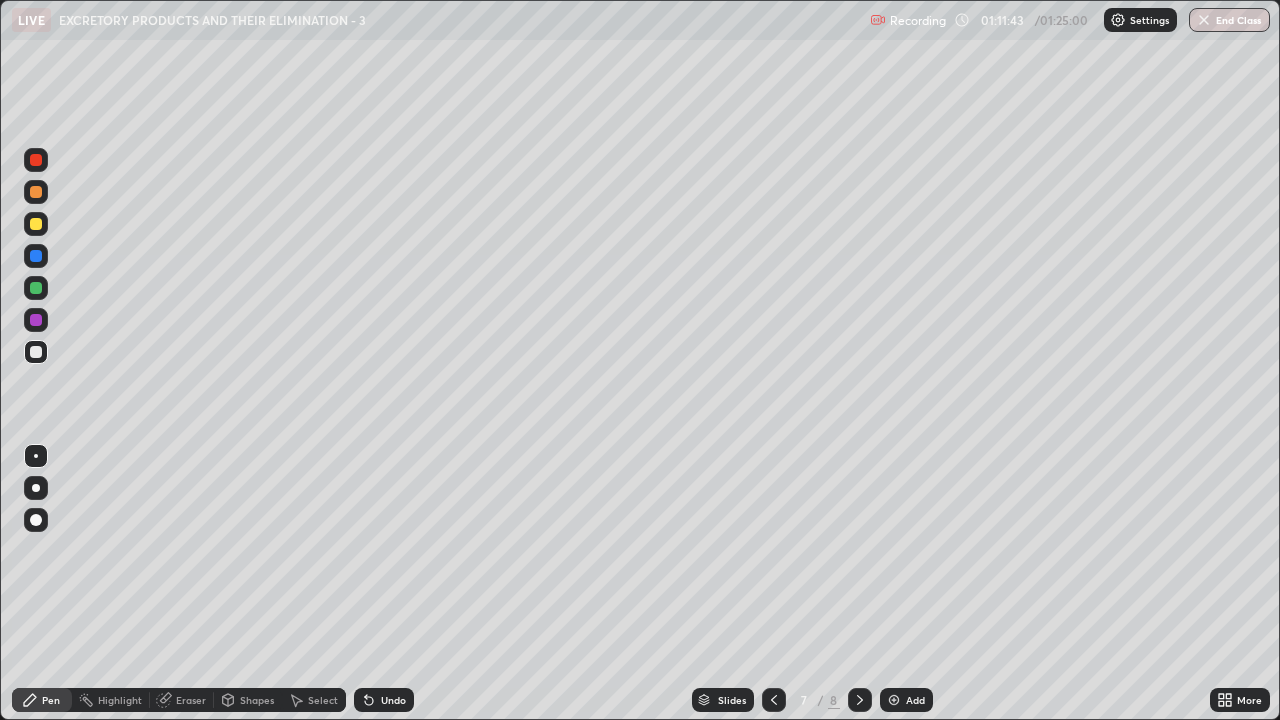 click 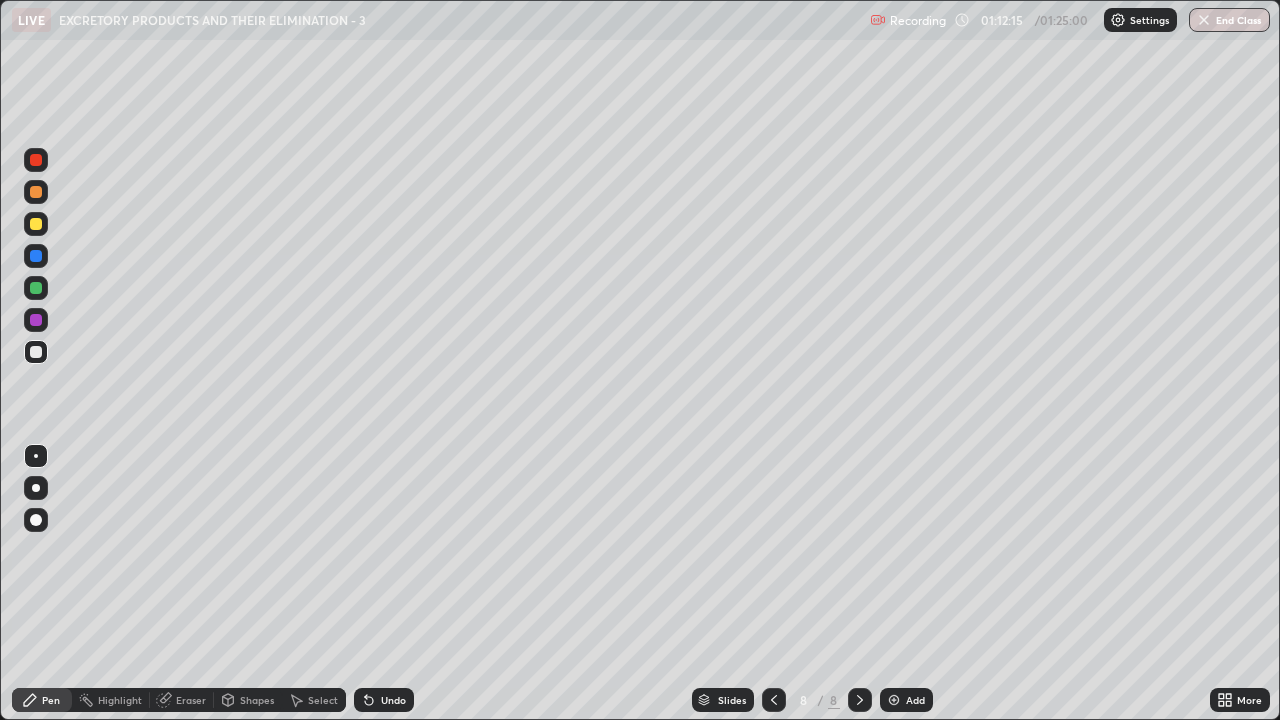 click at bounding box center [894, 700] 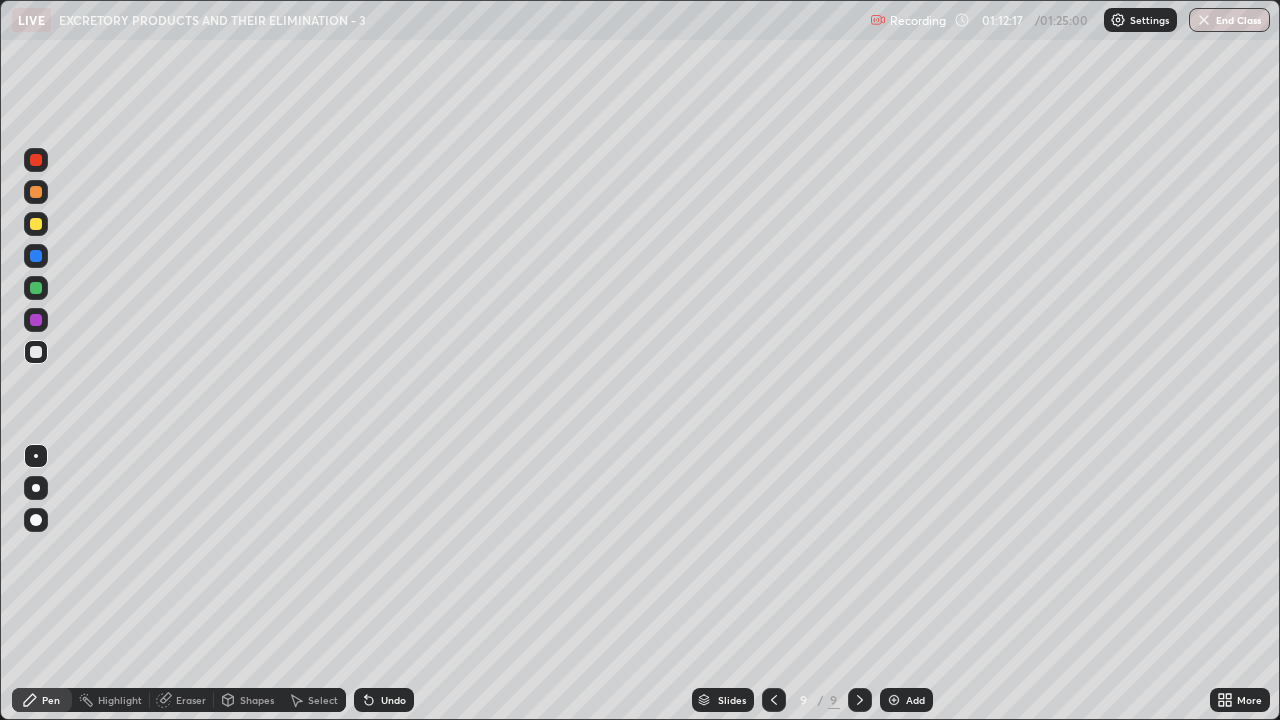 click at bounding box center [36, 352] 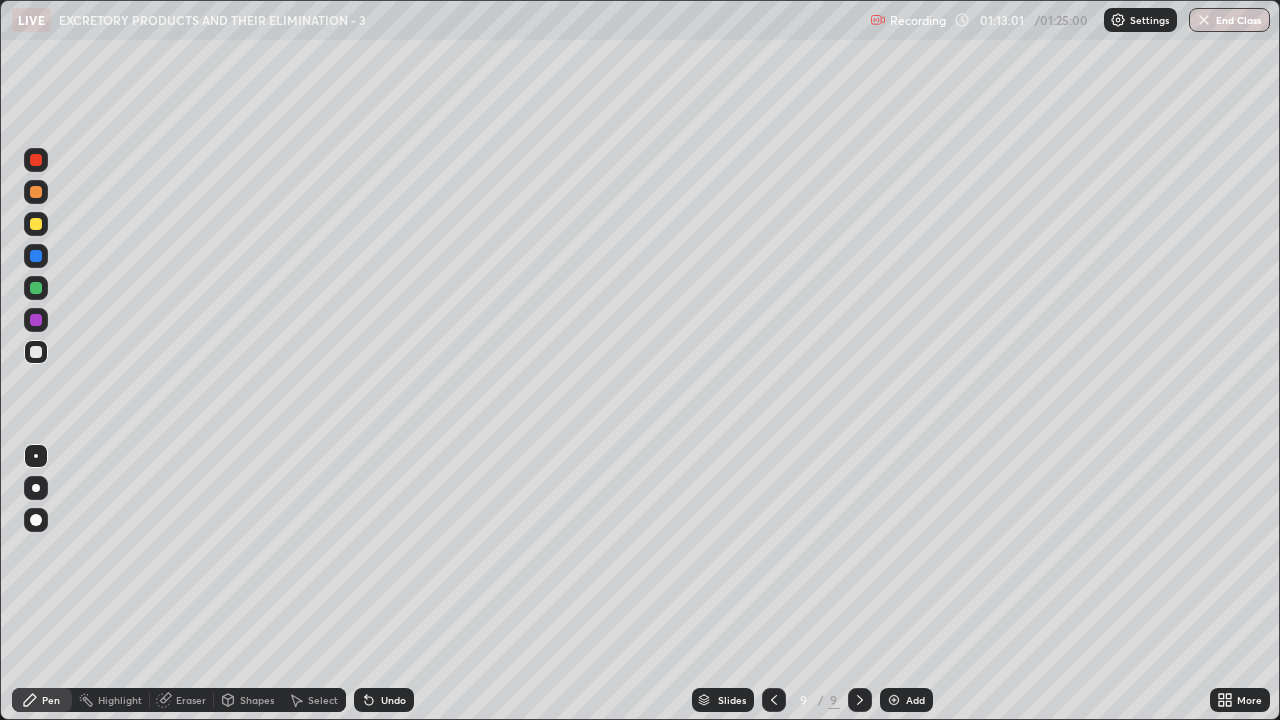 click 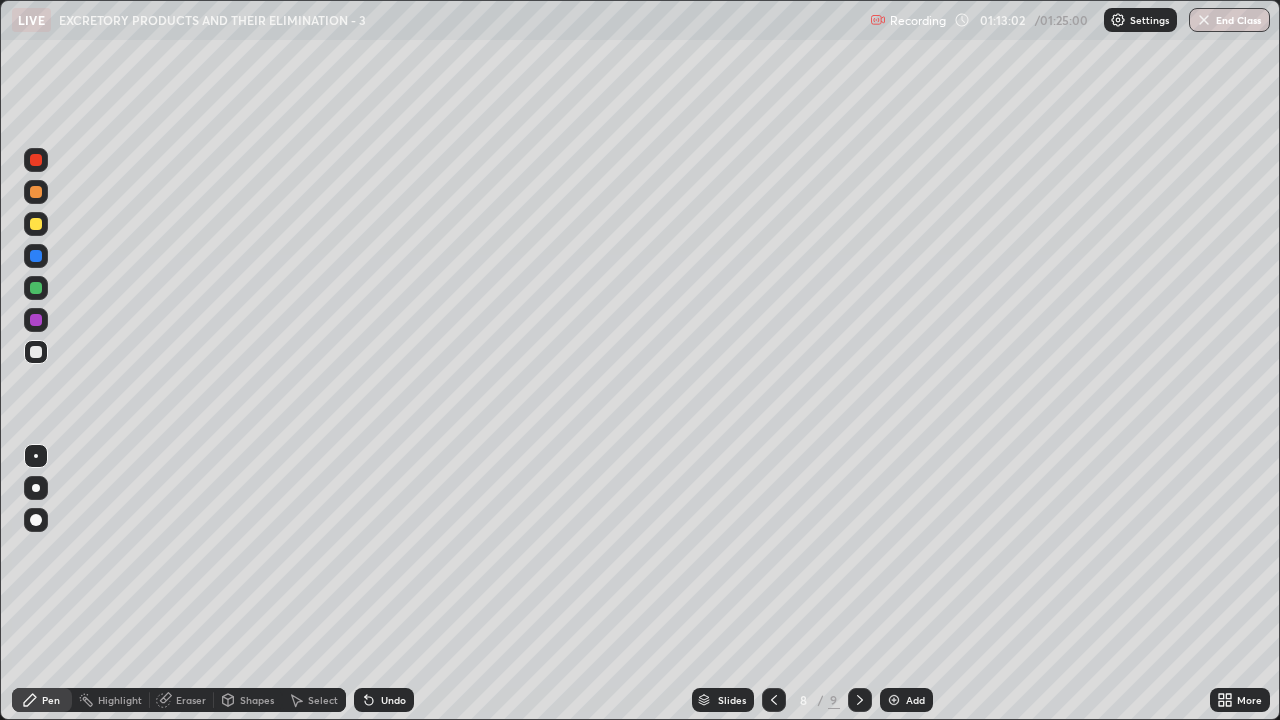 click 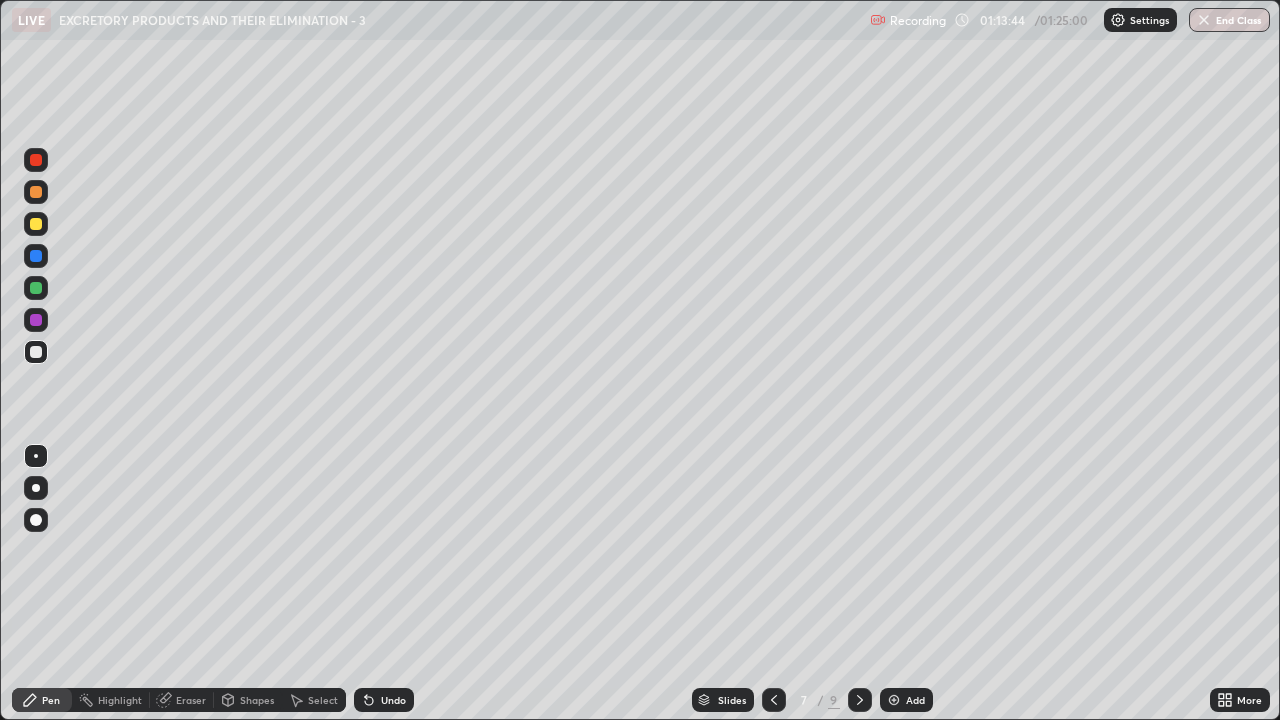 click at bounding box center [860, 700] 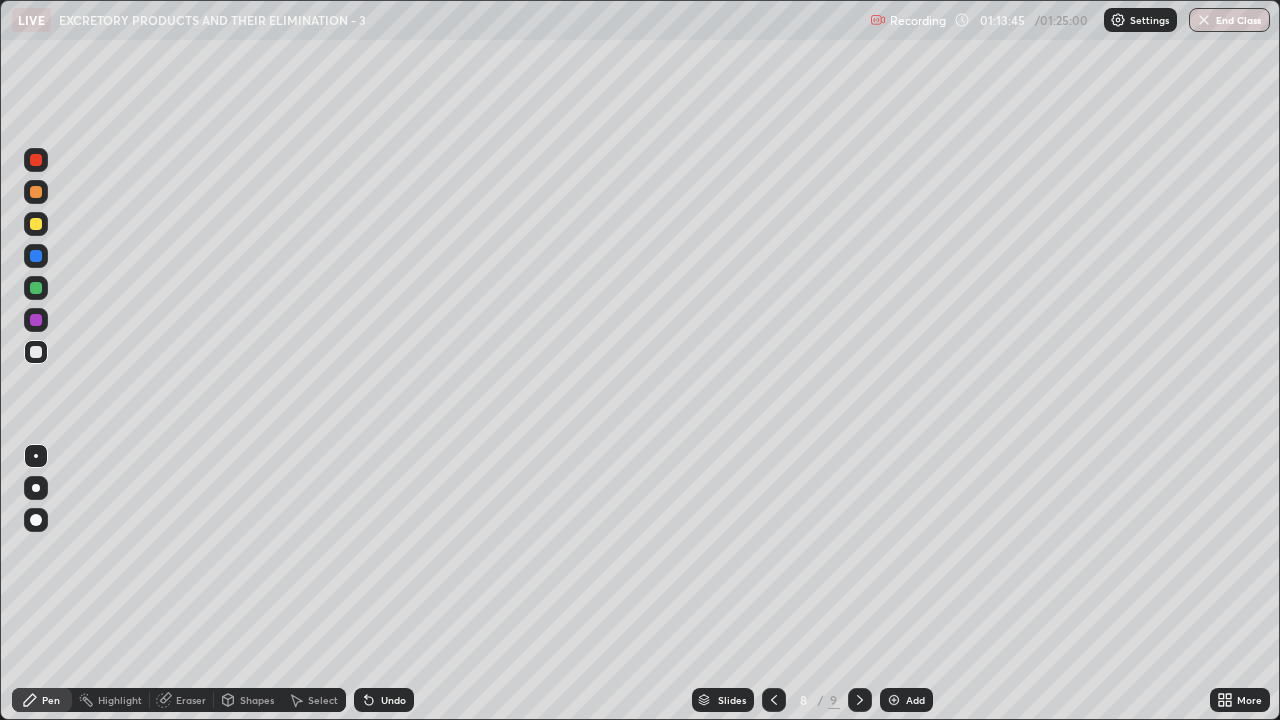click 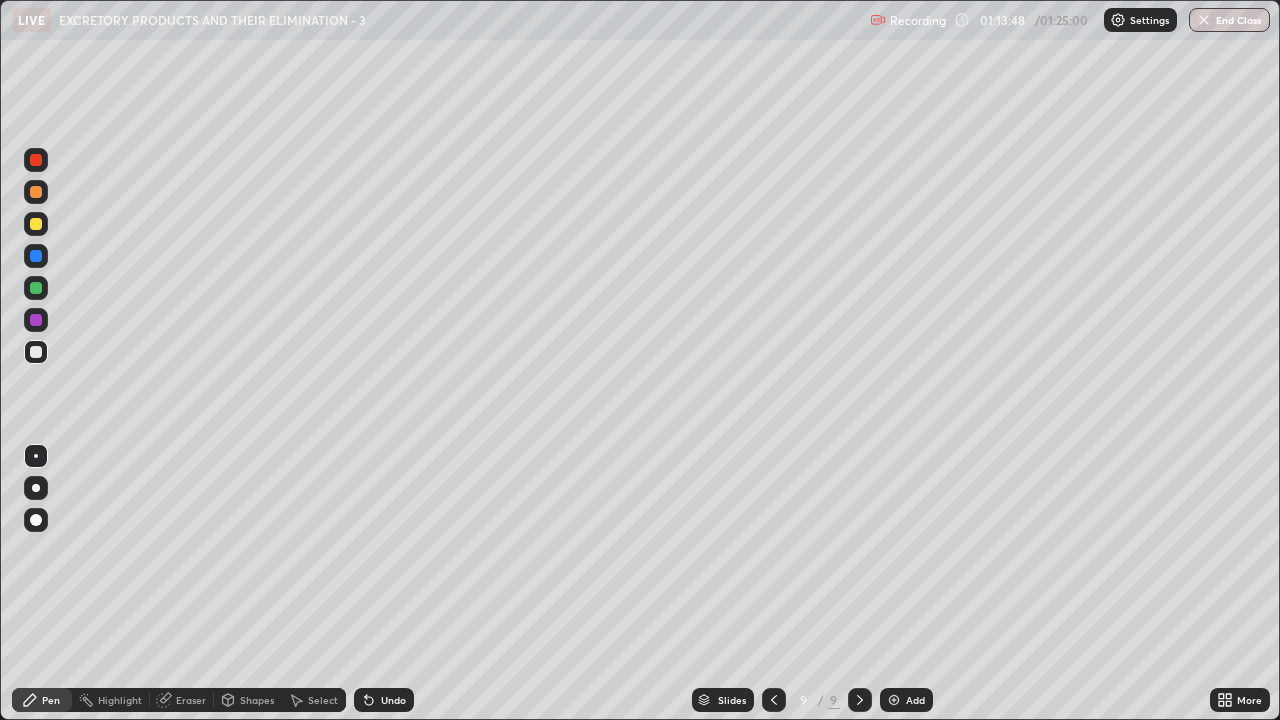 click at bounding box center [36, 352] 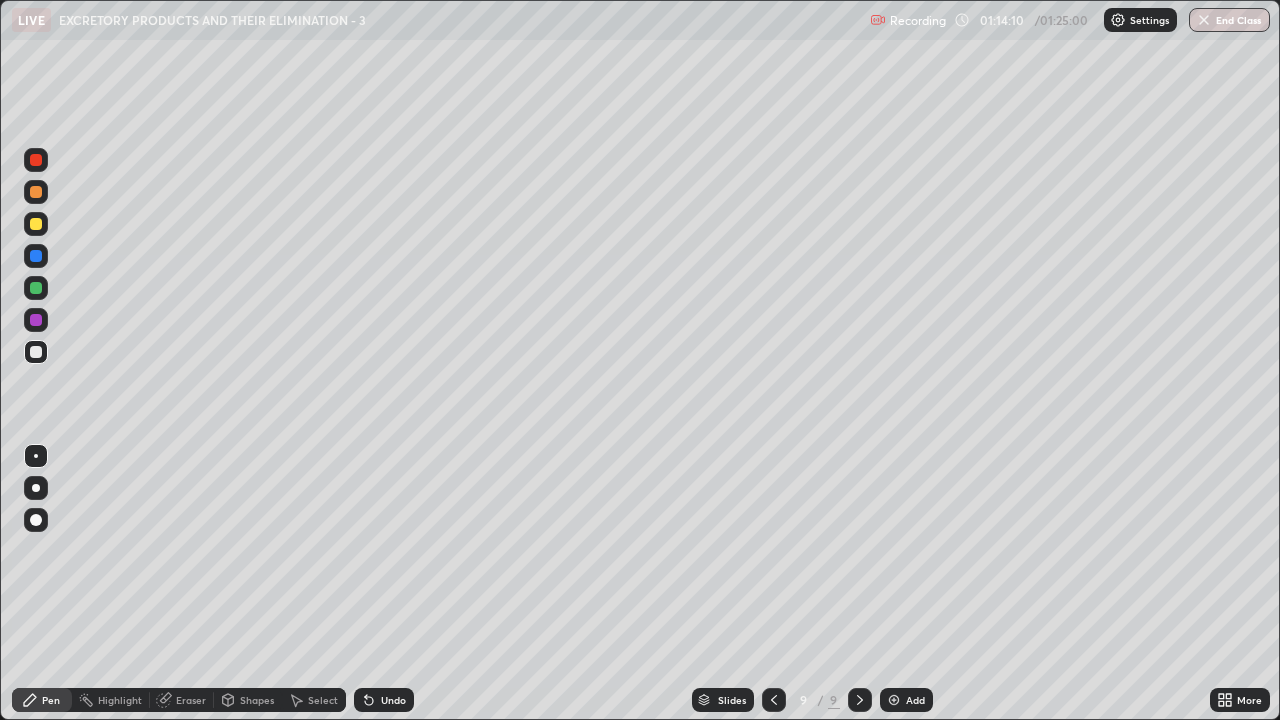 click at bounding box center (36, 224) 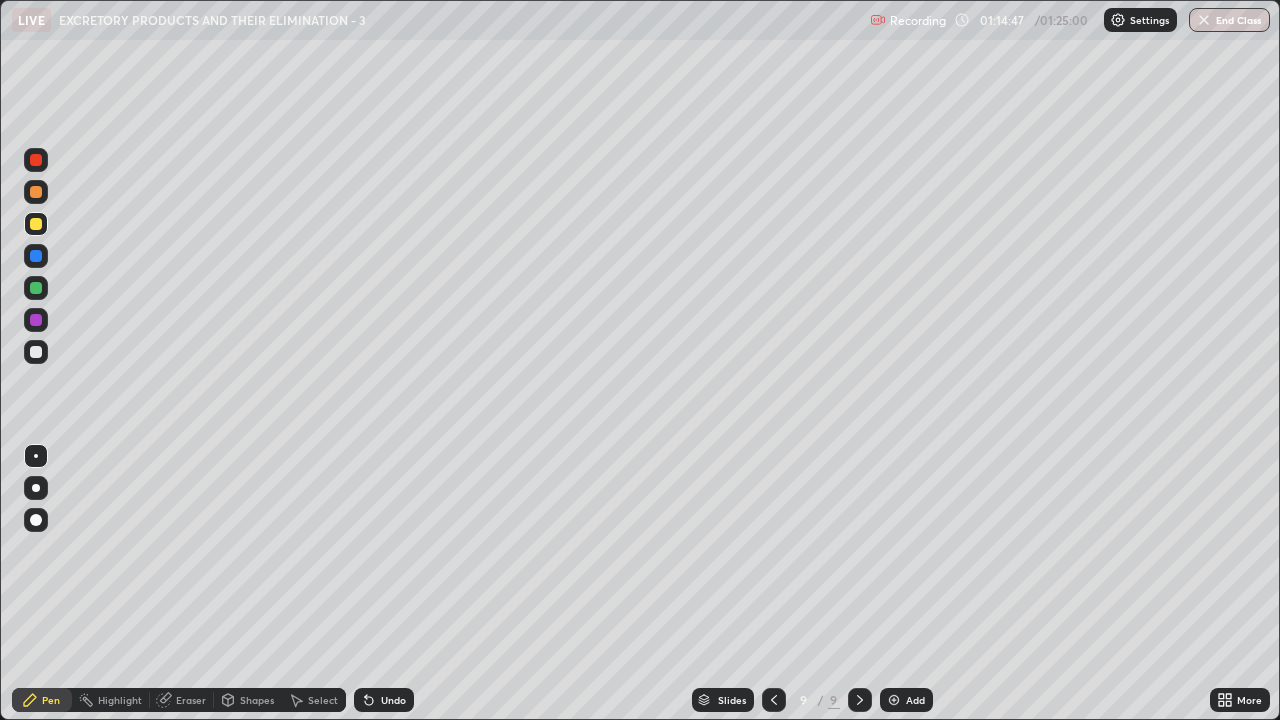 click at bounding box center (36, 352) 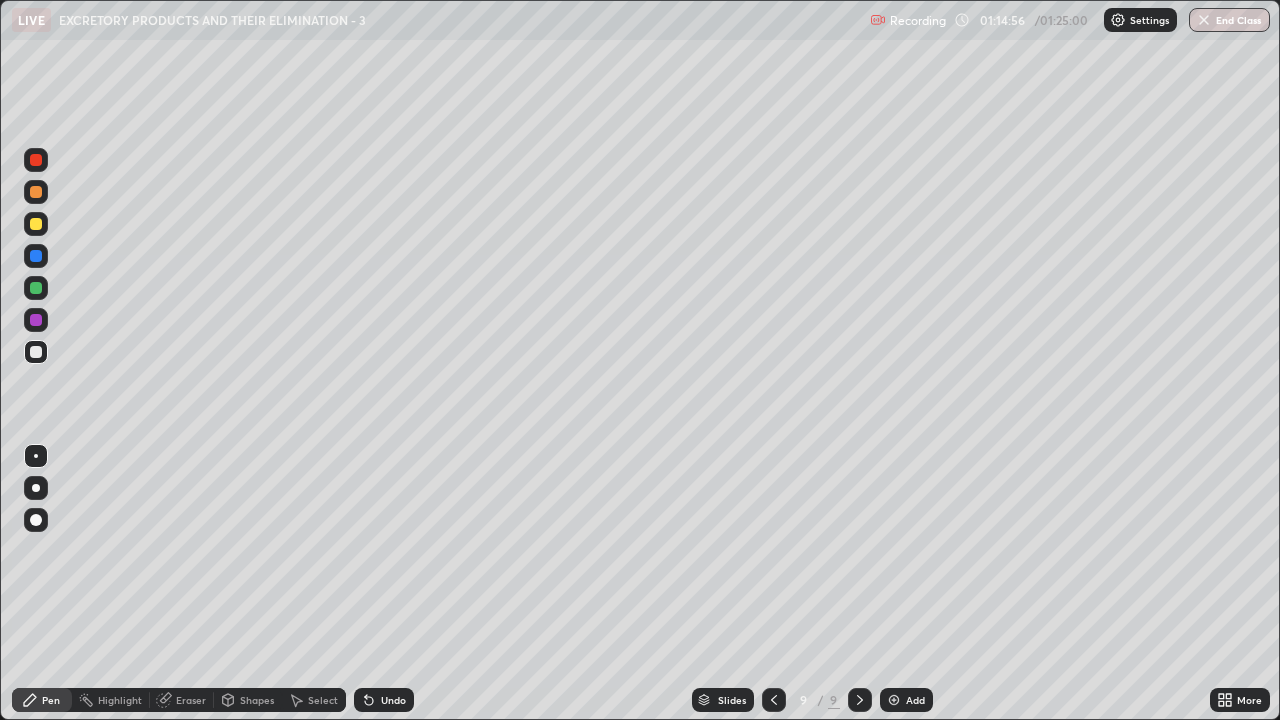 click at bounding box center [36, 192] 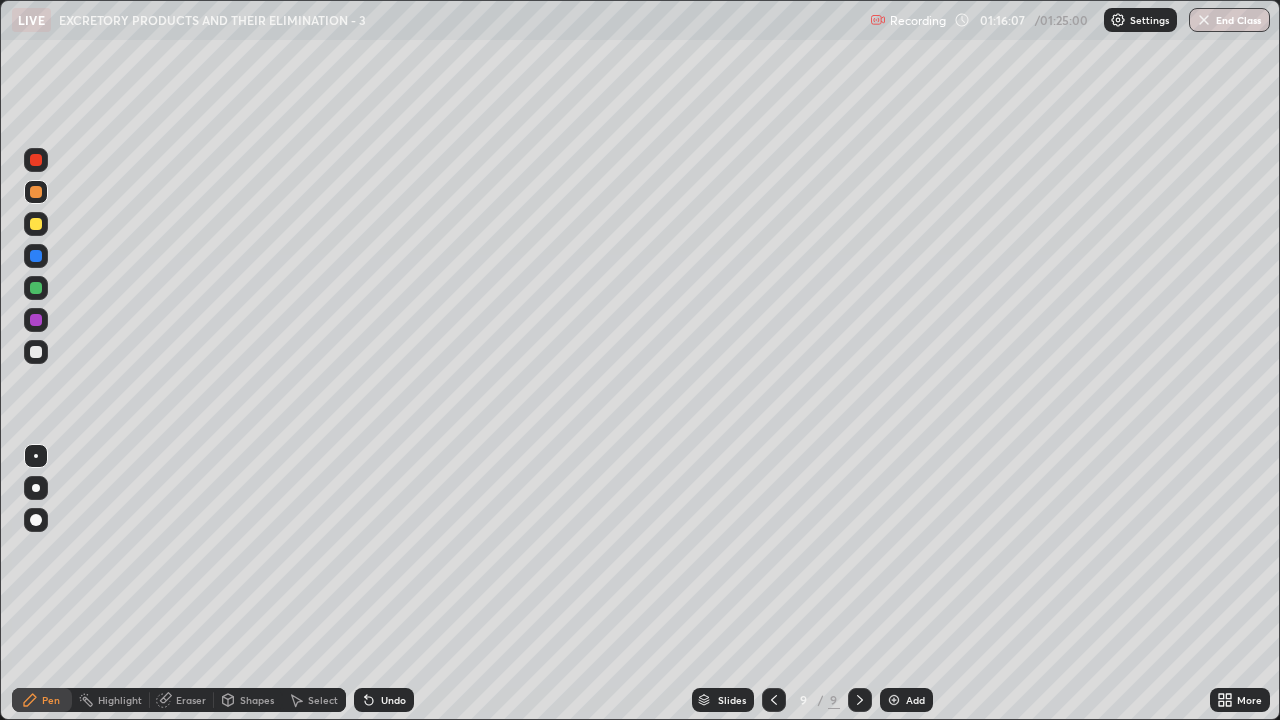 click at bounding box center (36, 224) 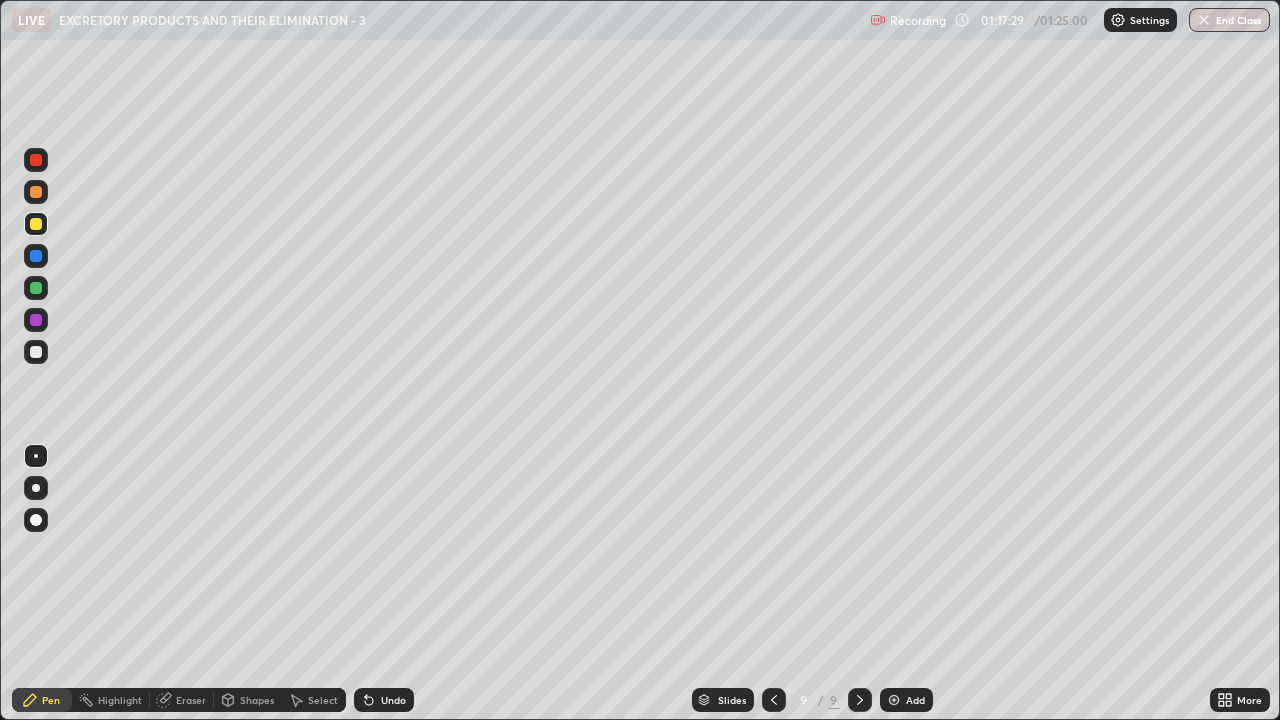 click at bounding box center [36, 352] 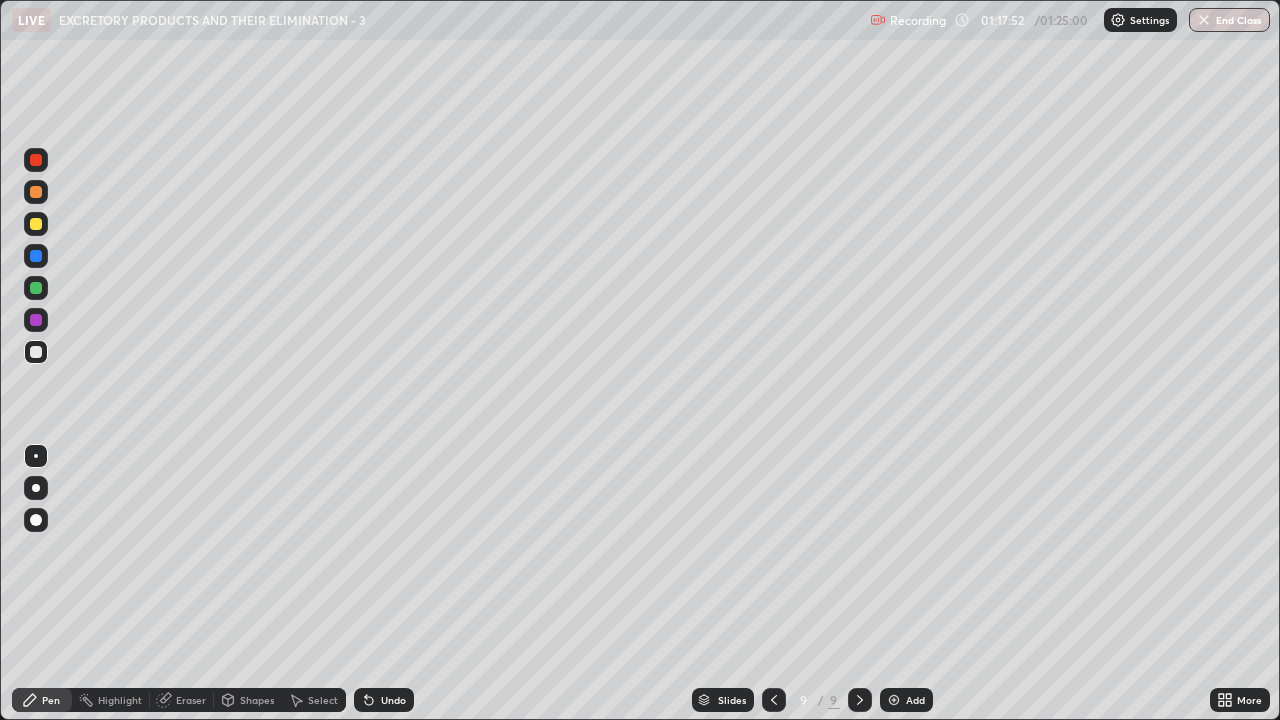 click 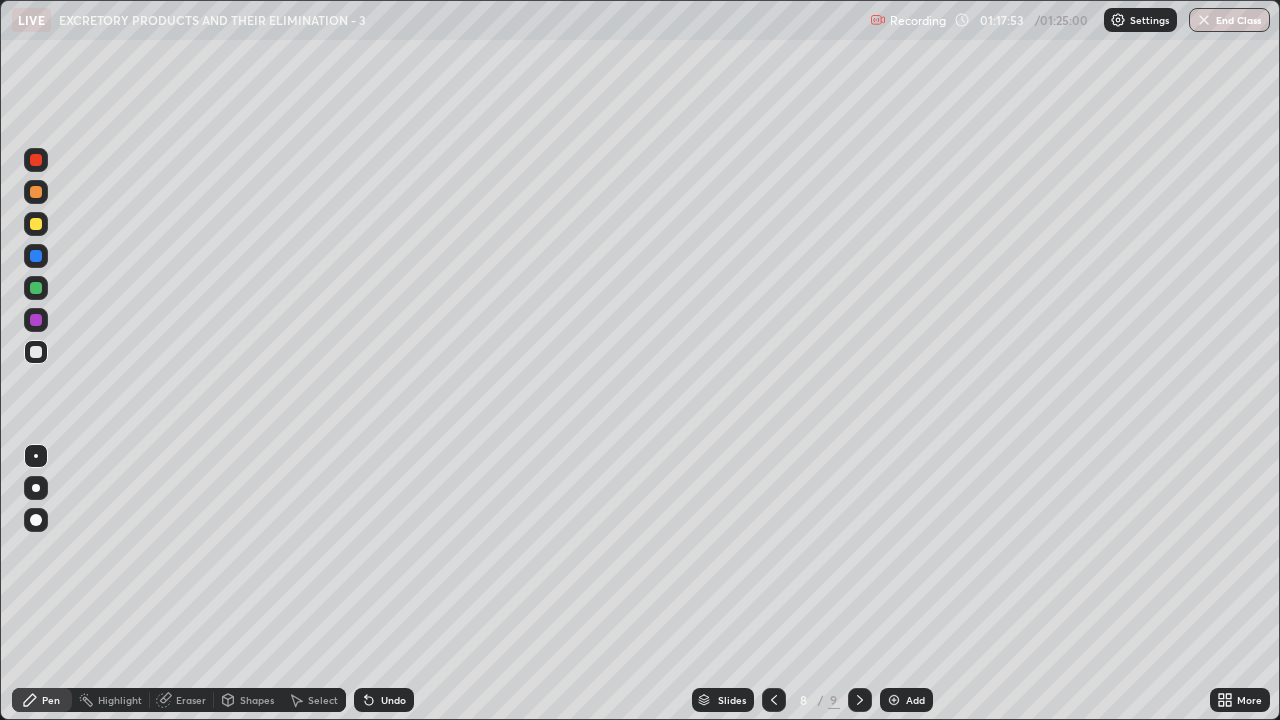click 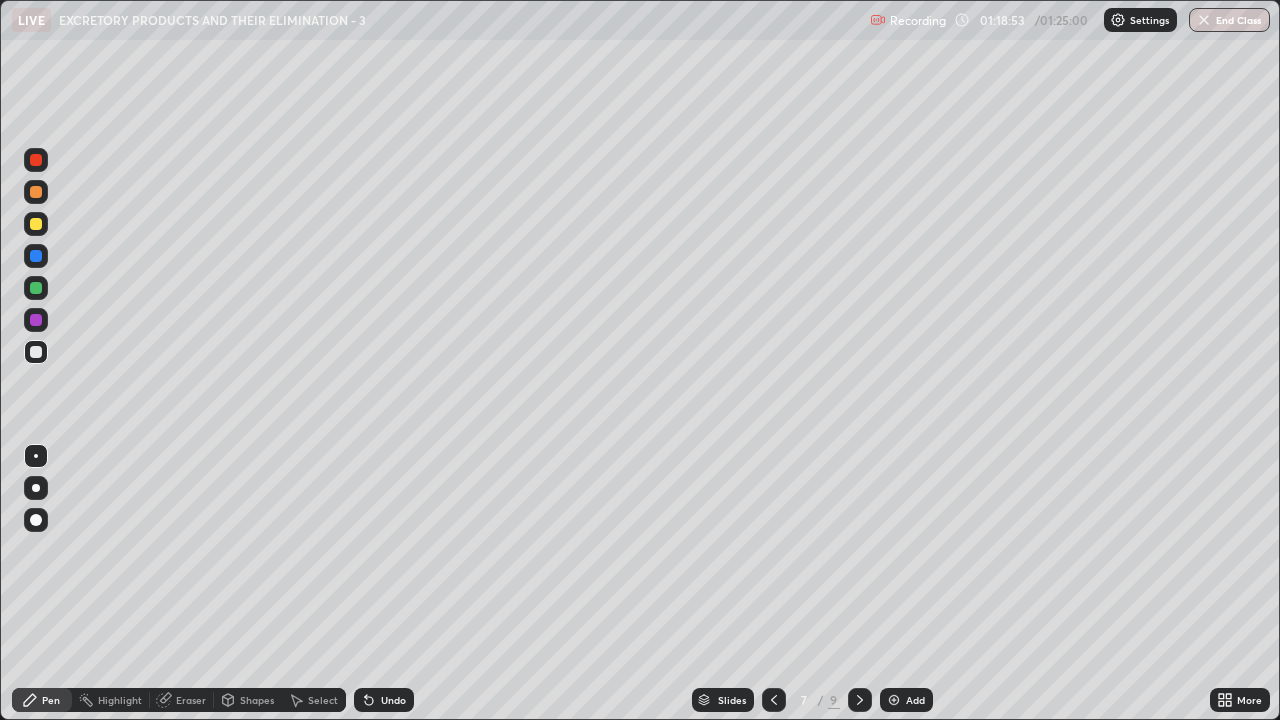 click 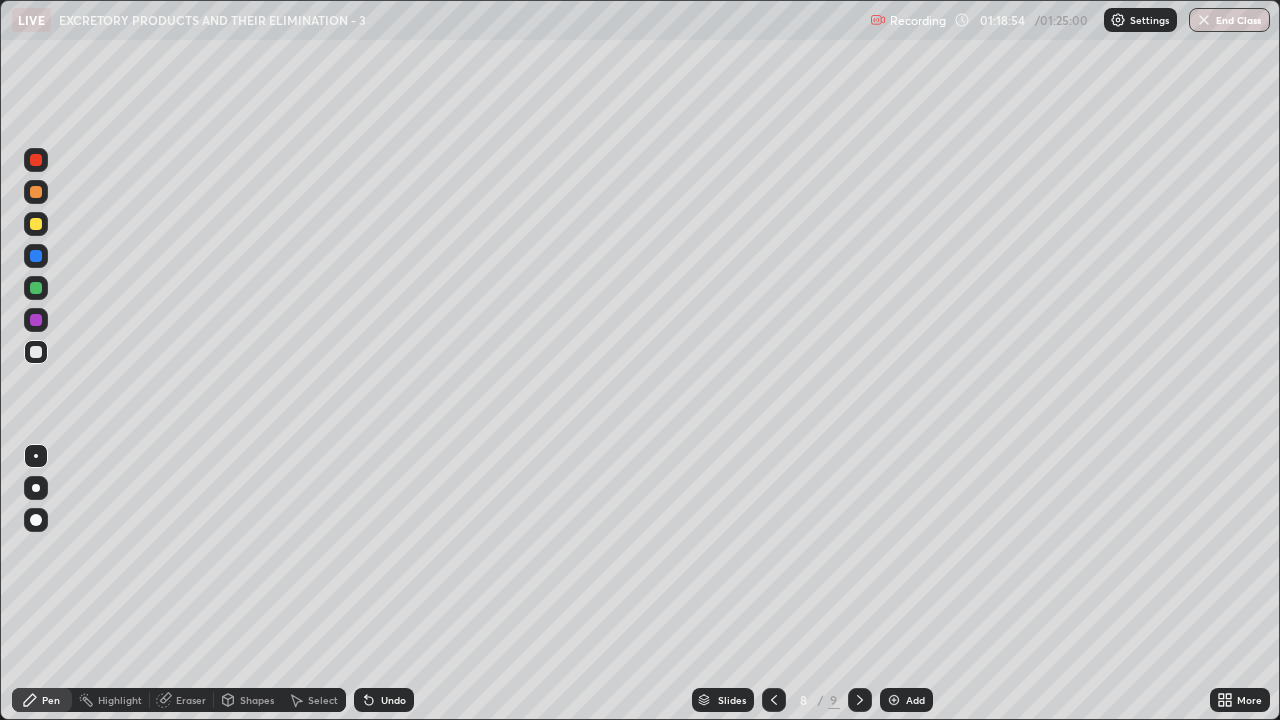 click 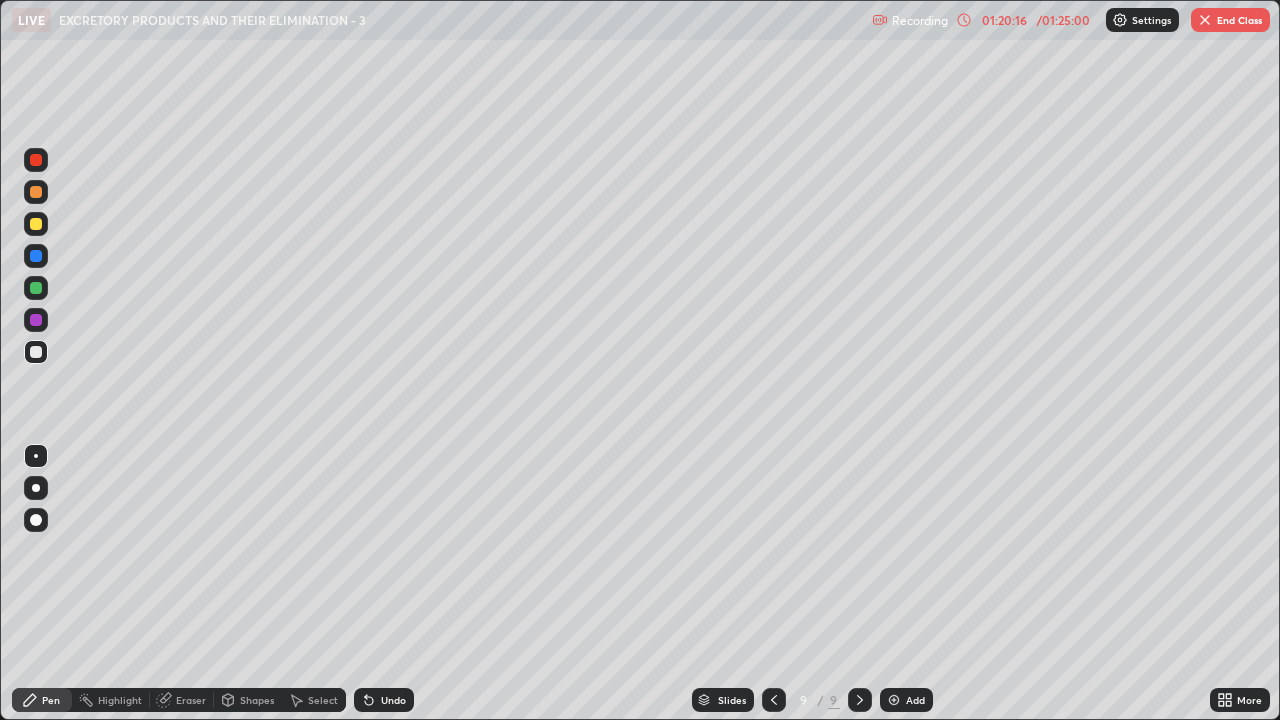 click at bounding box center (894, 700) 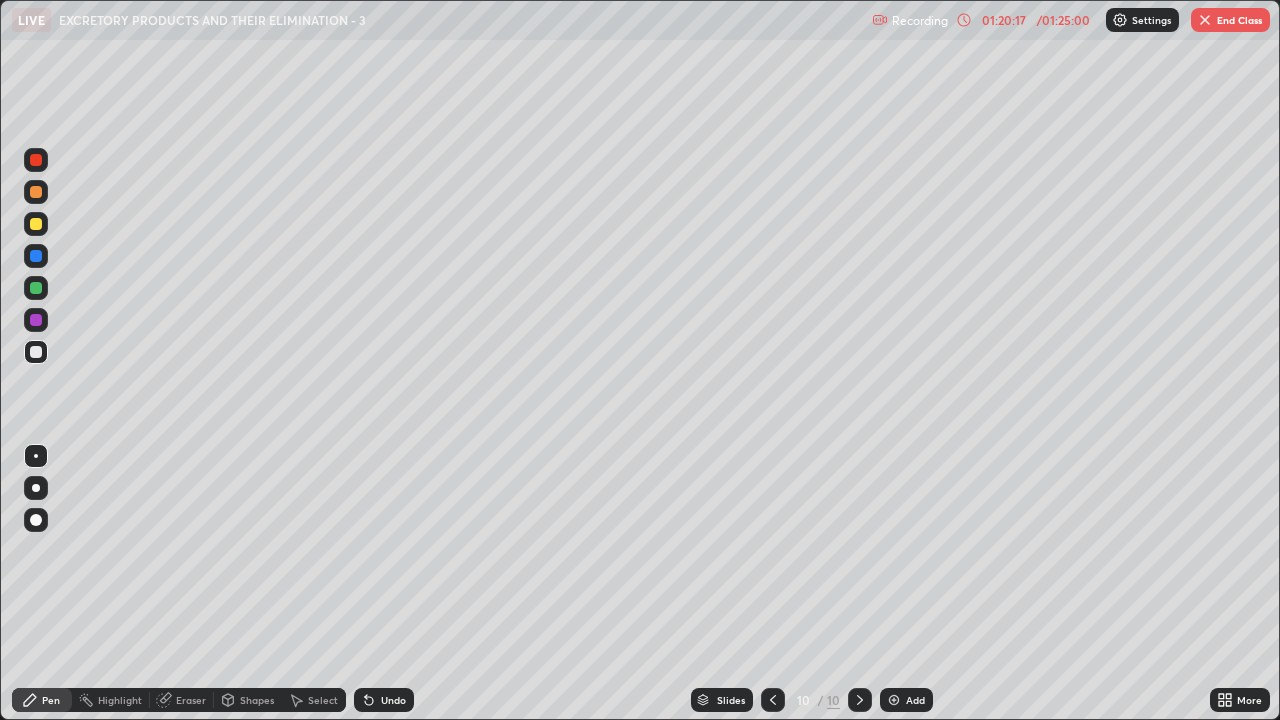 click at bounding box center (36, 352) 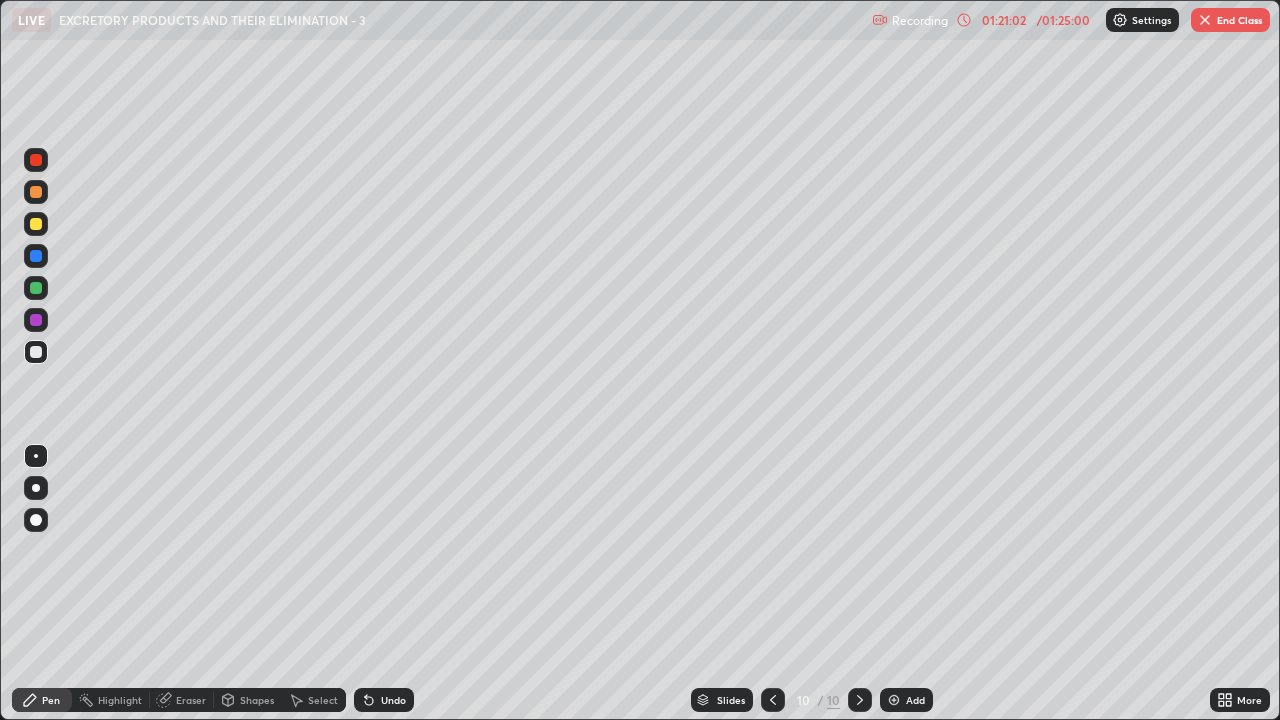 click at bounding box center [36, 224] 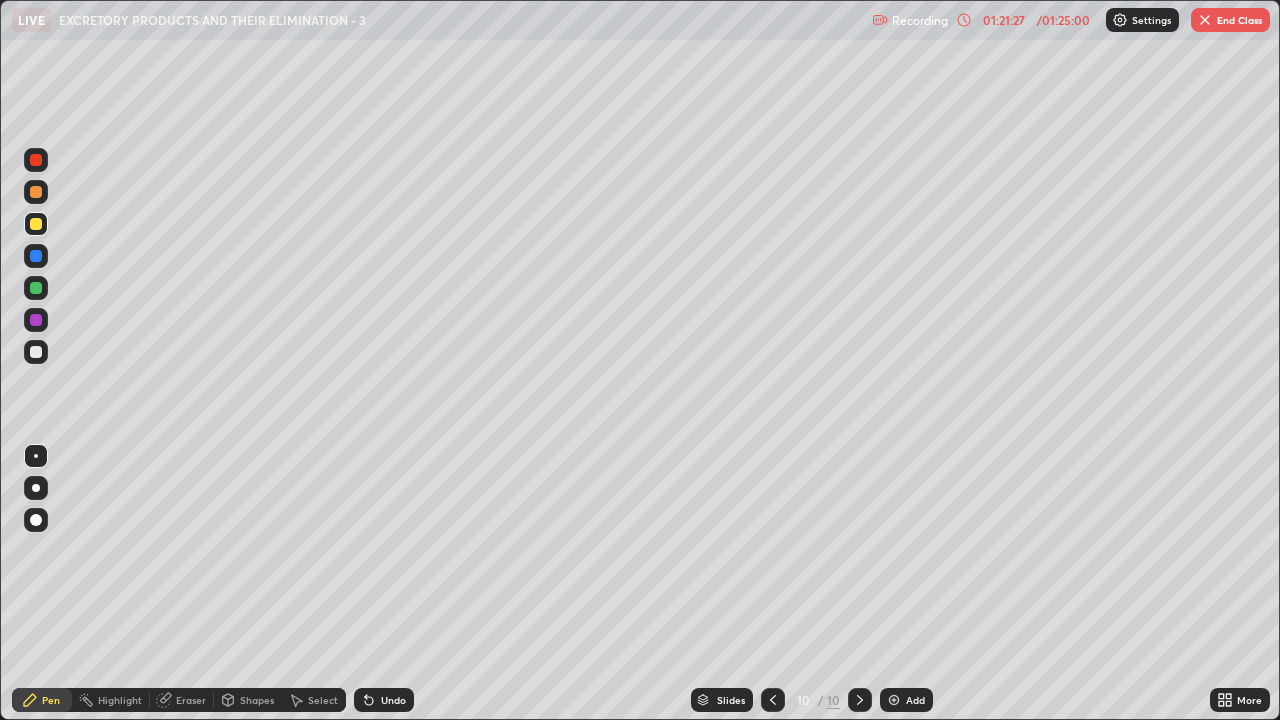 click at bounding box center [36, 352] 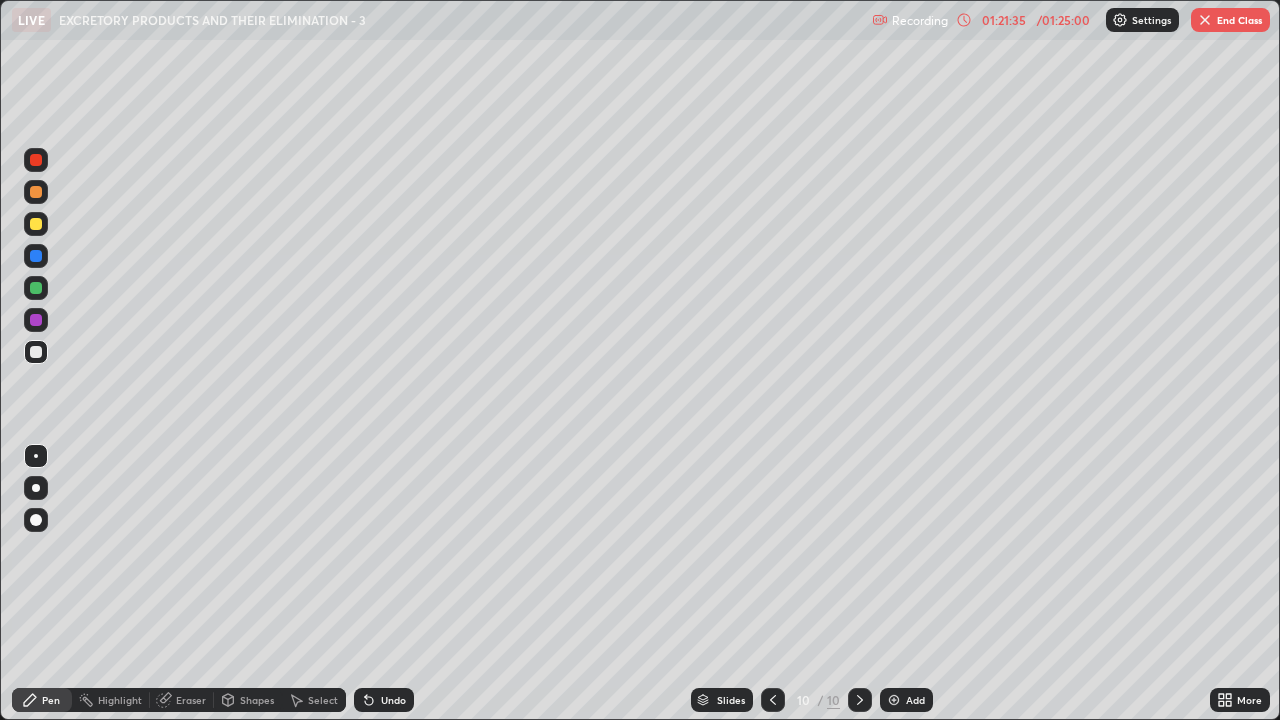click at bounding box center [36, 192] 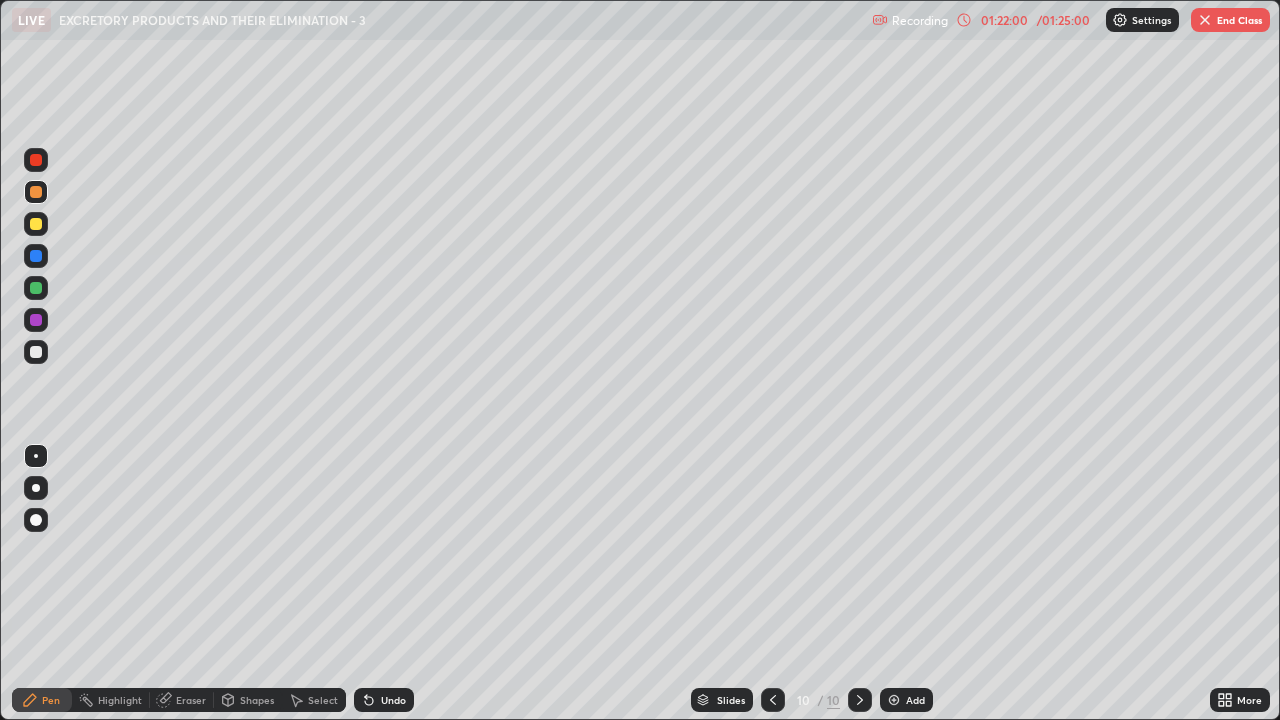 click at bounding box center (36, 224) 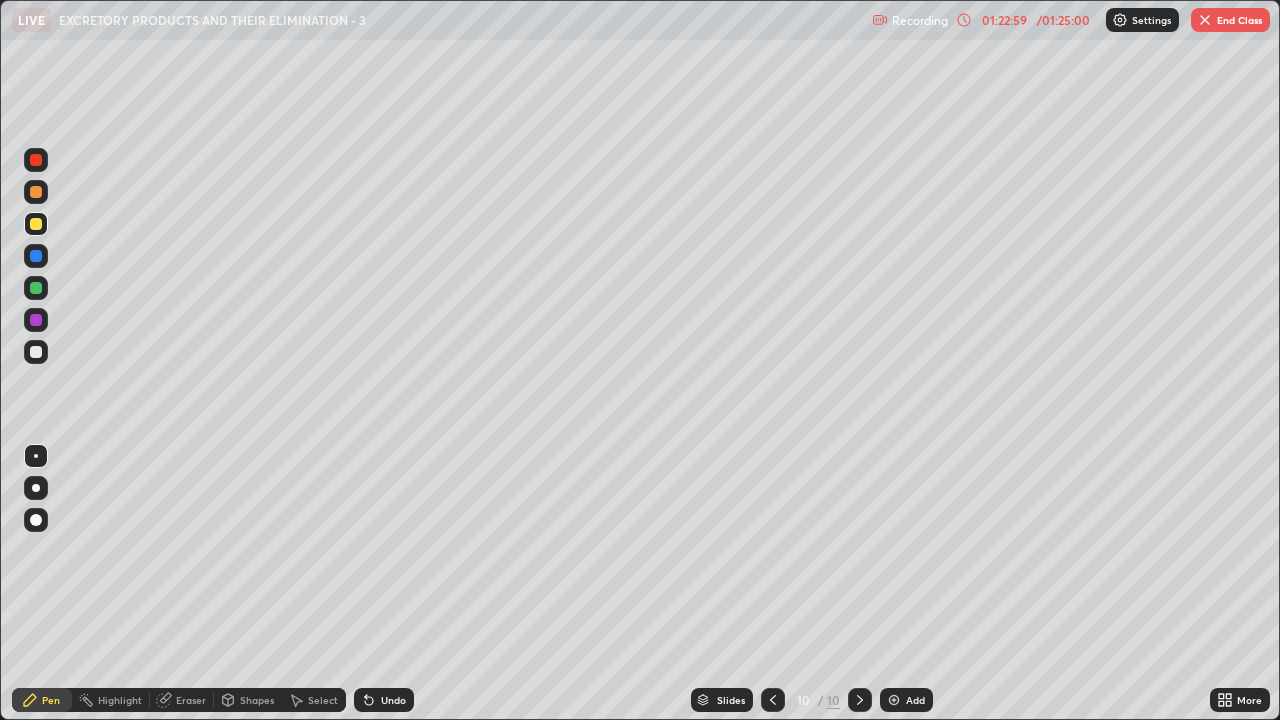 click 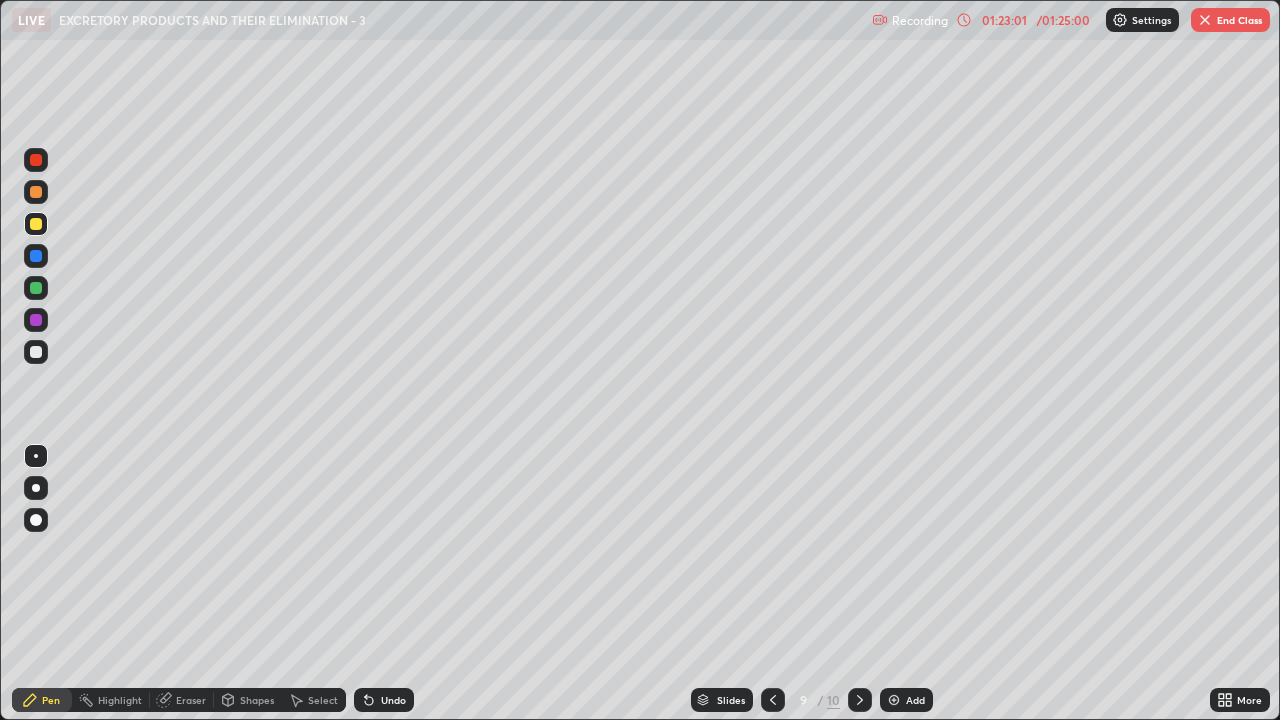 click 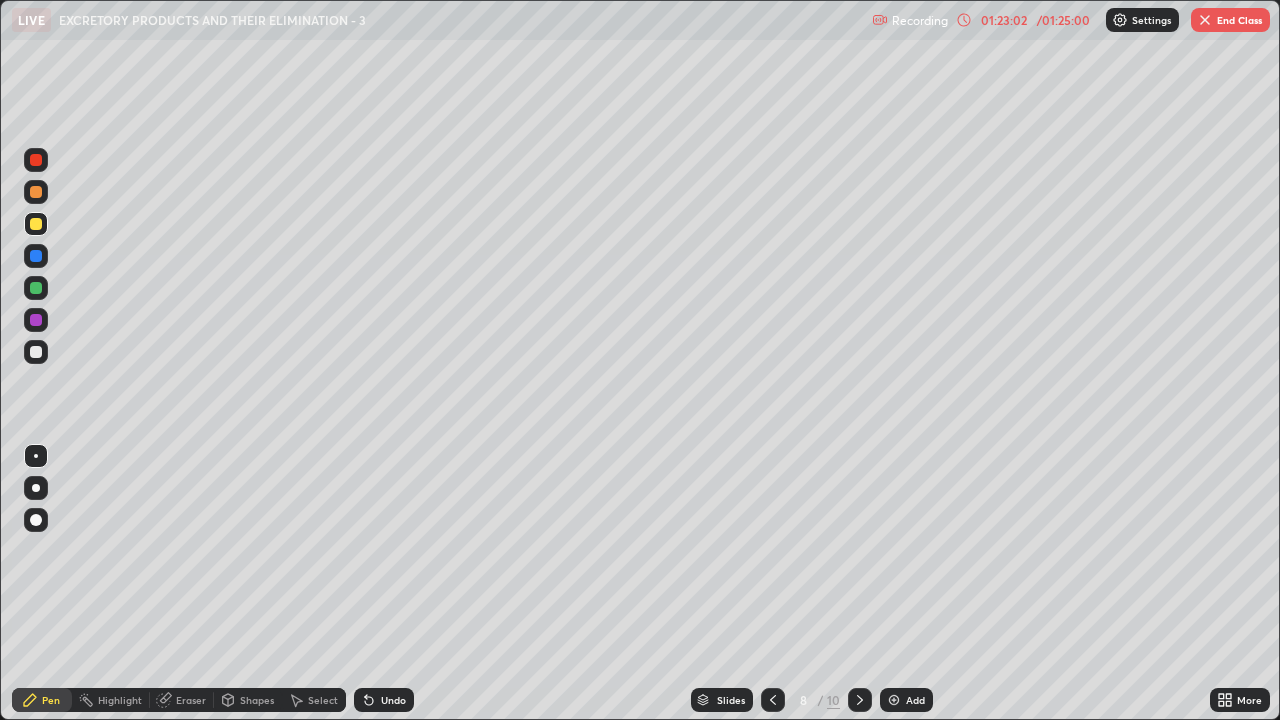 click 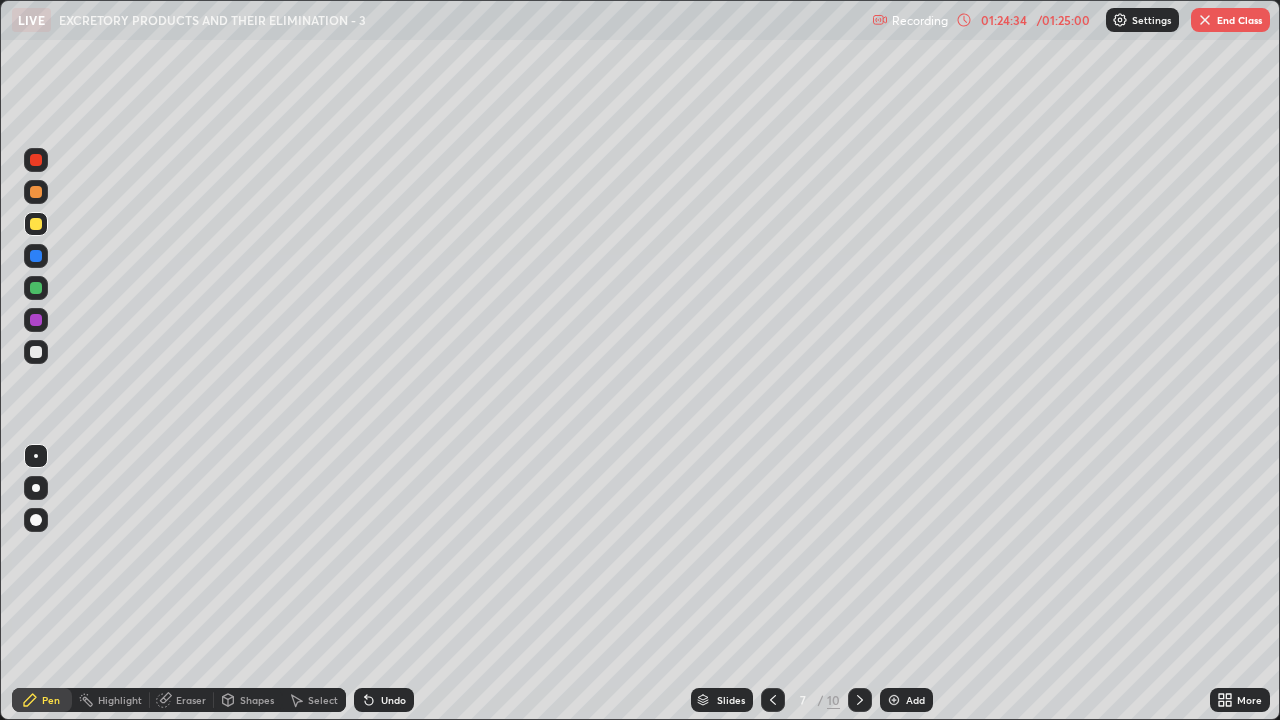 click at bounding box center (36, 288) 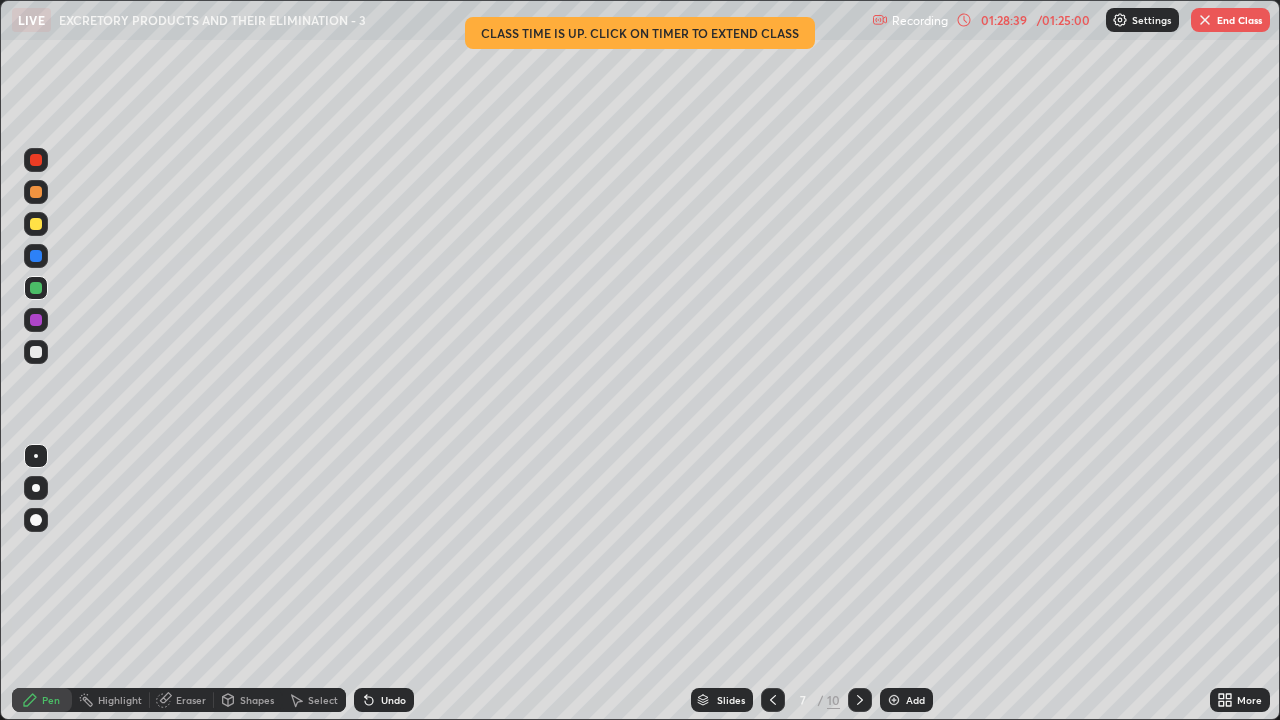 click on "End Class" at bounding box center (1230, 20) 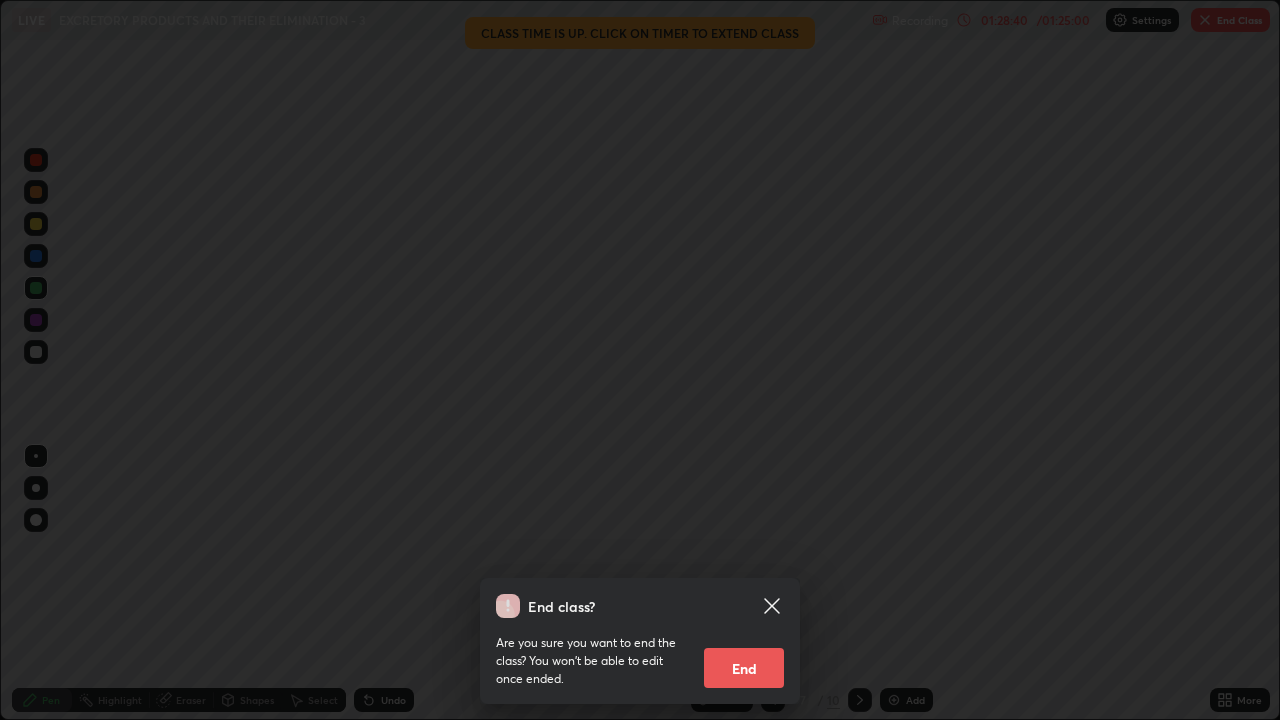 click on "End" at bounding box center [744, 668] 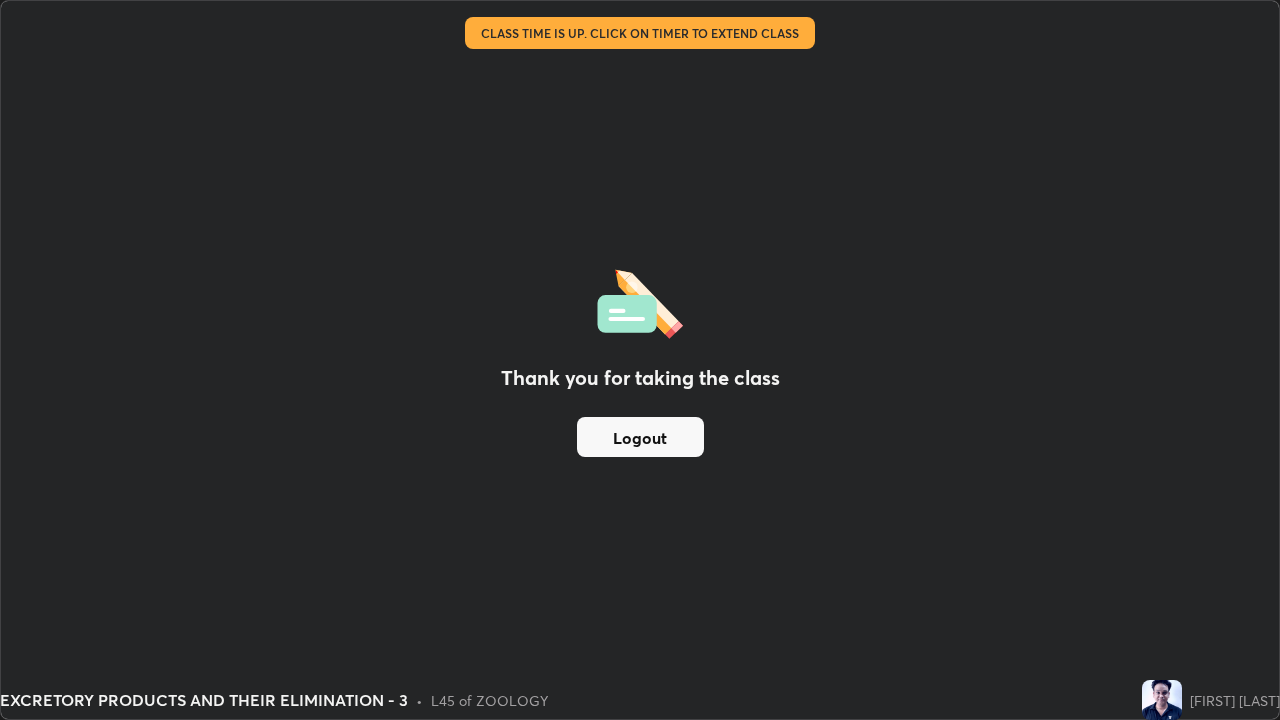 click on "Logout" at bounding box center [640, 437] 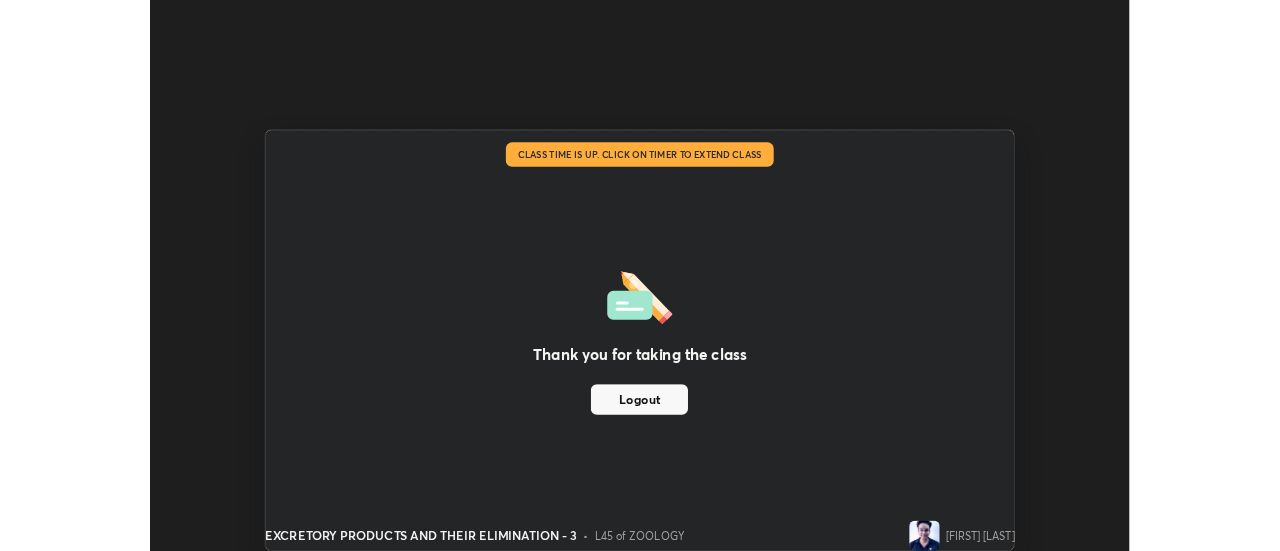 scroll, scrollTop: 551, scrollLeft: 1280, axis: both 